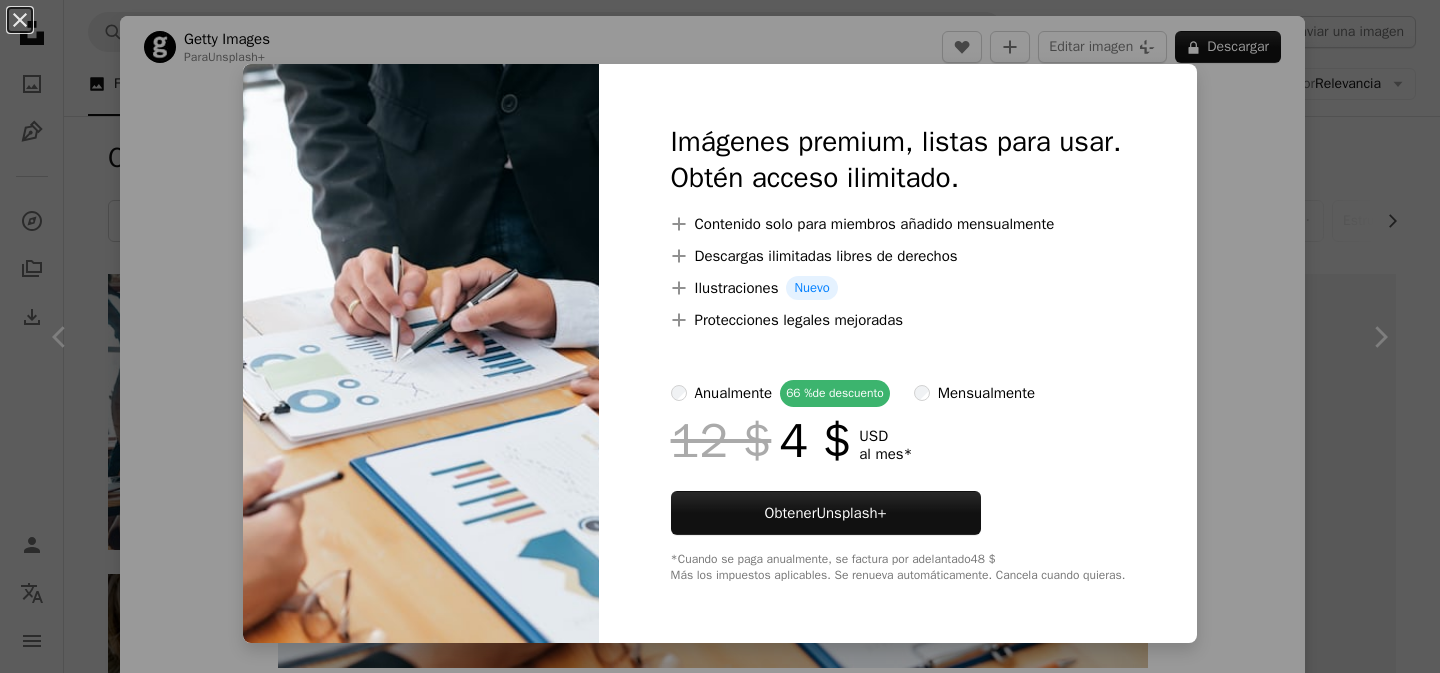 scroll, scrollTop: 992, scrollLeft: 0, axis: vertical 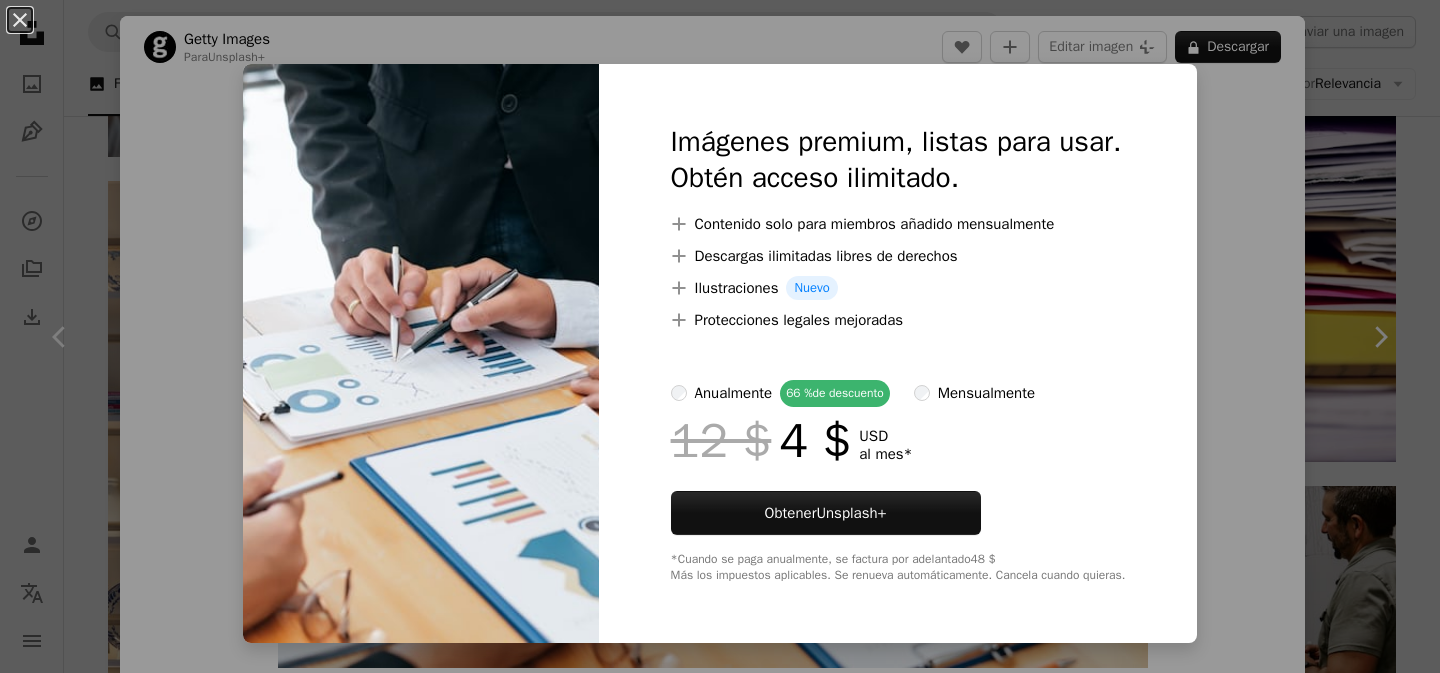 click at bounding box center [421, 353] 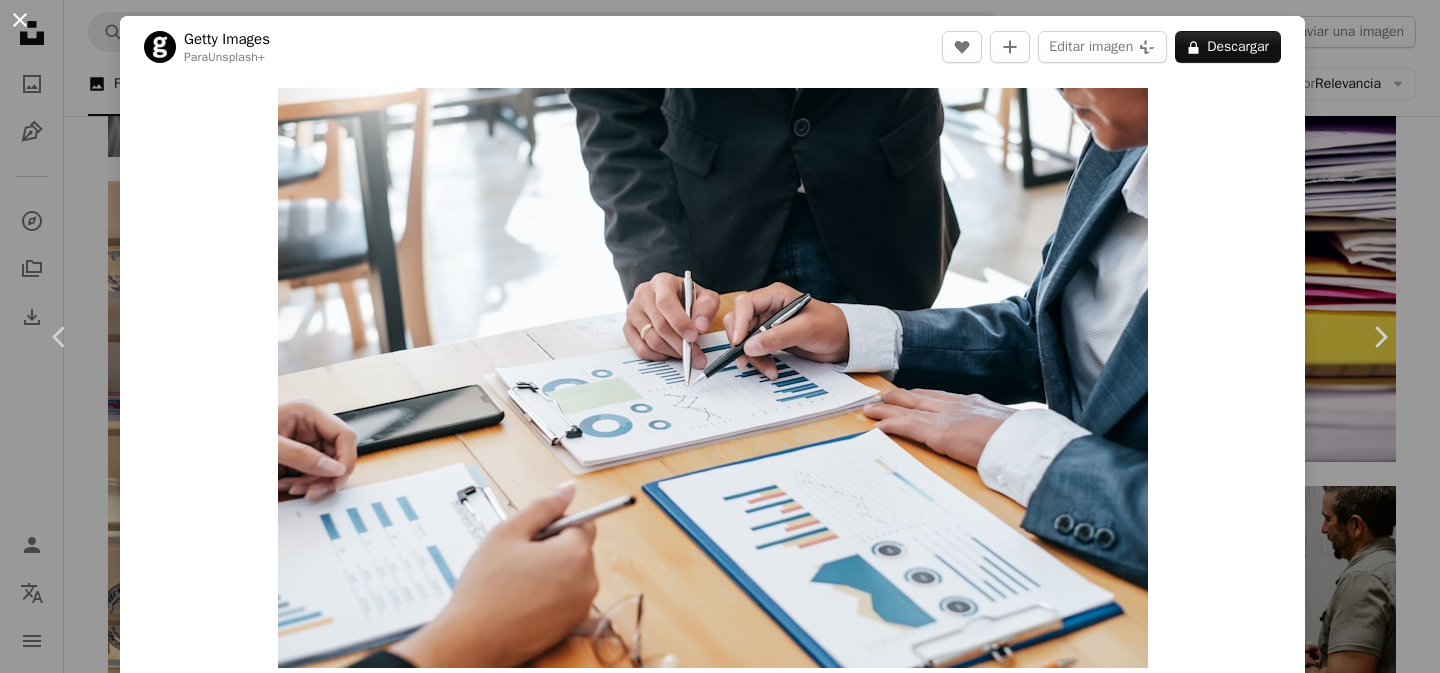 click on "An X shape" at bounding box center [20, 20] 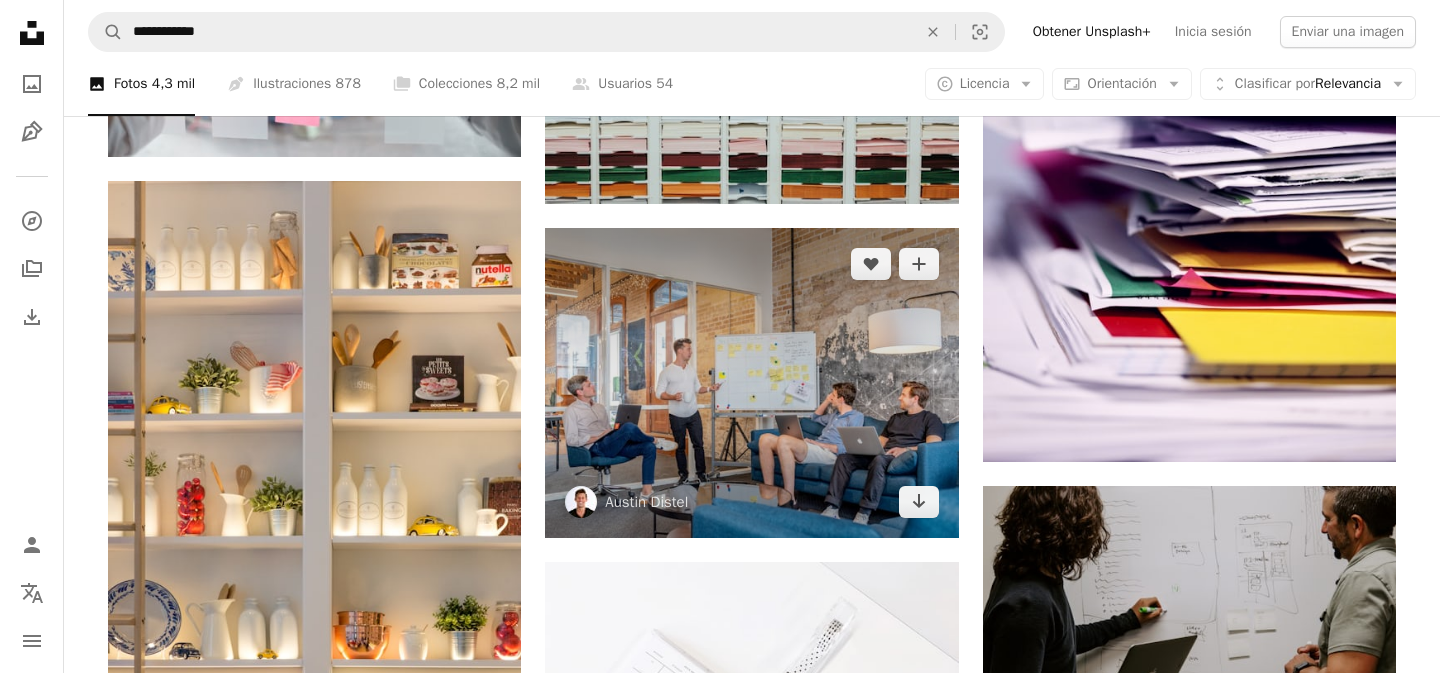 click at bounding box center [751, 383] 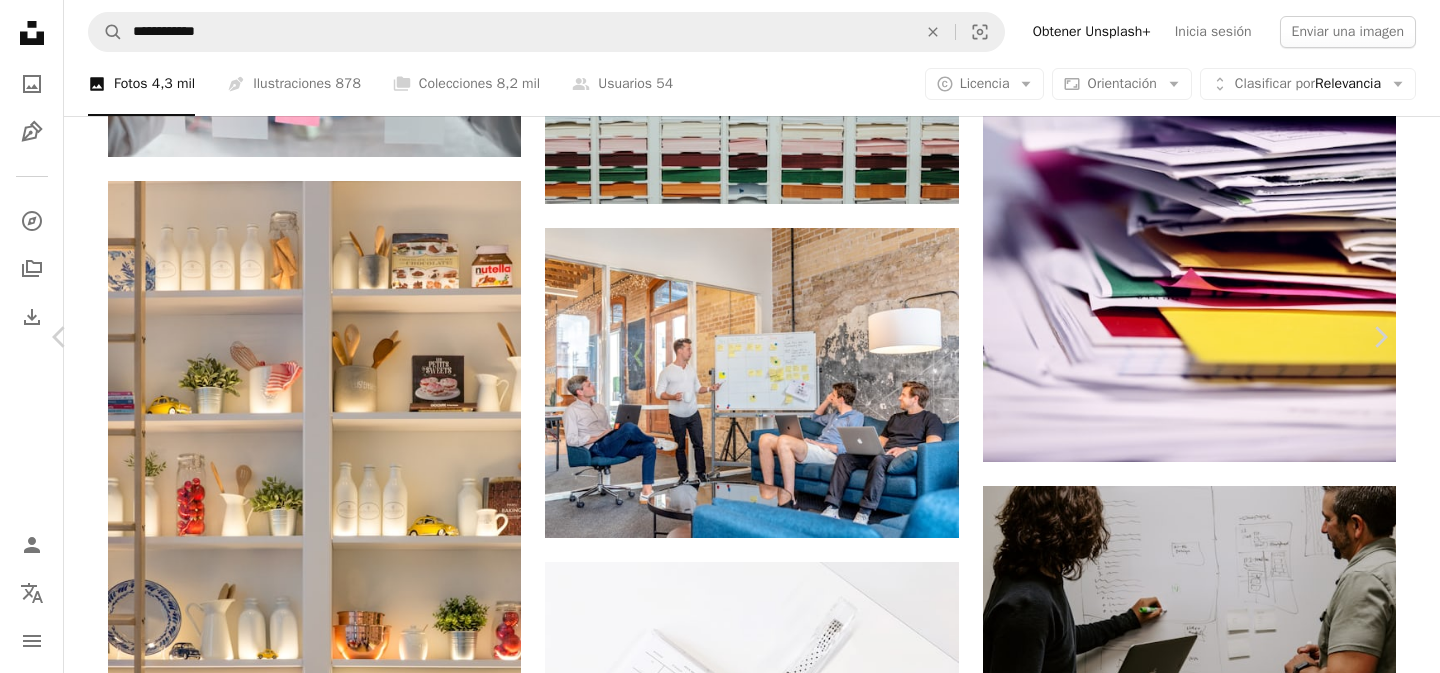 click on "An X shape" at bounding box center (20, 20) 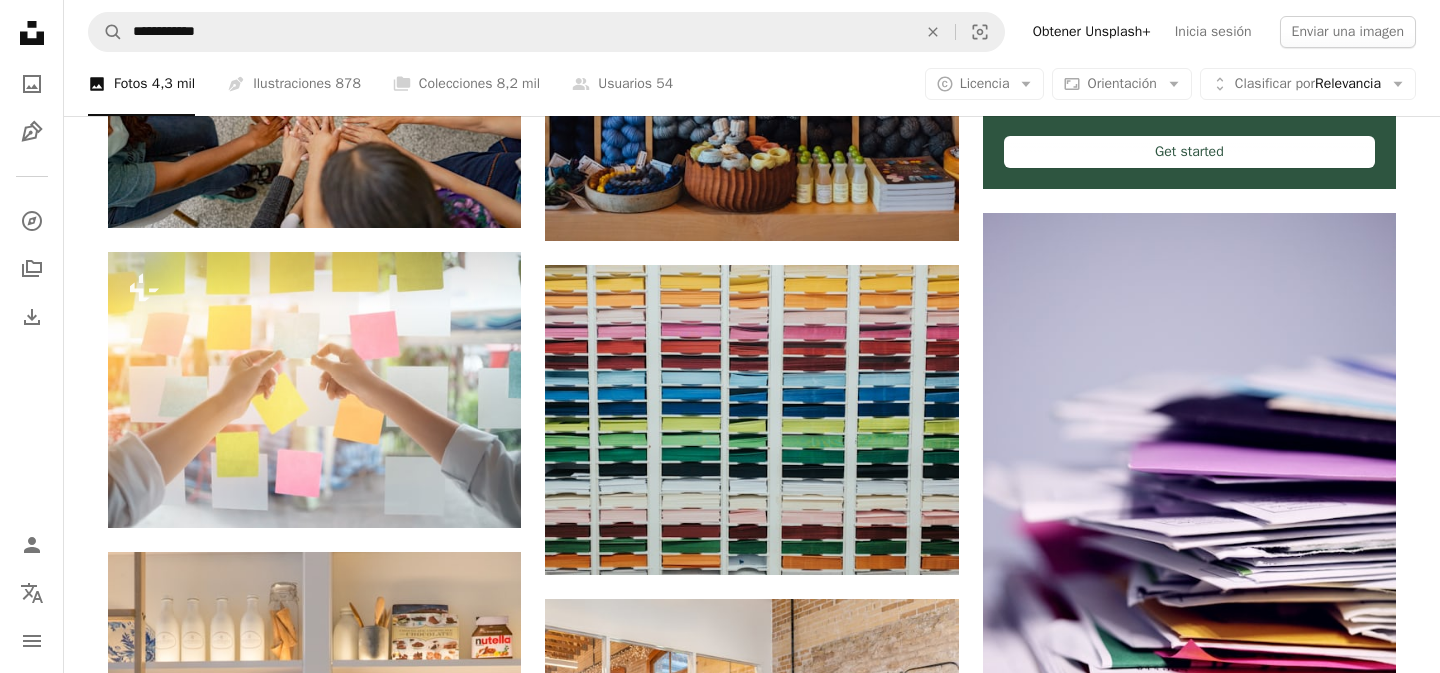 scroll, scrollTop: 619, scrollLeft: 0, axis: vertical 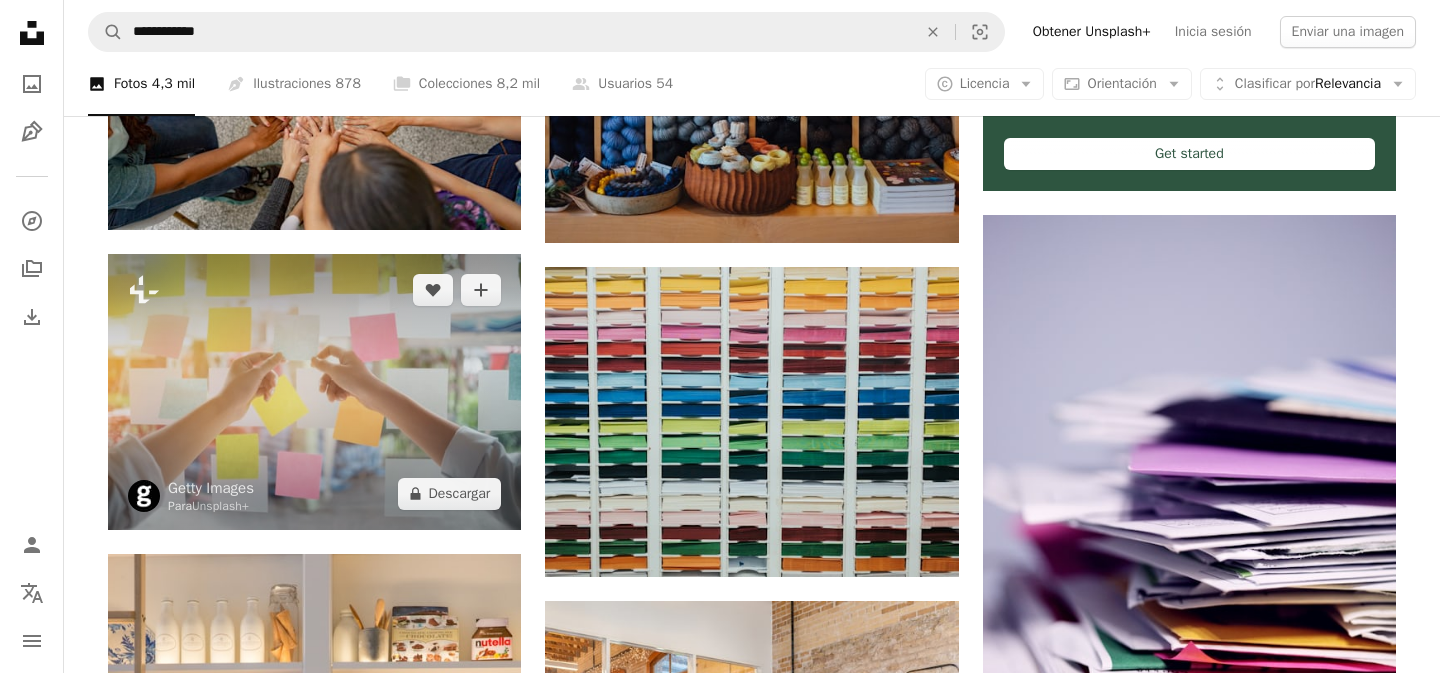 click at bounding box center [314, 391] 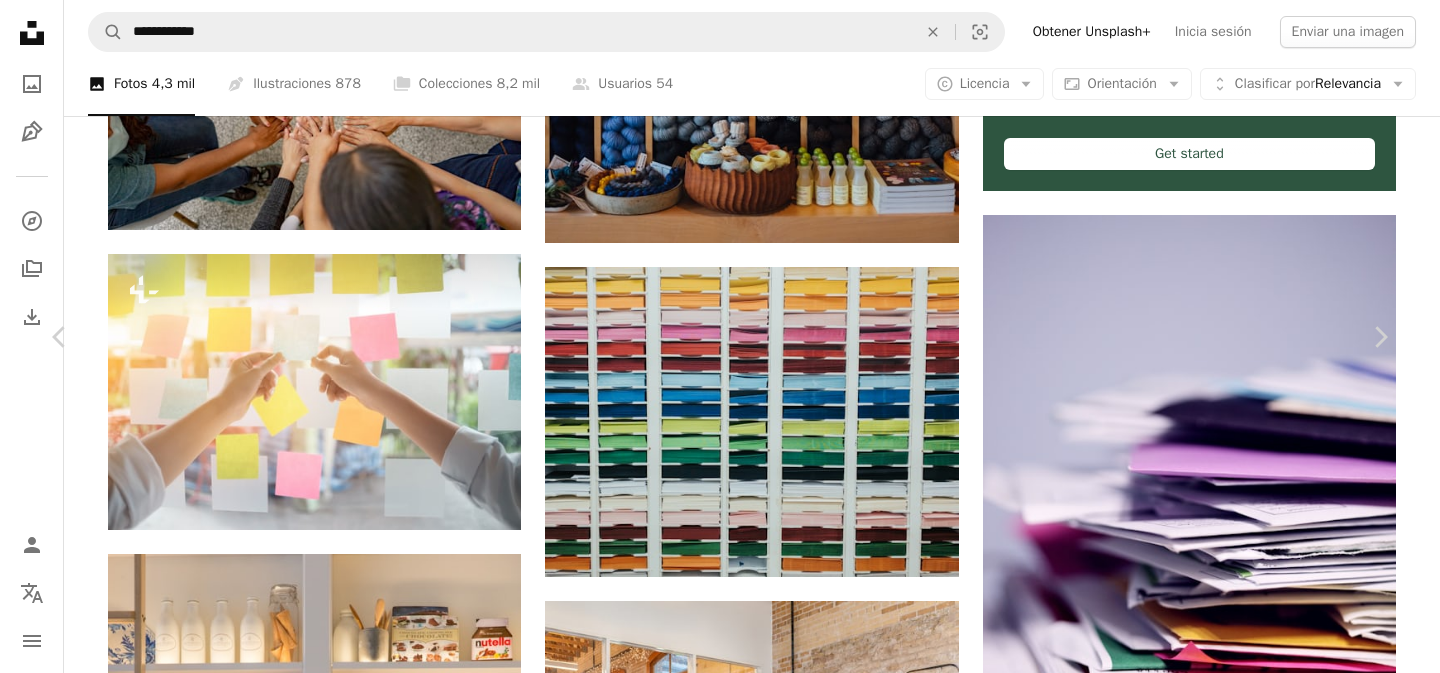 click on "An X shape" at bounding box center [20, 20] 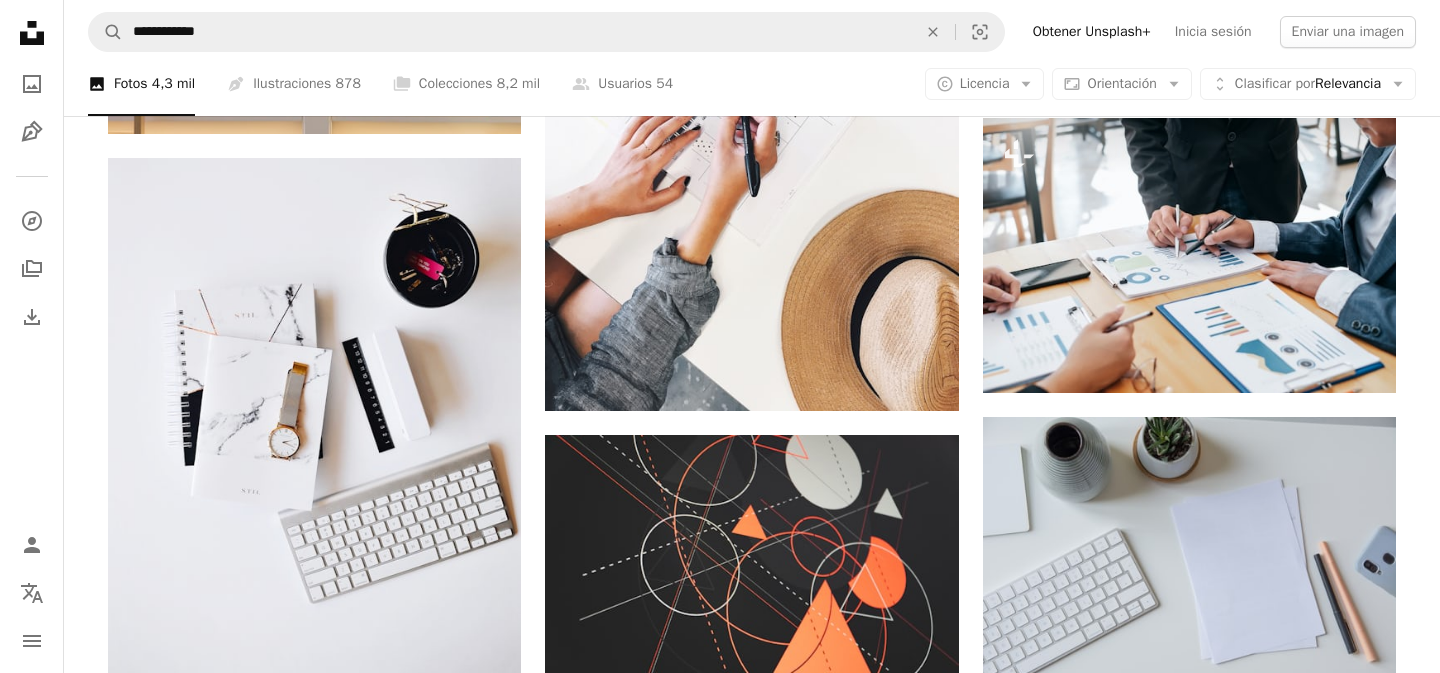 scroll, scrollTop: 2035, scrollLeft: 0, axis: vertical 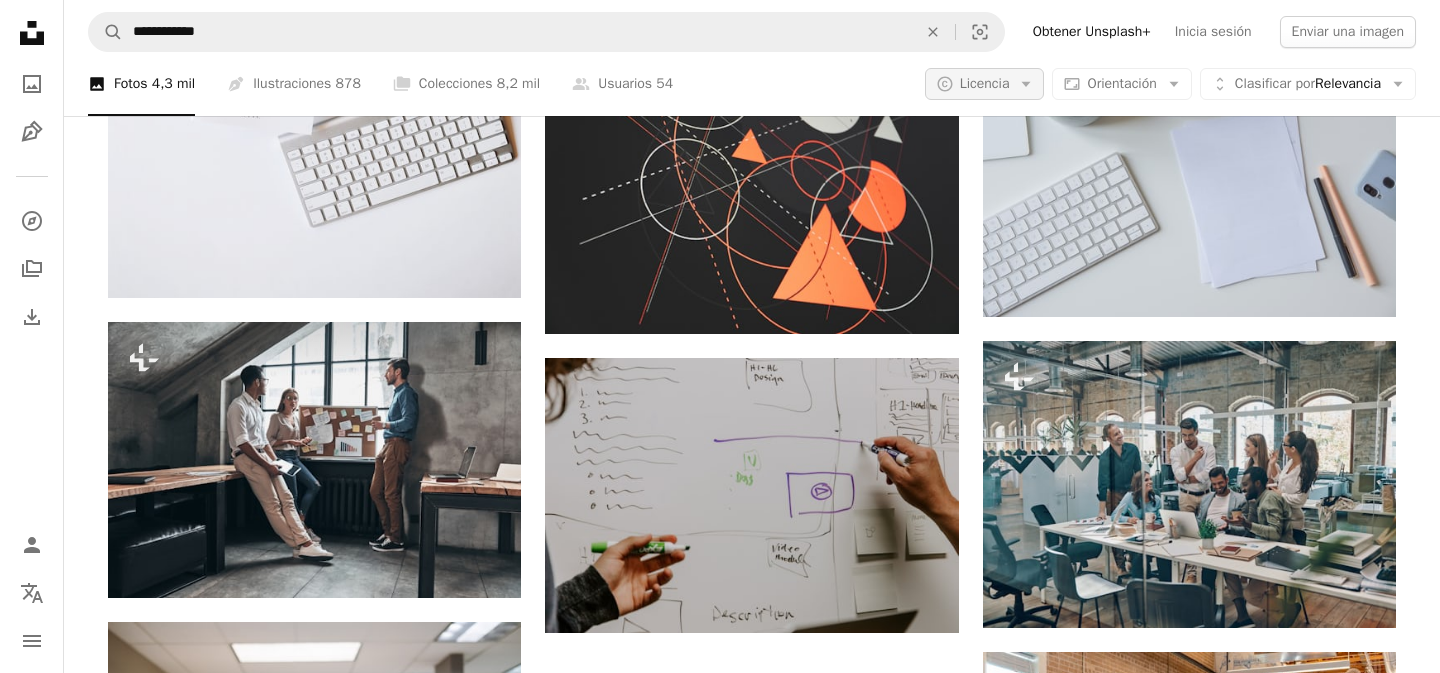 click on "Licencia" at bounding box center [985, 83] 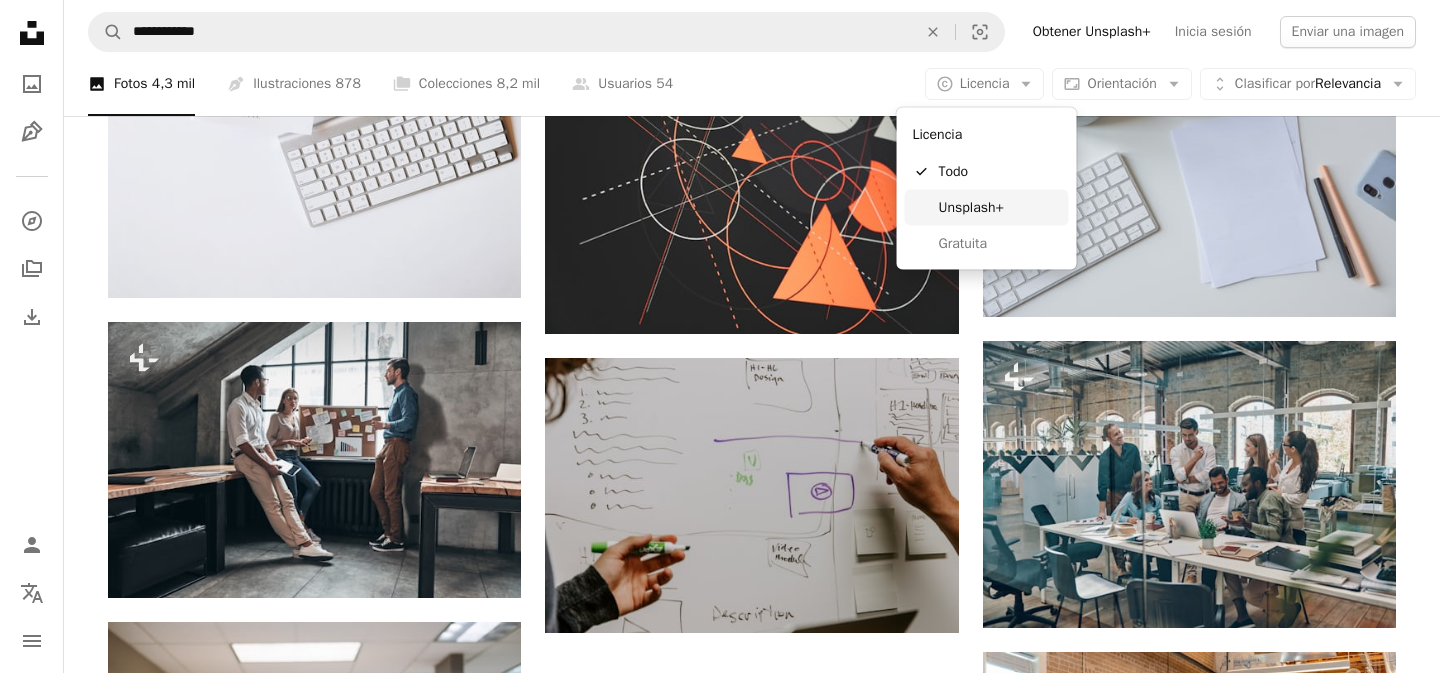click on "Gratuita" at bounding box center [1000, 243] 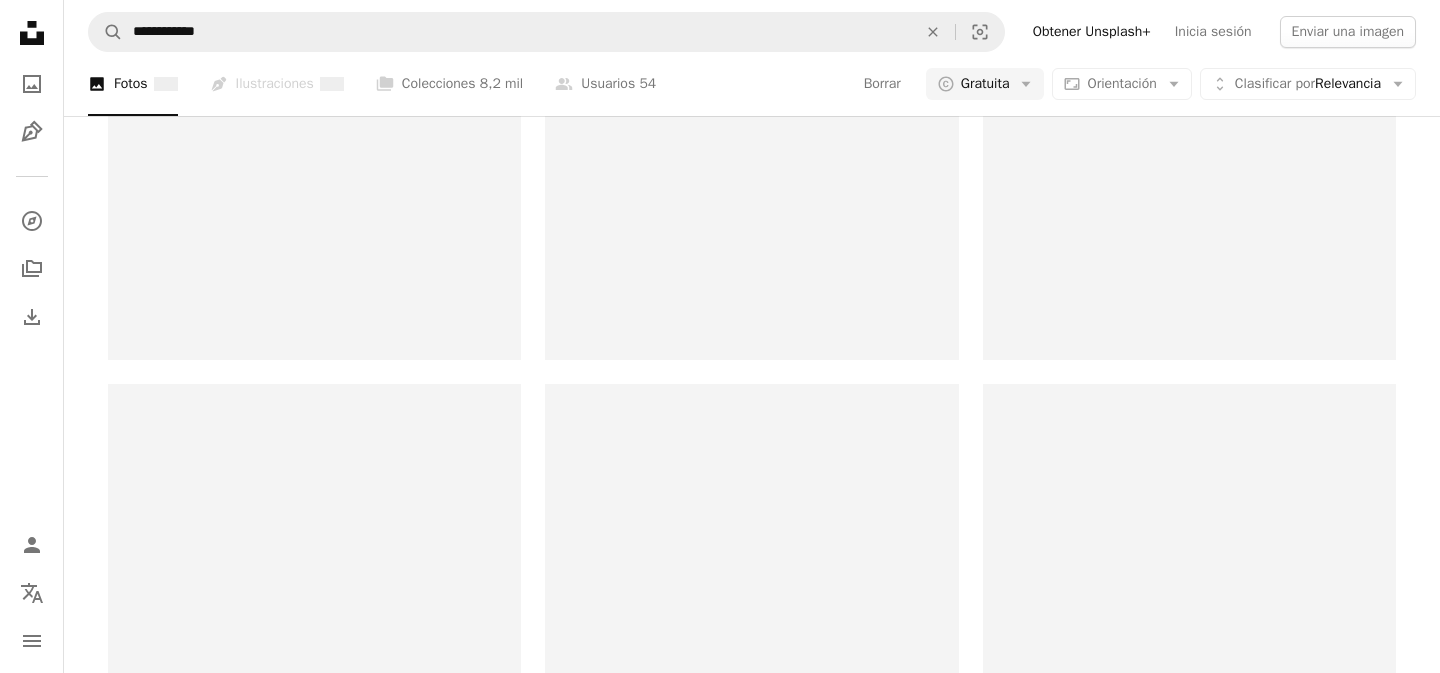 scroll, scrollTop: 0, scrollLeft: 0, axis: both 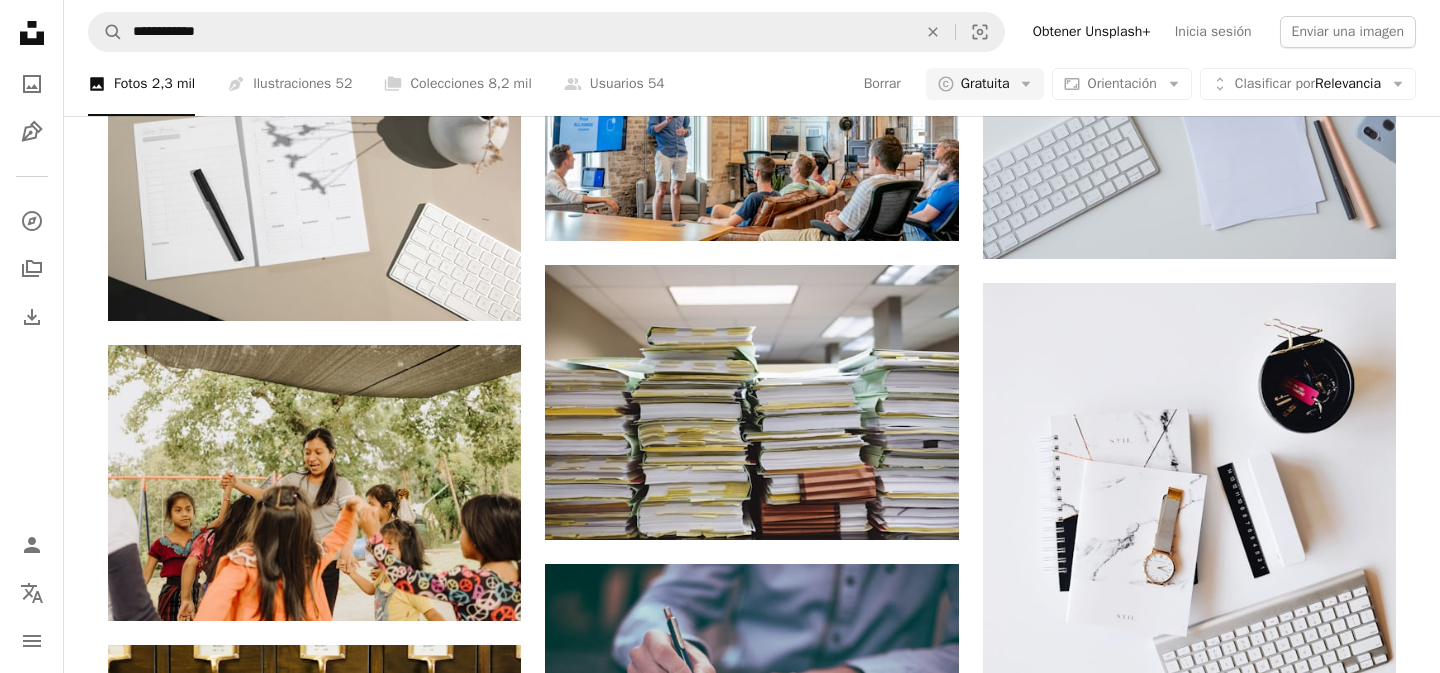 click at bounding box center [1189, 962] 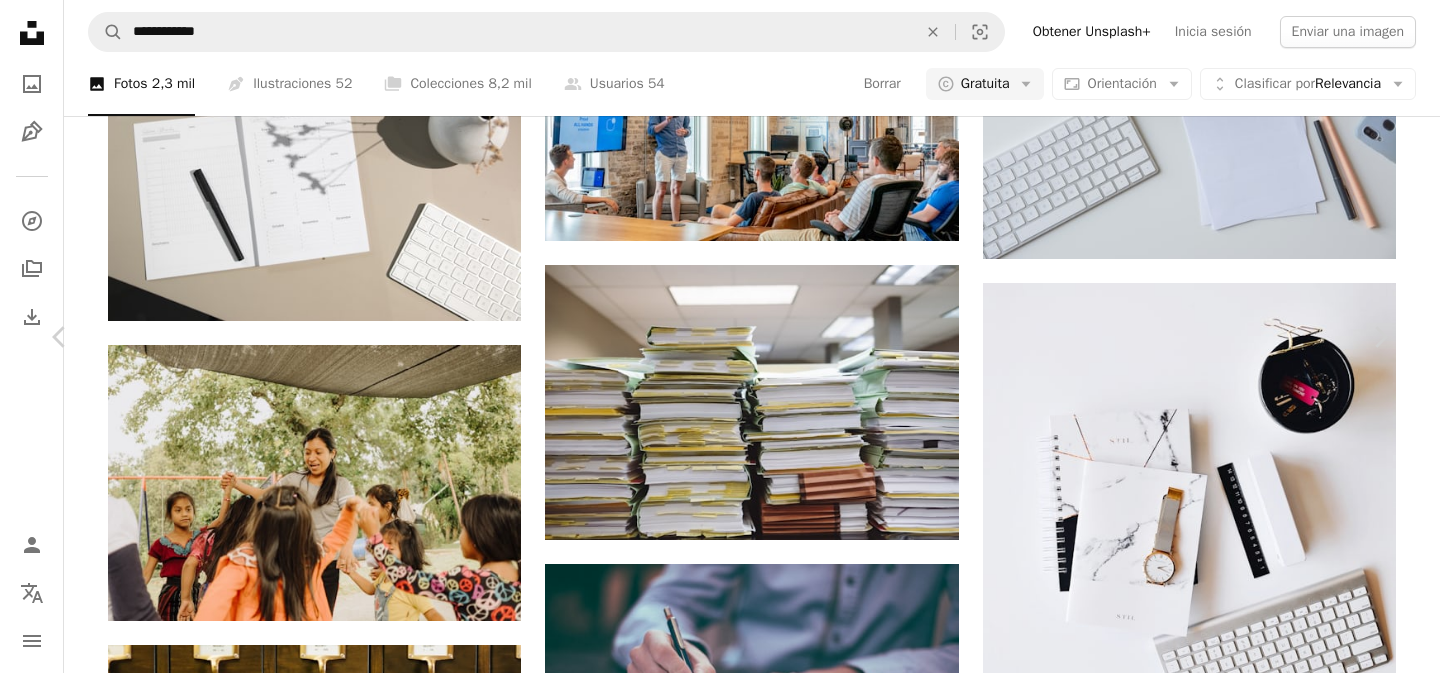 click on "Descargar gratis" at bounding box center (1184, 3158) 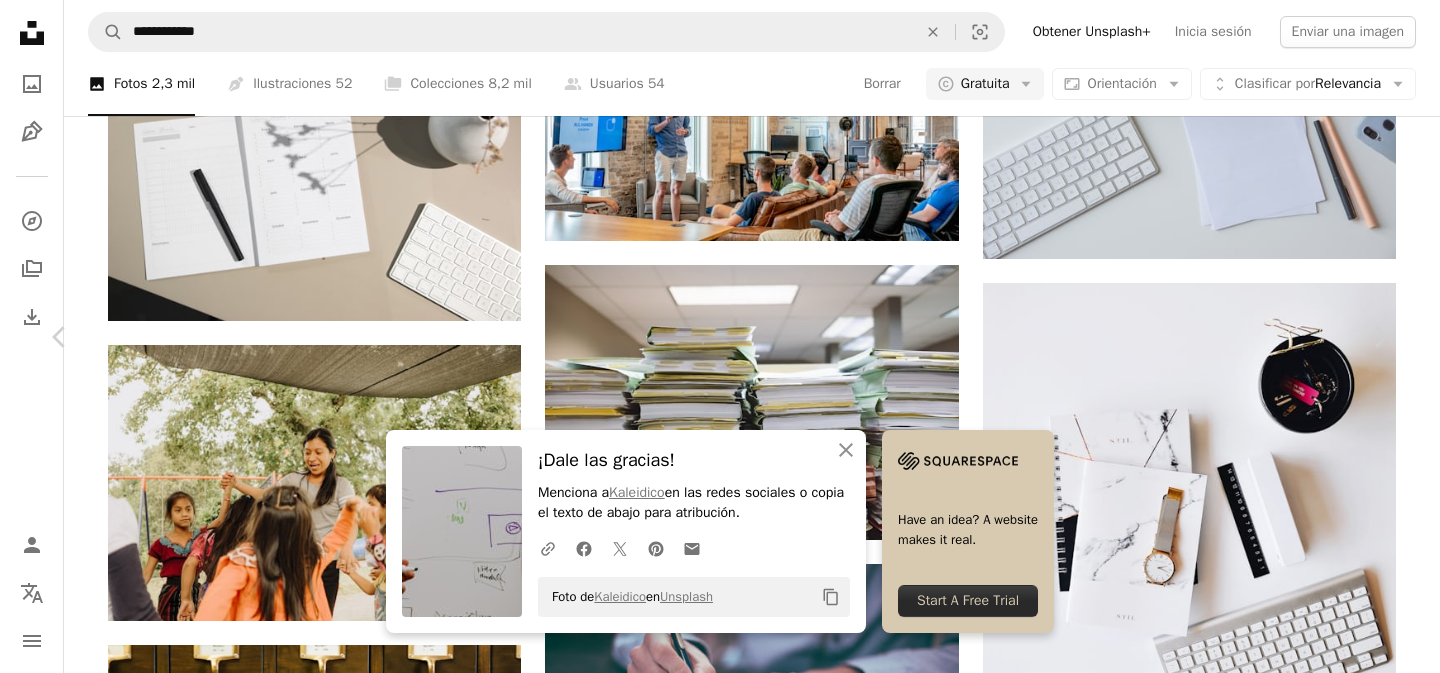 click on "An X shape" at bounding box center (20, 20) 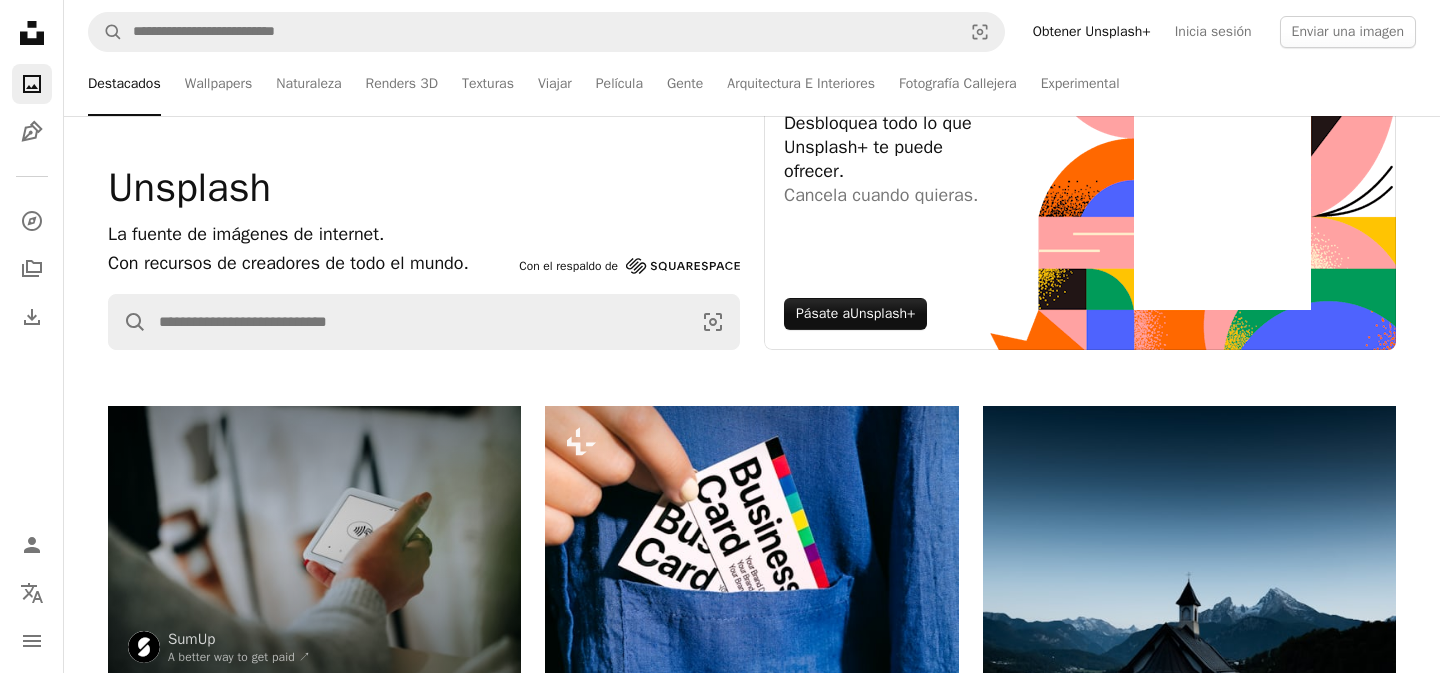 scroll, scrollTop: 148, scrollLeft: 0, axis: vertical 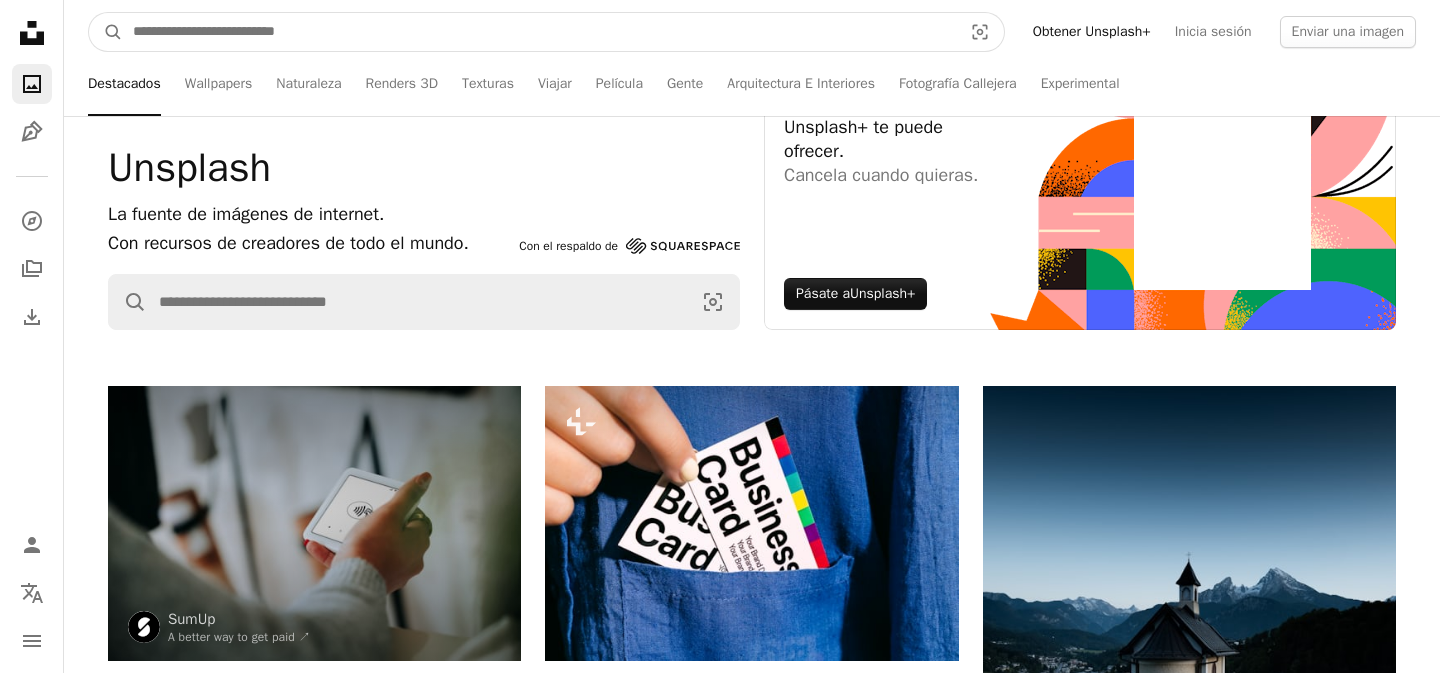 click at bounding box center [539, 32] 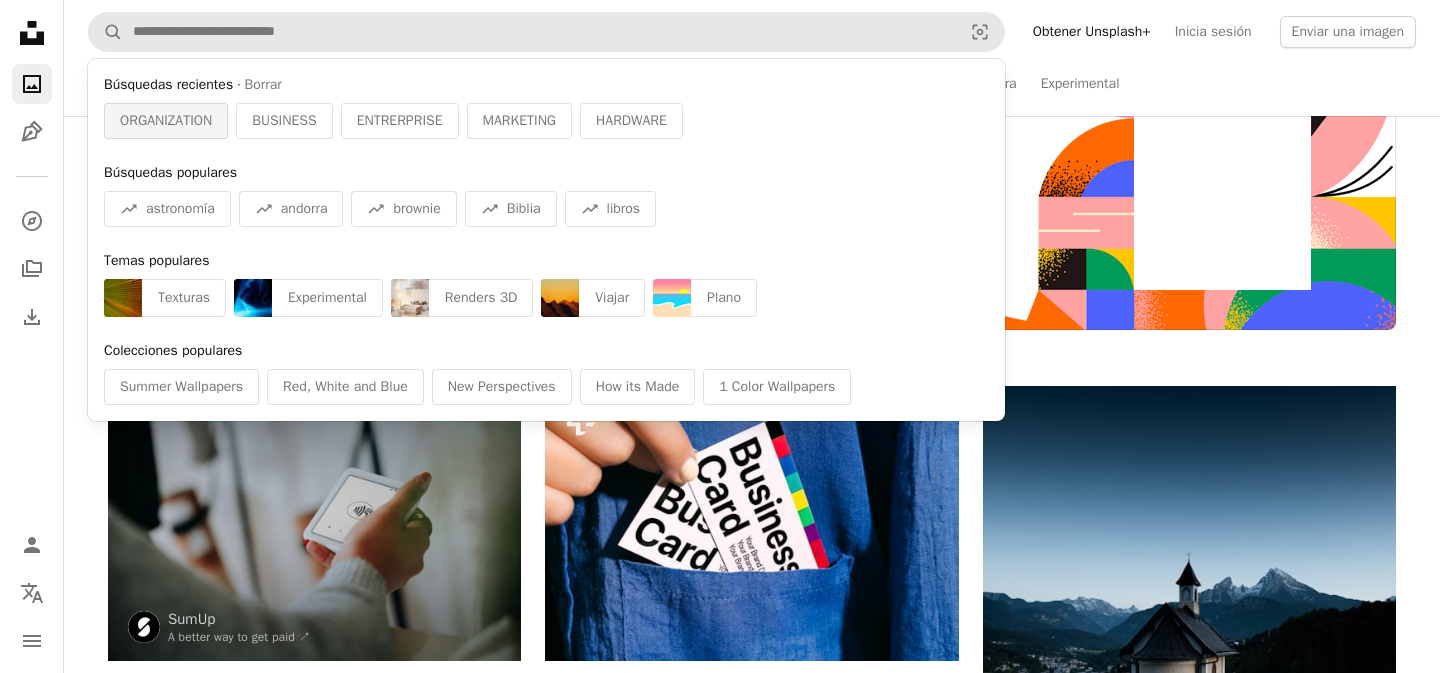 click on "ORGANIZATION" at bounding box center [166, 121] 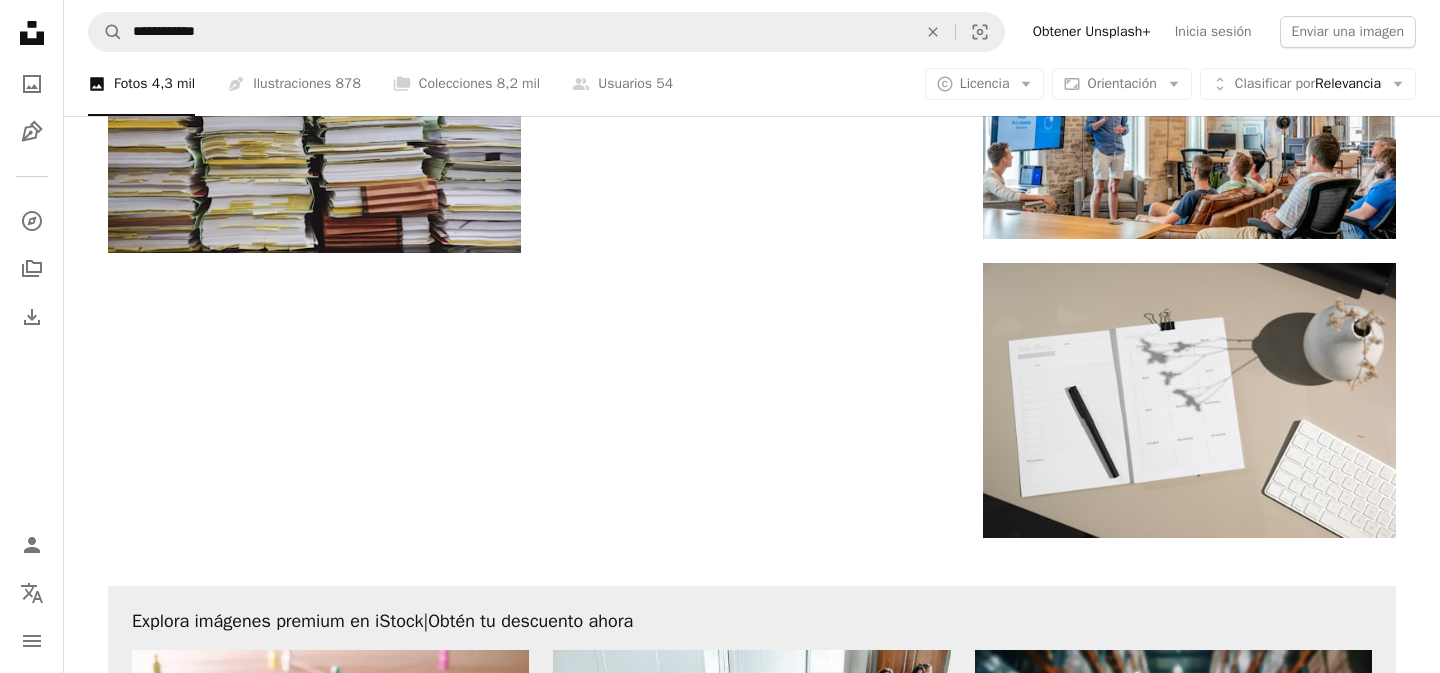 scroll, scrollTop: 2679, scrollLeft: 0, axis: vertical 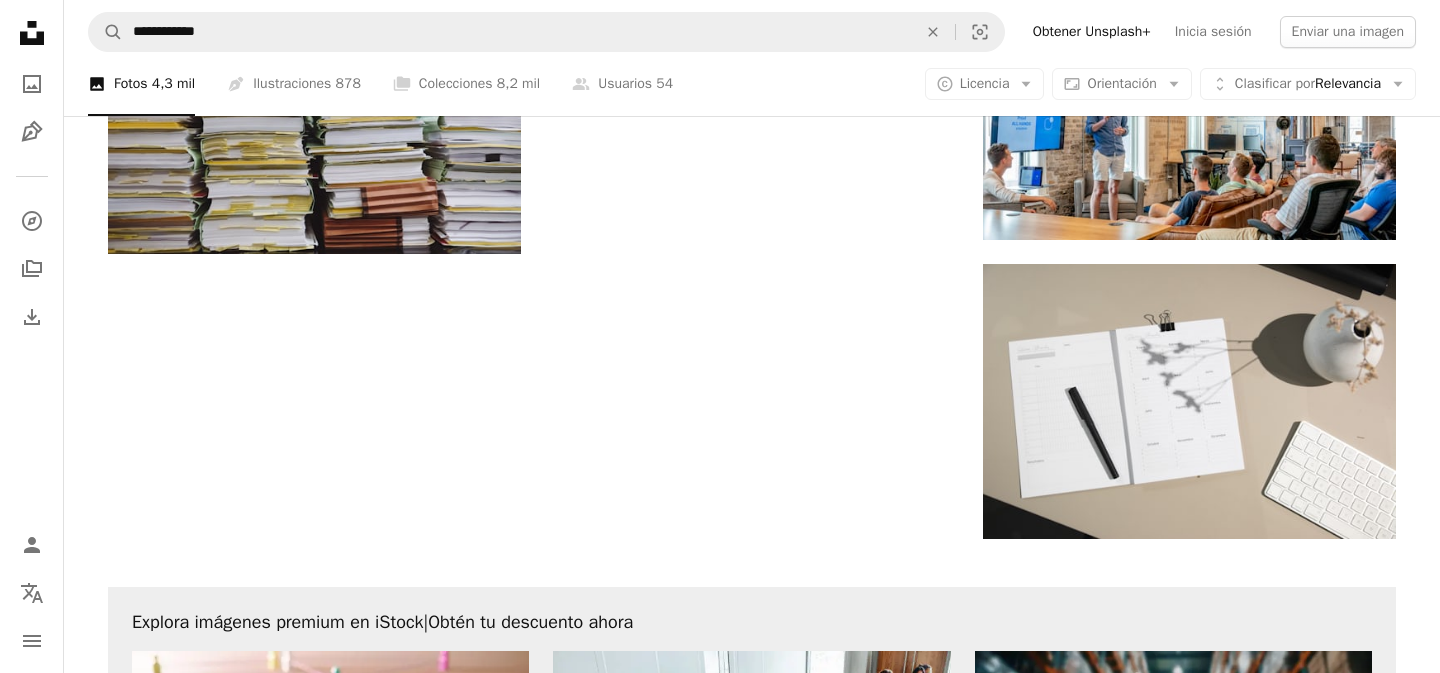 click on "Cargar más" at bounding box center [752, 1341] 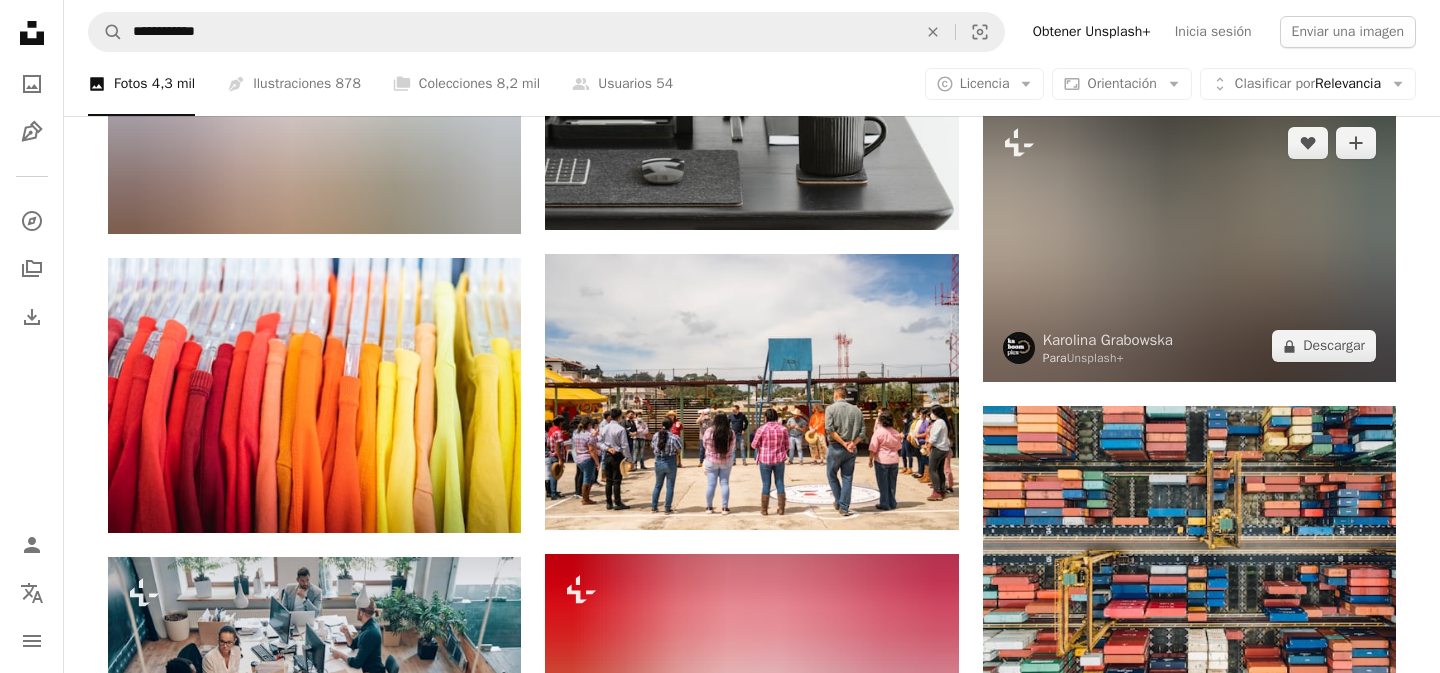 scroll, scrollTop: 14999, scrollLeft: 0, axis: vertical 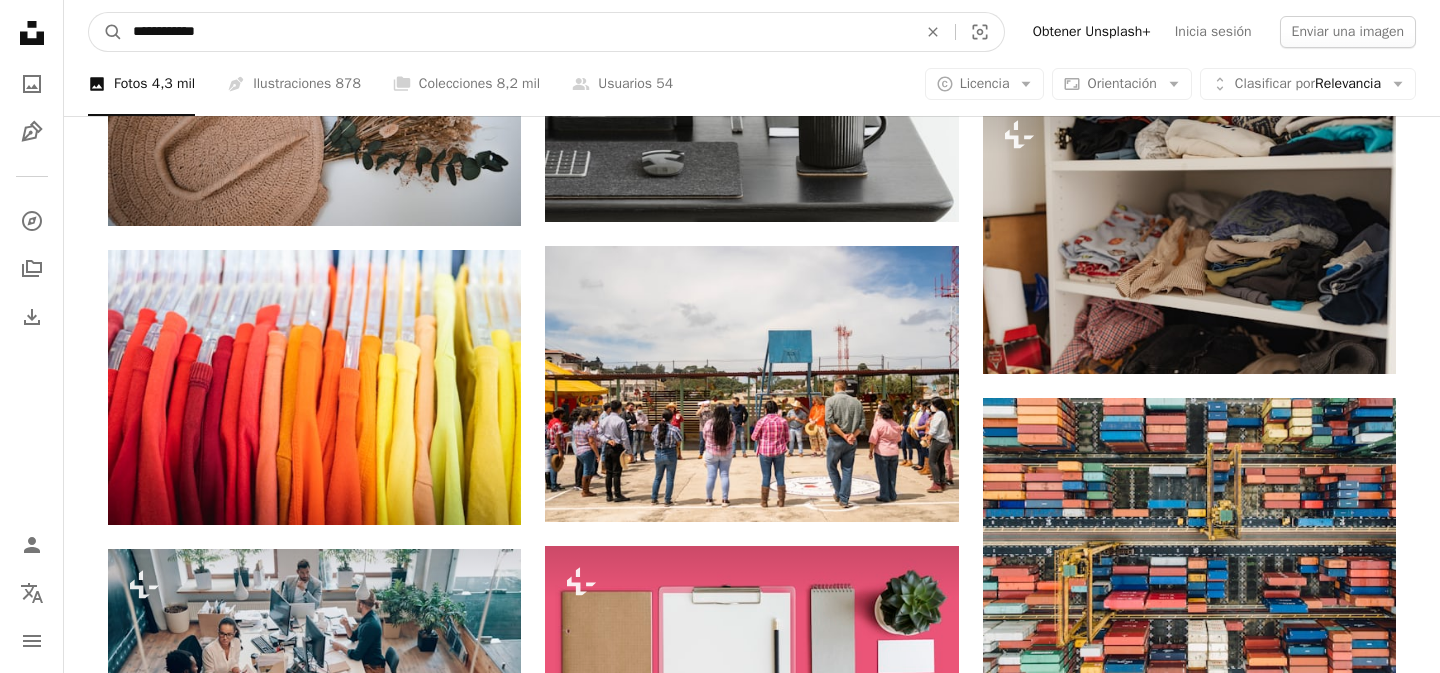 click on "**********" at bounding box center [517, 32] 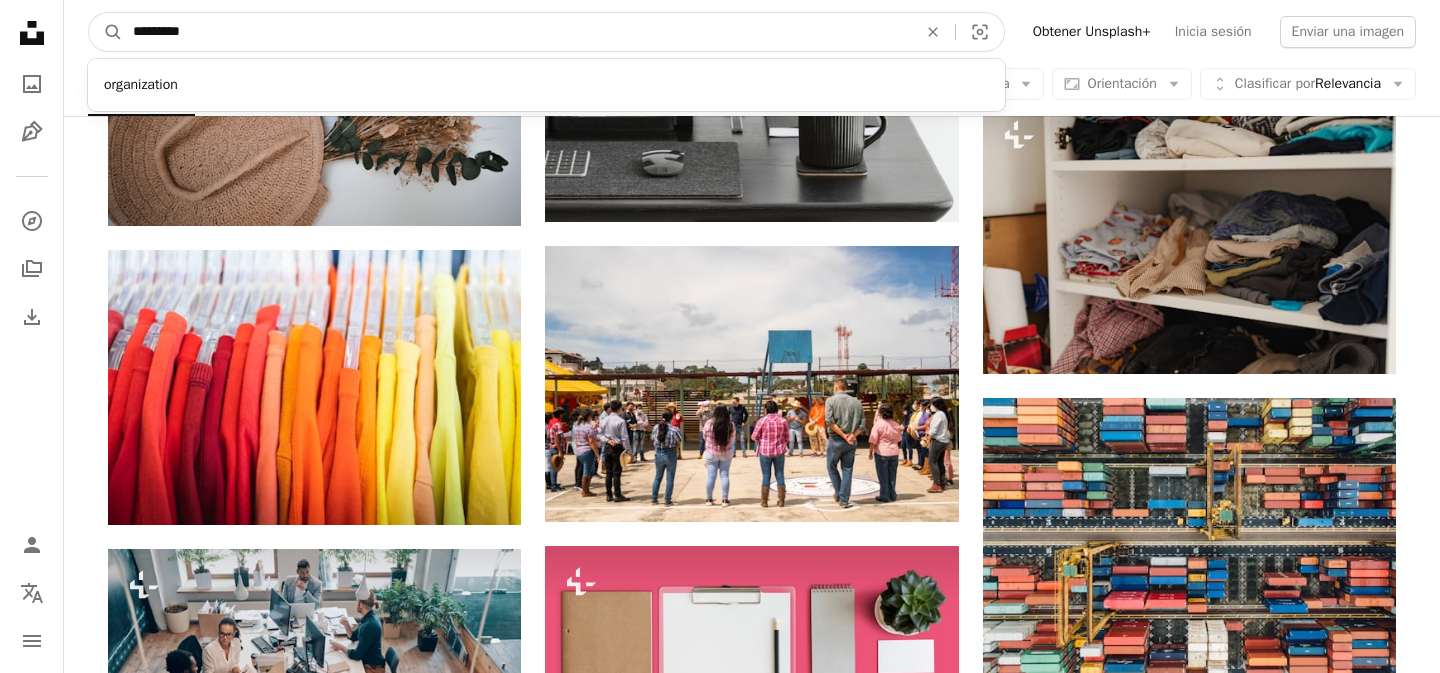 type on "*********" 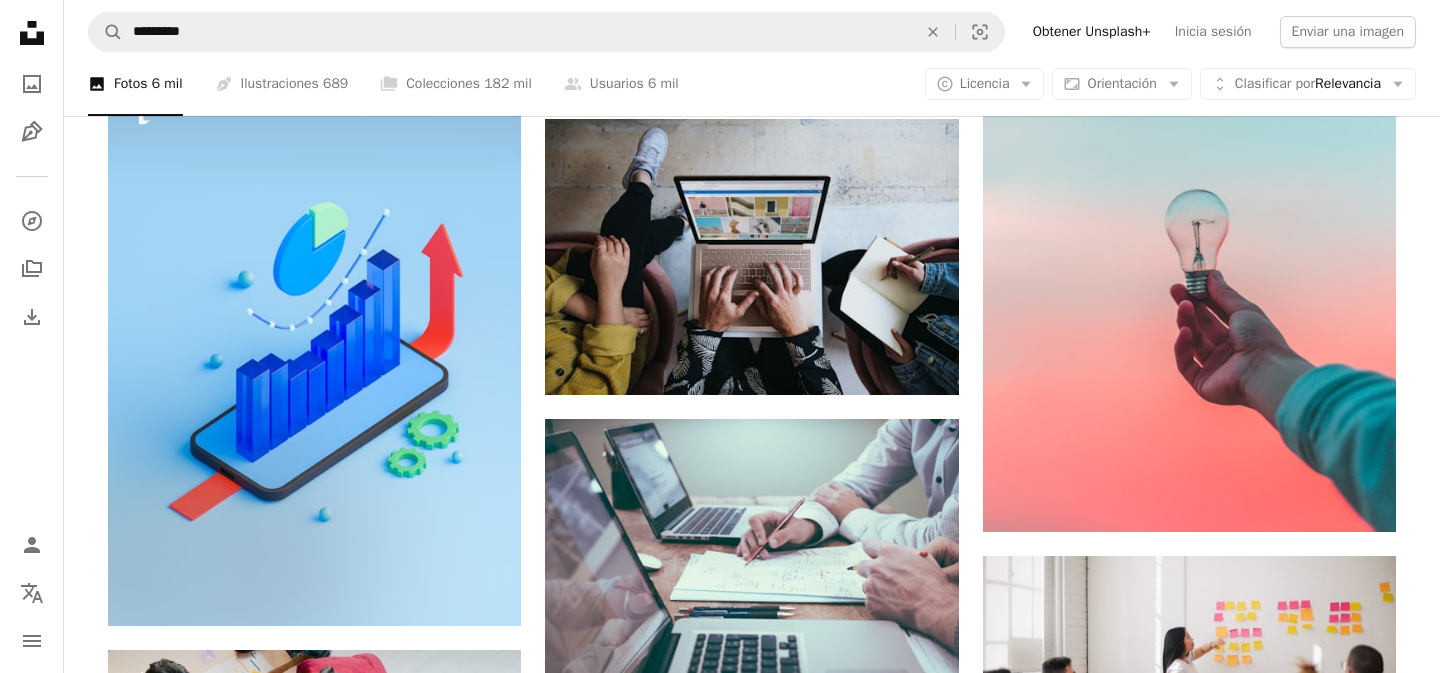 scroll, scrollTop: 967, scrollLeft: 0, axis: vertical 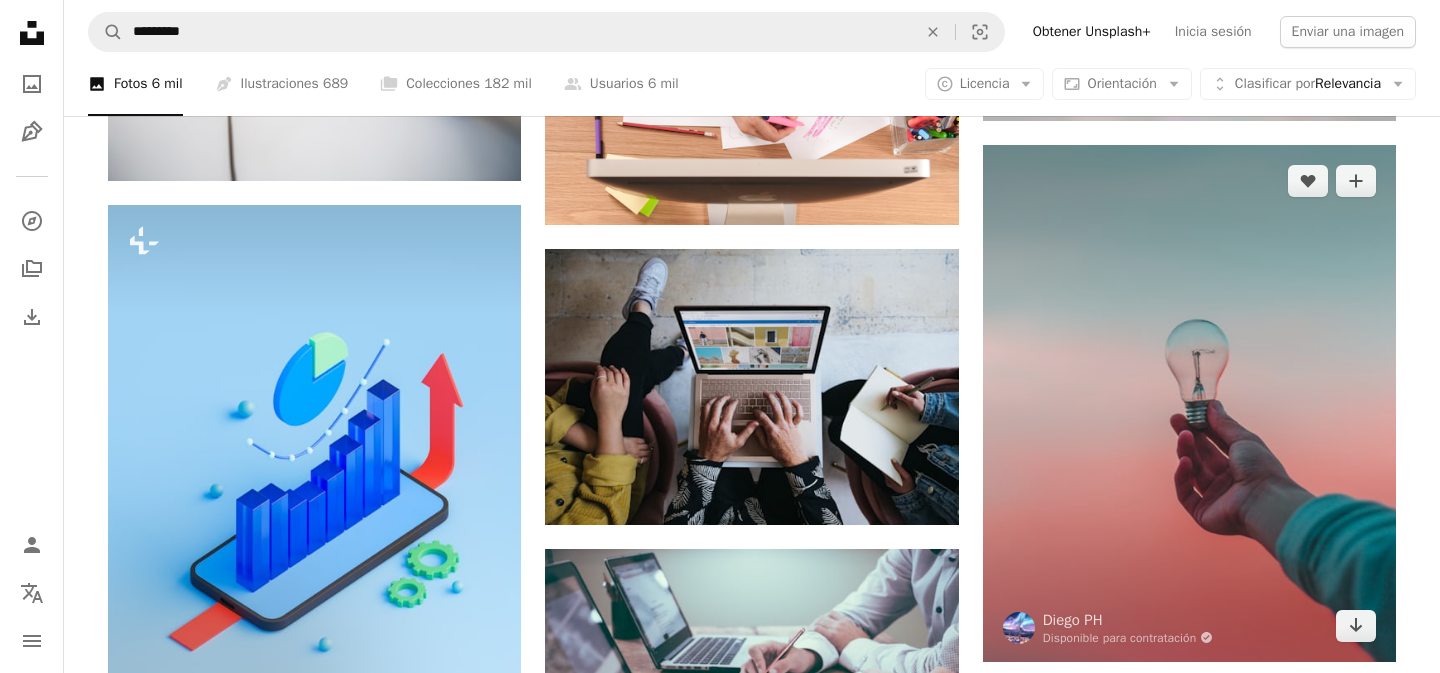 click at bounding box center [1189, 403] 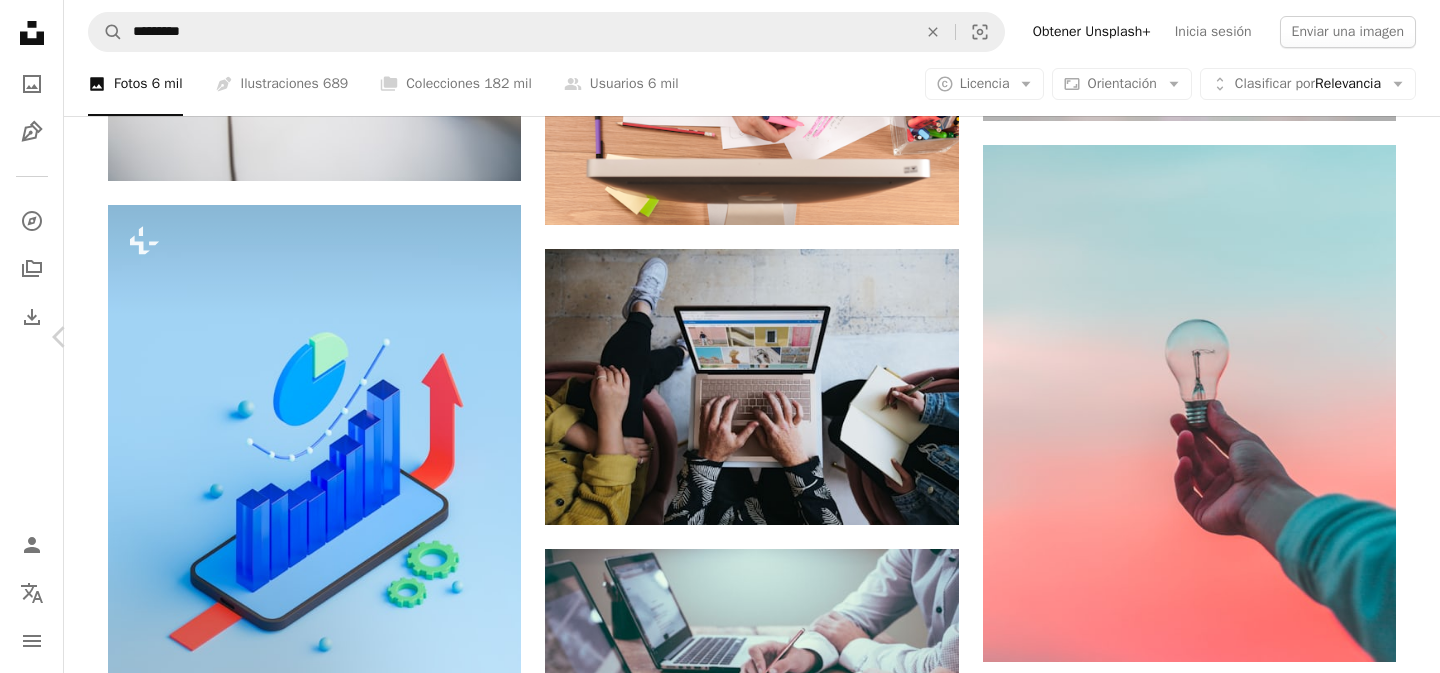 click on "Descargar gratis" at bounding box center [1184, 4119] 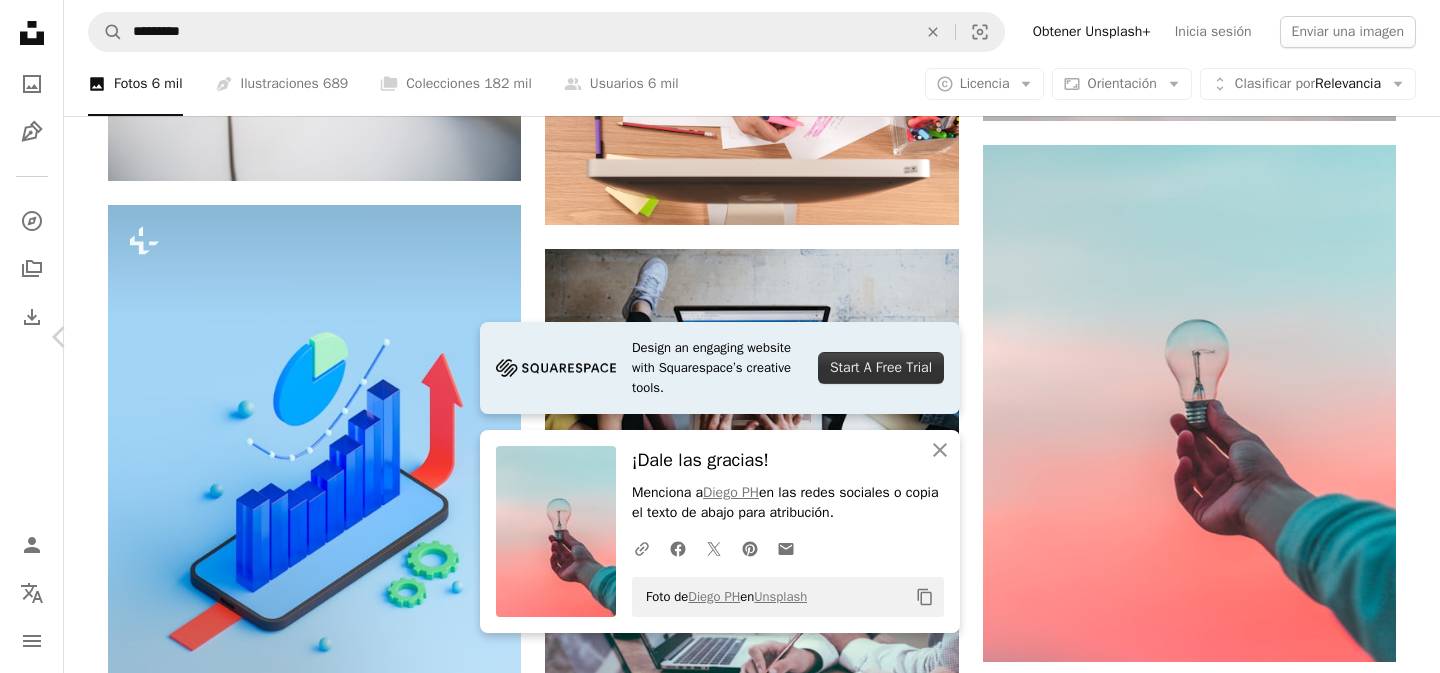 click on "An X shape" at bounding box center [20, 20] 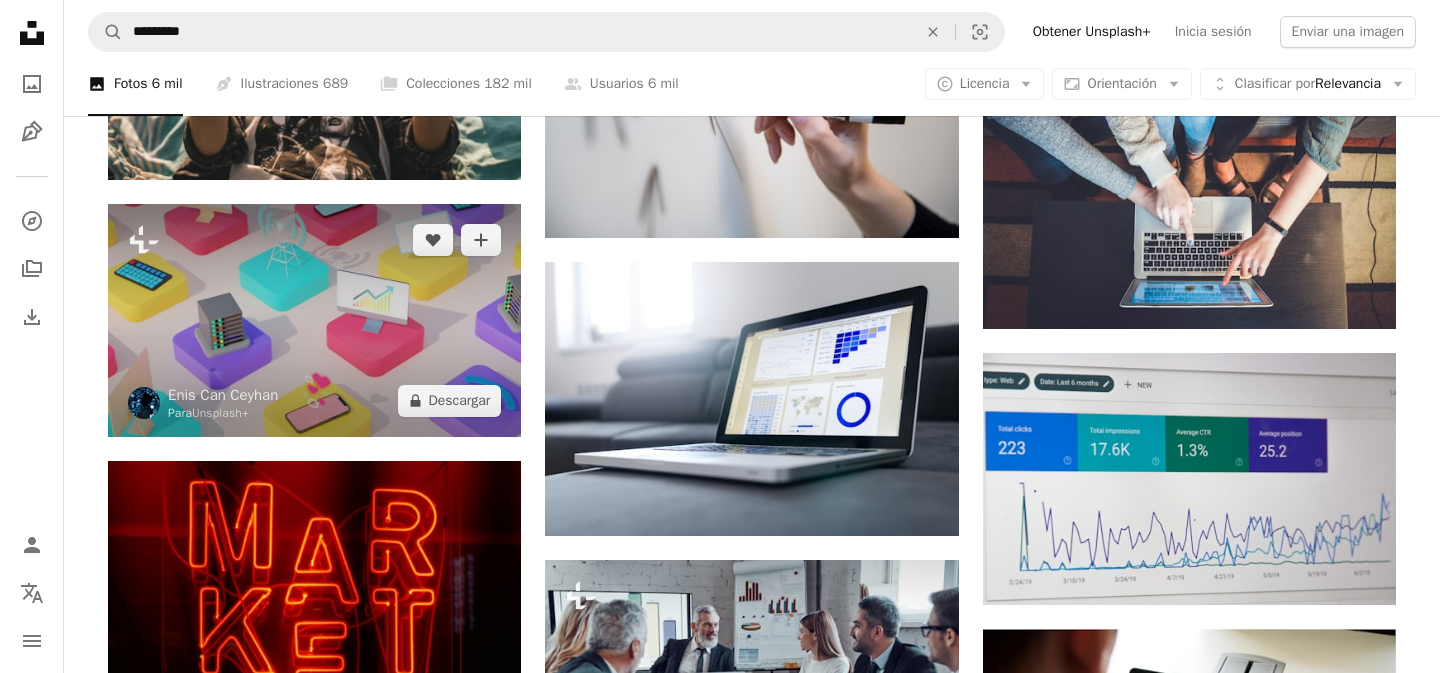 scroll, scrollTop: 2803, scrollLeft: 0, axis: vertical 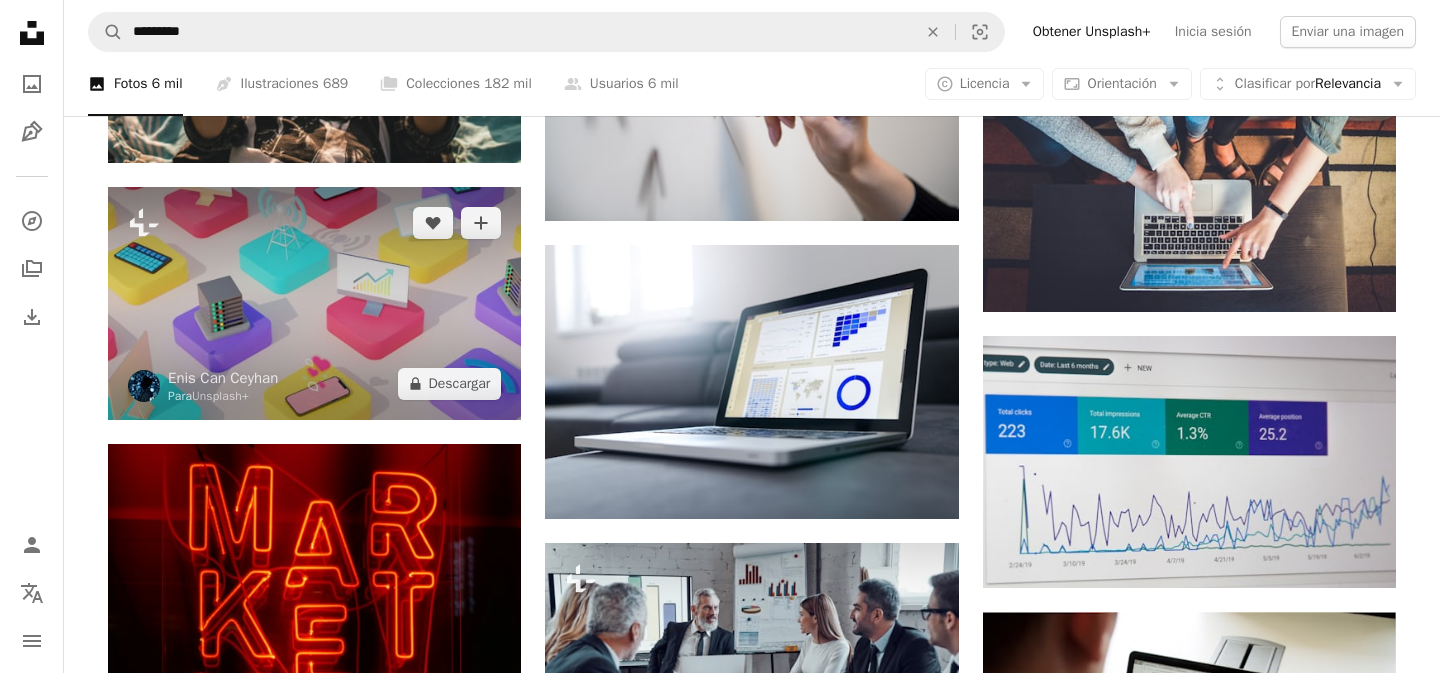 click at bounding box center (314, 303) 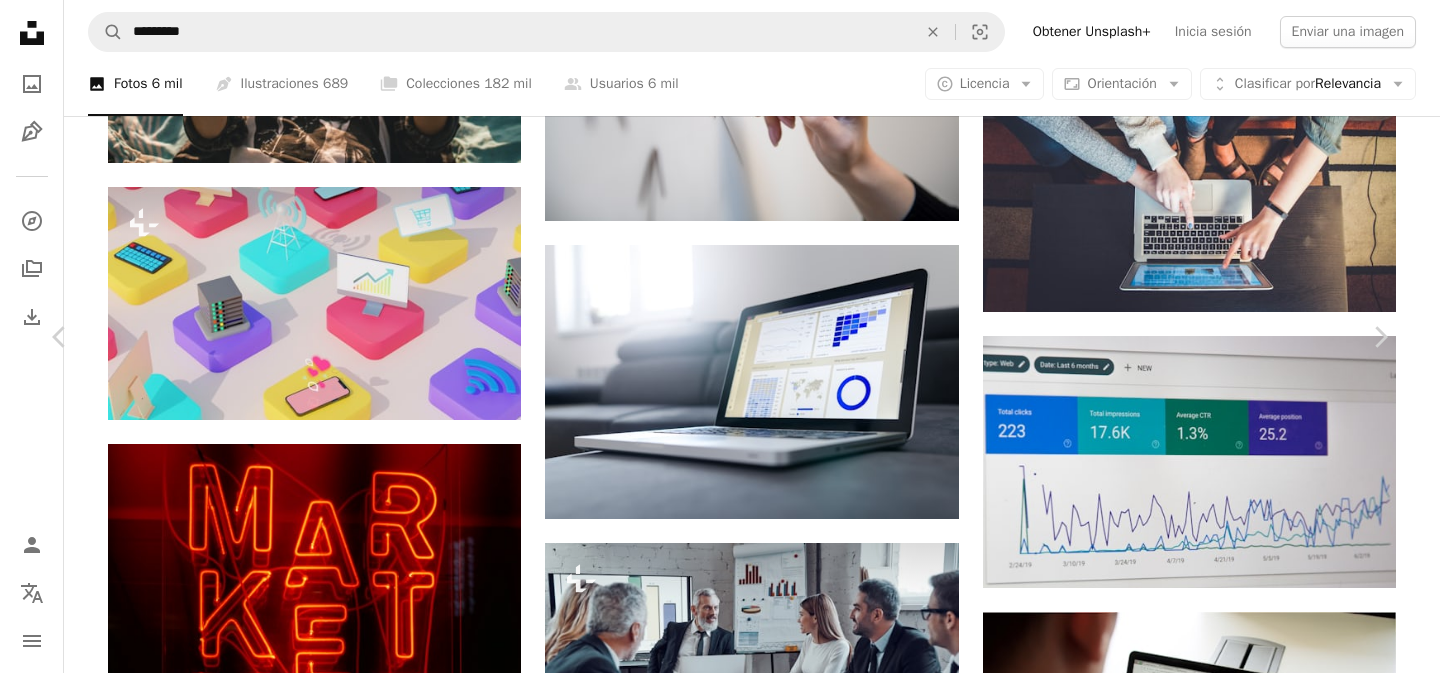 click on "An X shape" at bounding box center [20, 20] 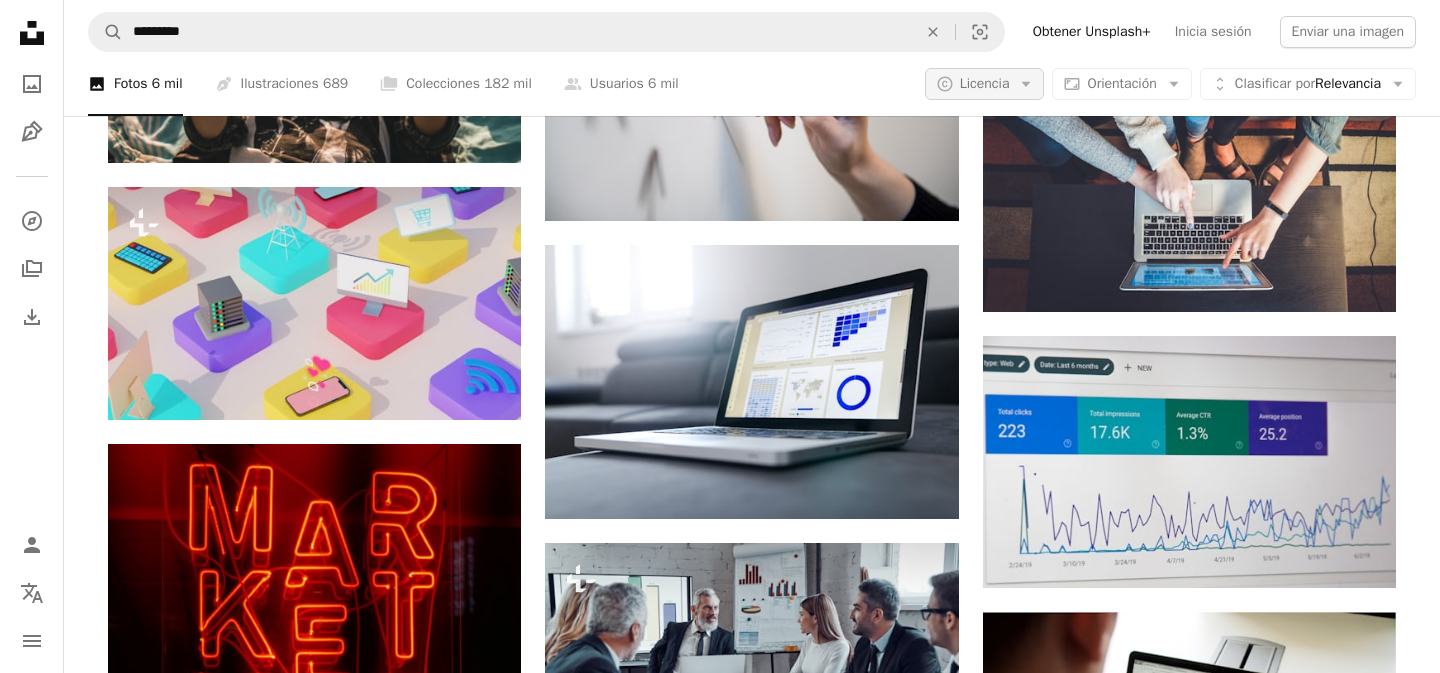 click on "Licencia" at bounding box center (985, 84) 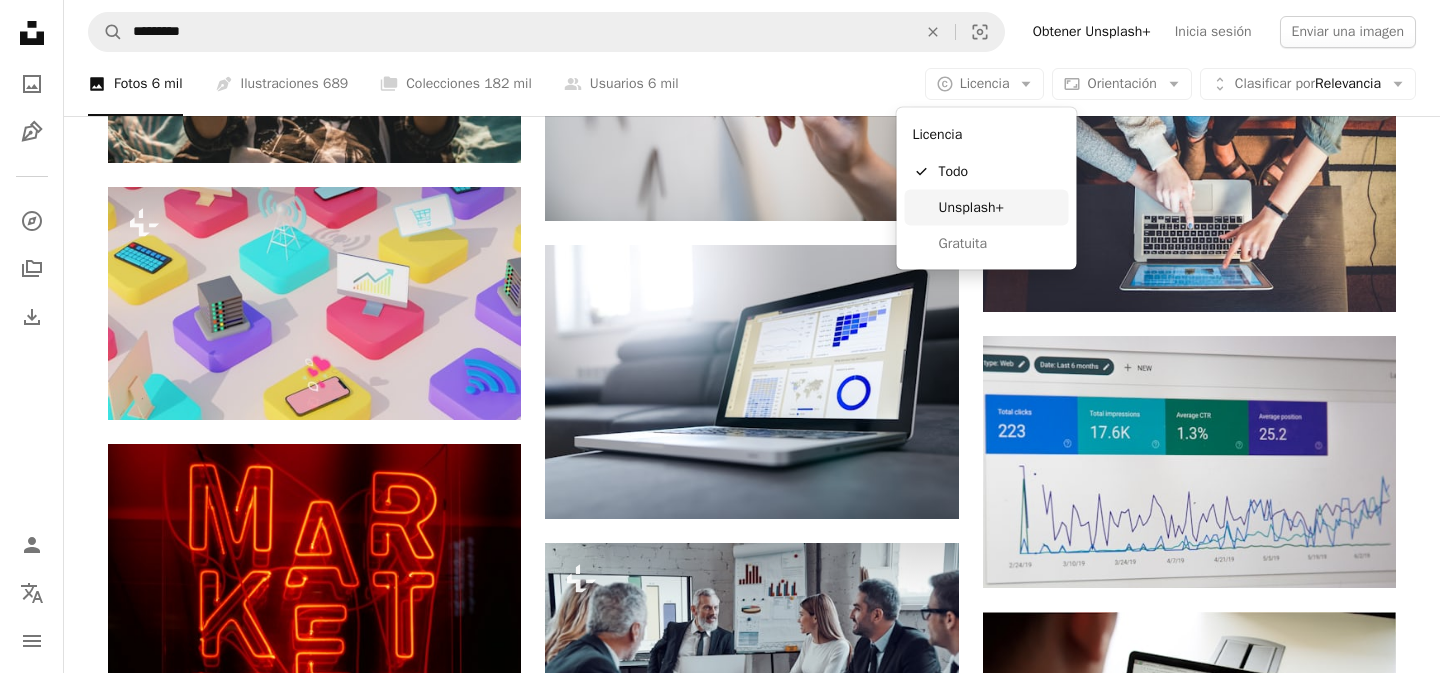click on "Gratuita" at bounding box center (1000, 243) 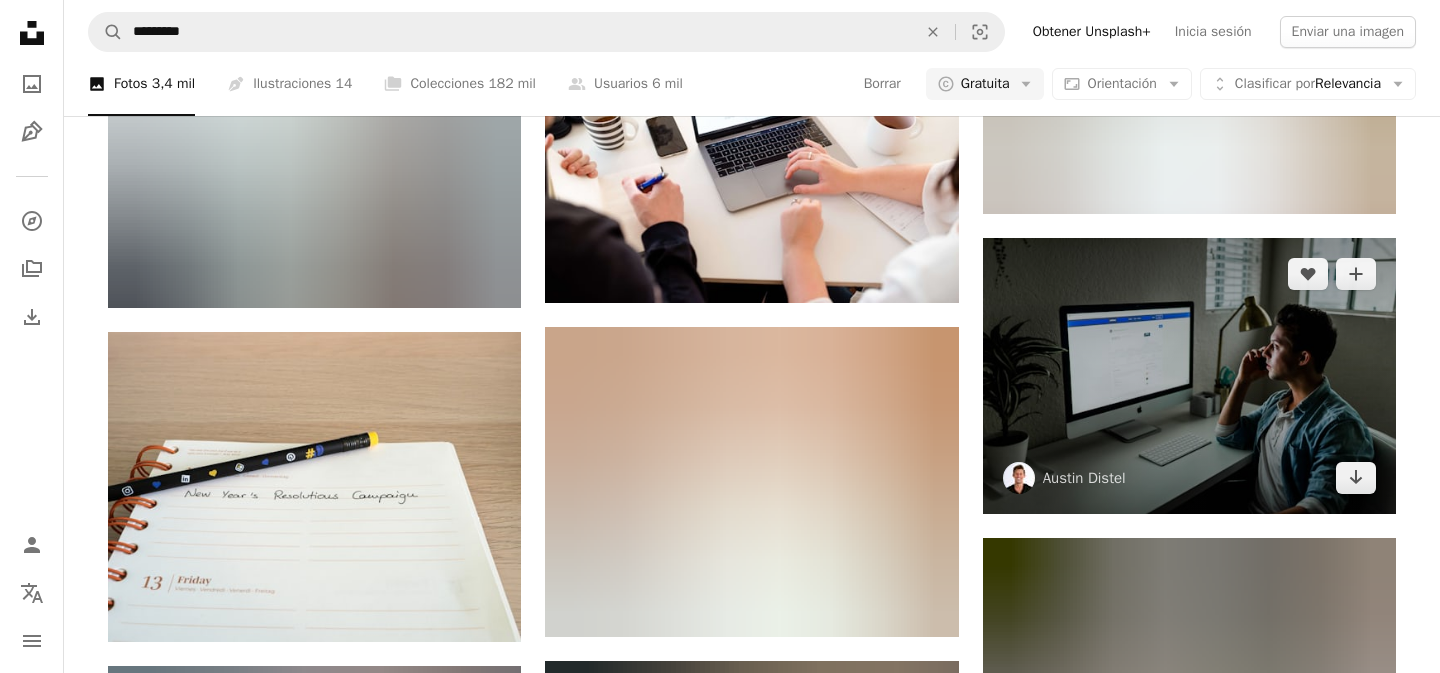 scroll, scrollTop: 22956, scrollLeft: 0, axis: vertical 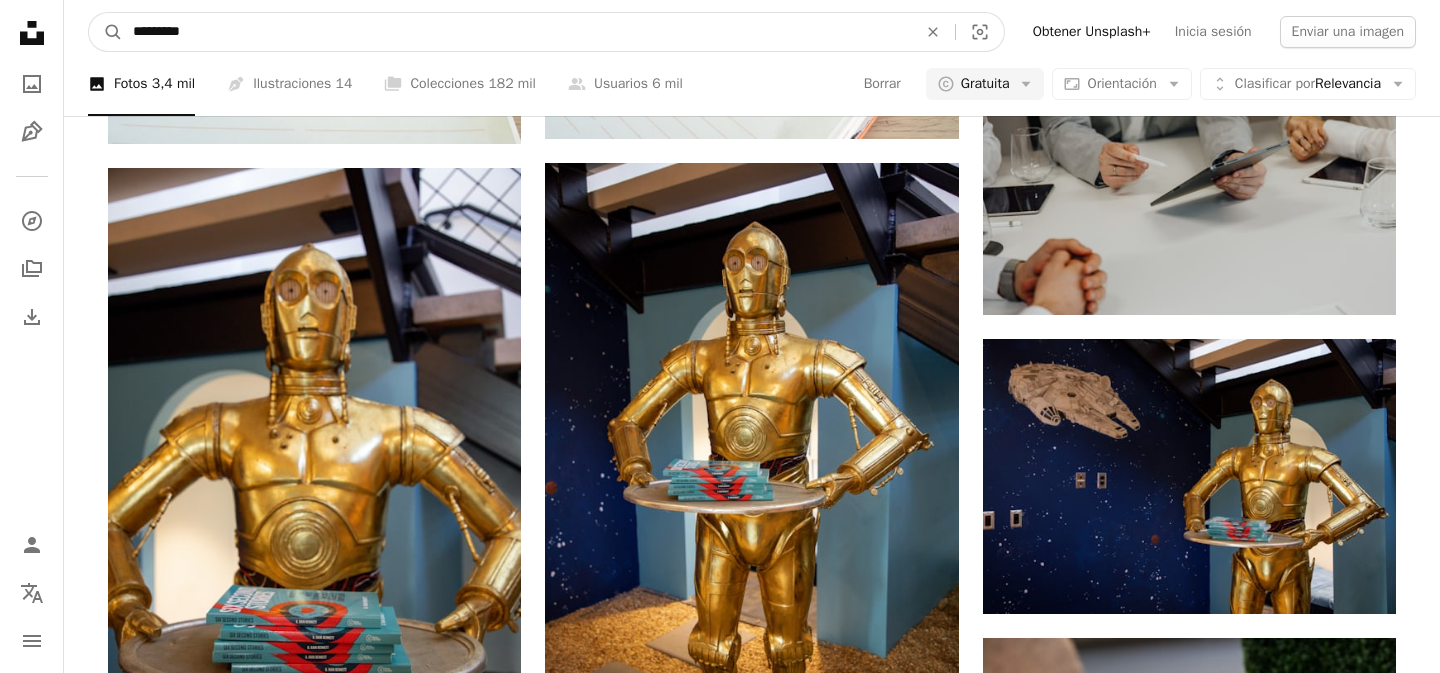 click on "*********" at bounding box center (517, 32) 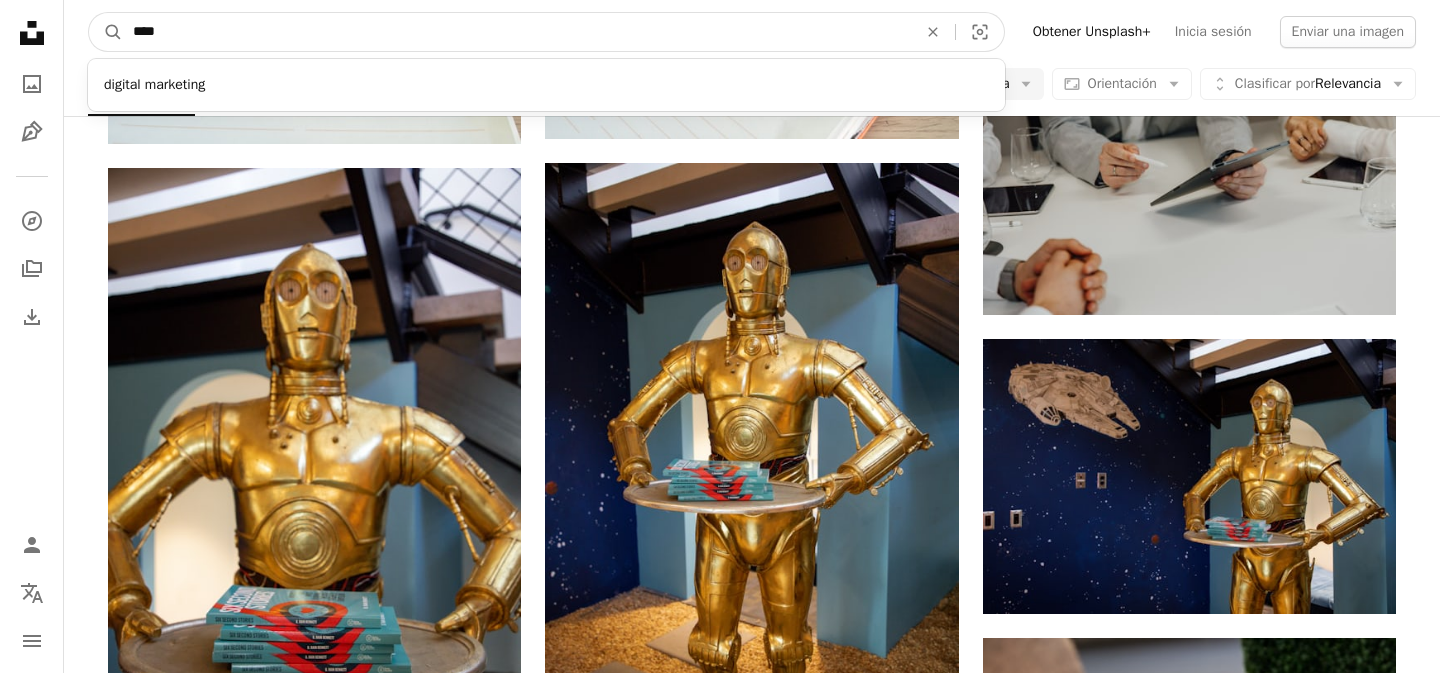 type on "****" 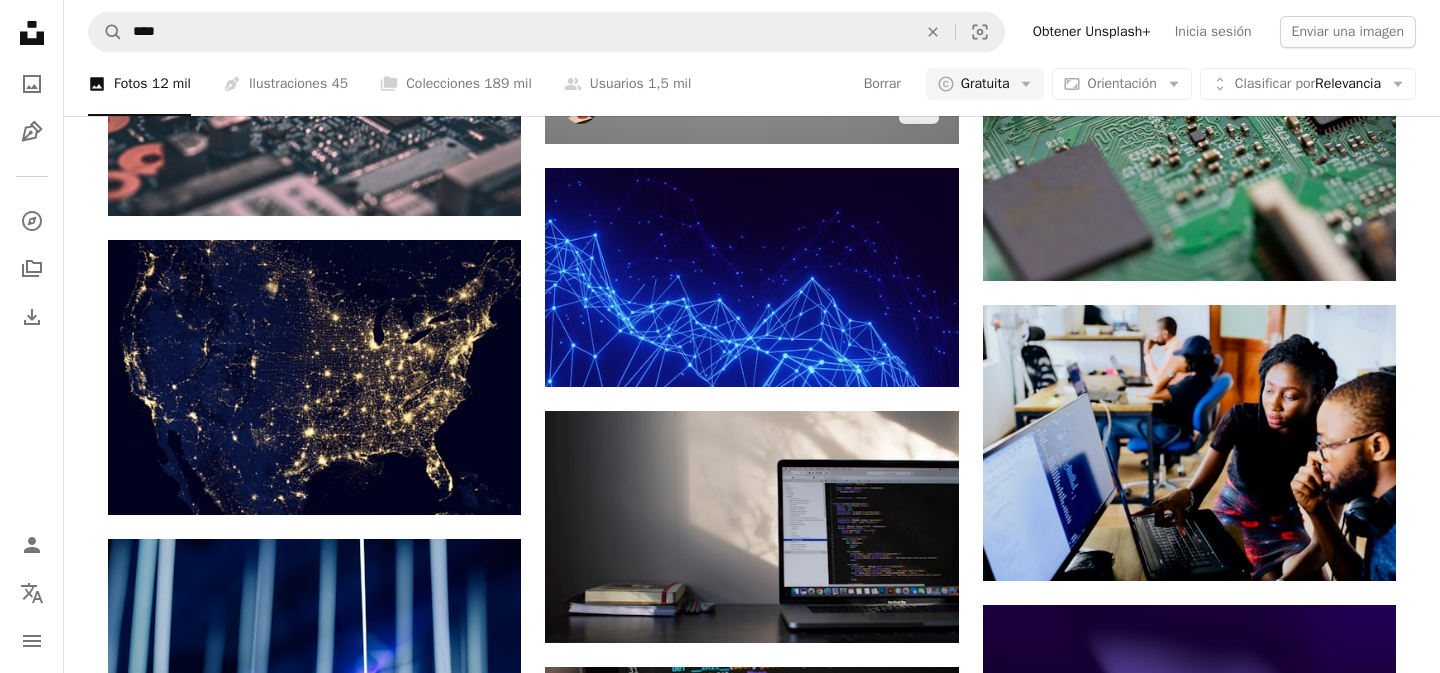 scroll, scrollTop: 4764, scrollLeft: 0, axis: vertical 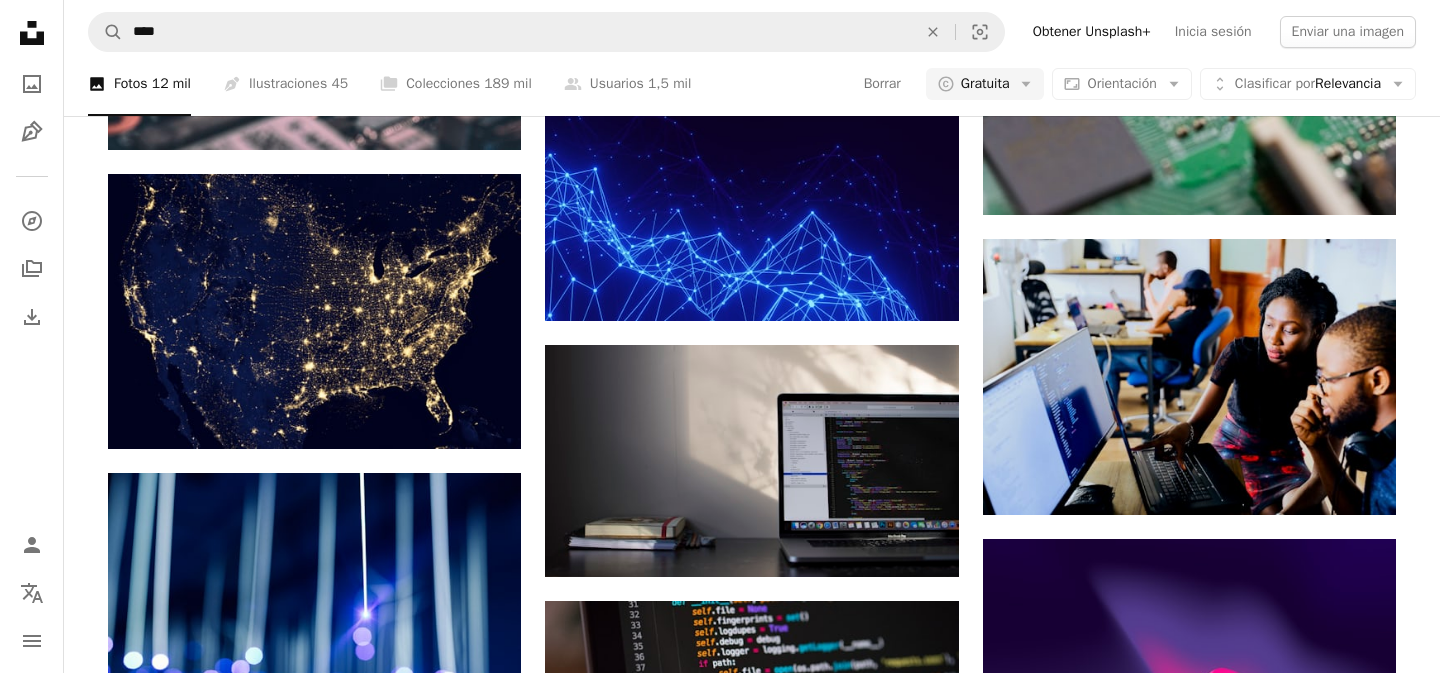 click at bounding box center (751, 211) 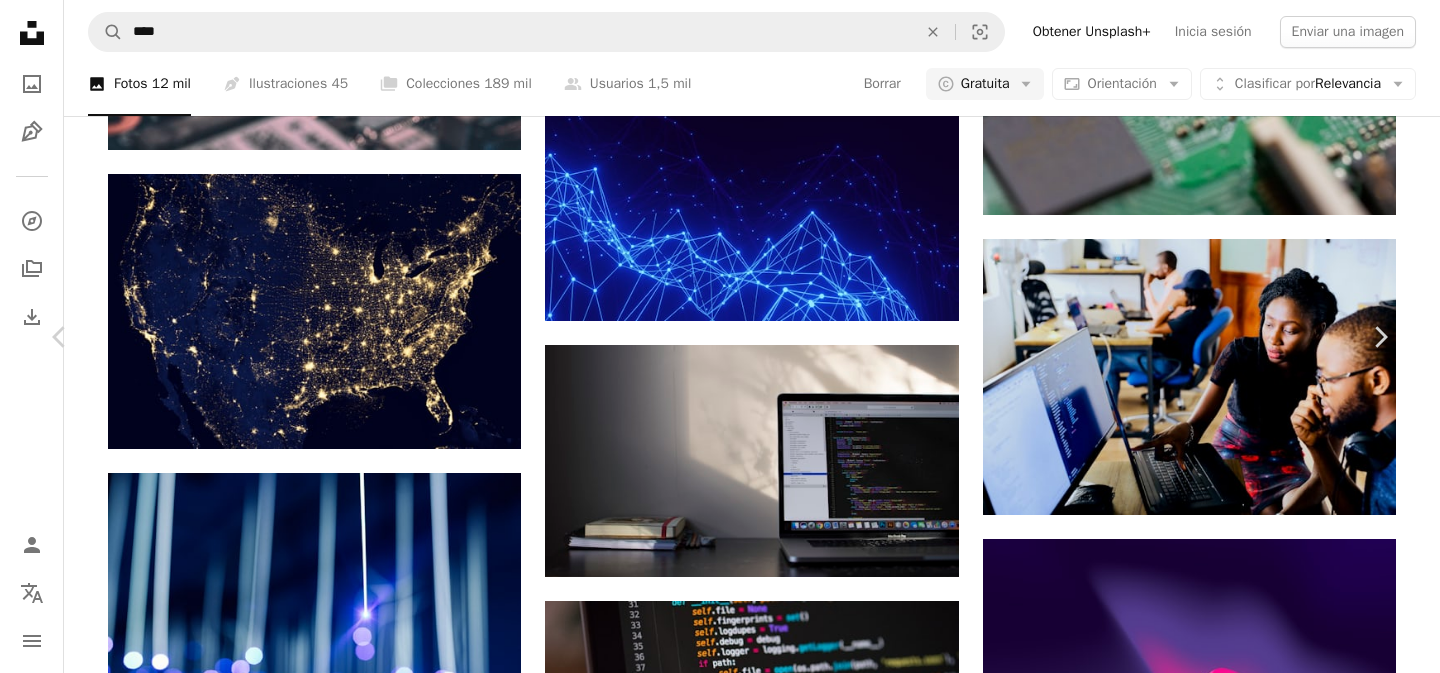 click on "Descargar gratis" at bounding box center (1184, 5181) 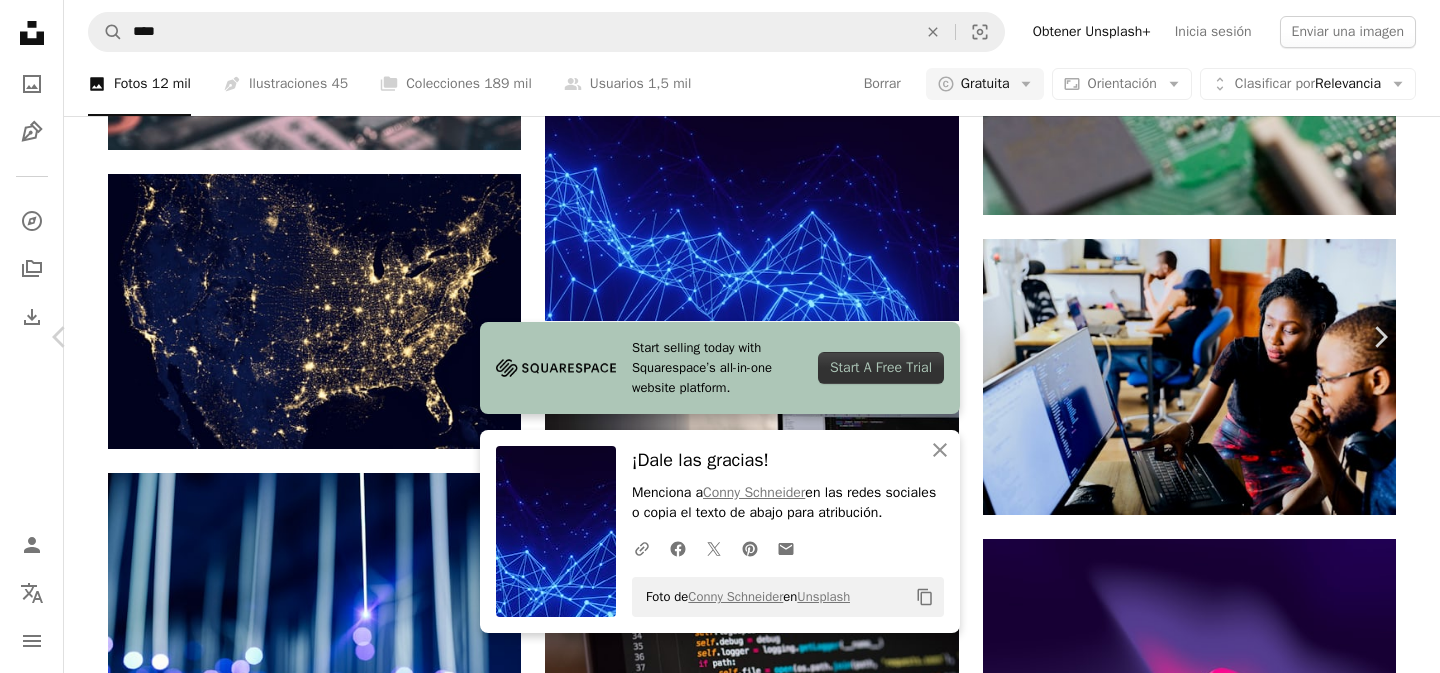 click on "An X shape" at bounding box center (20, 20) 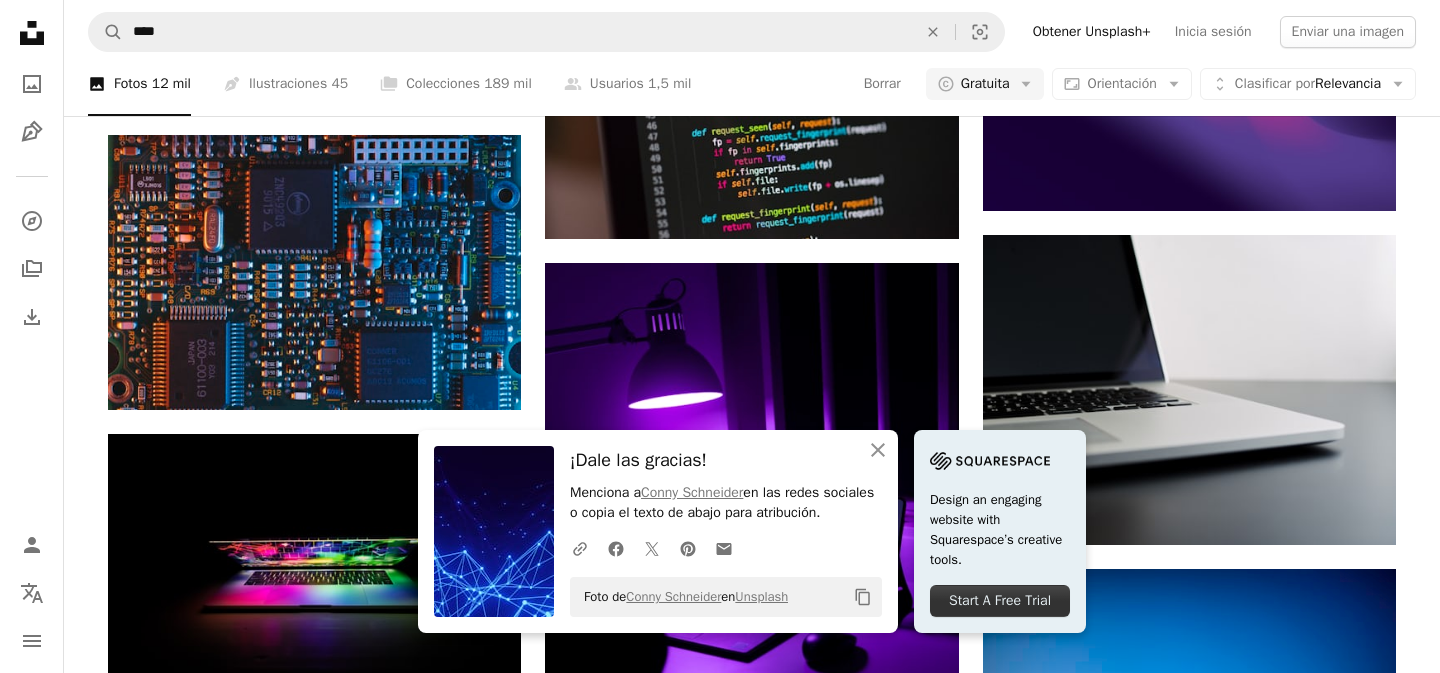 scroll, scrollTop: 5525, scrollLeft: 0, axis: vertical 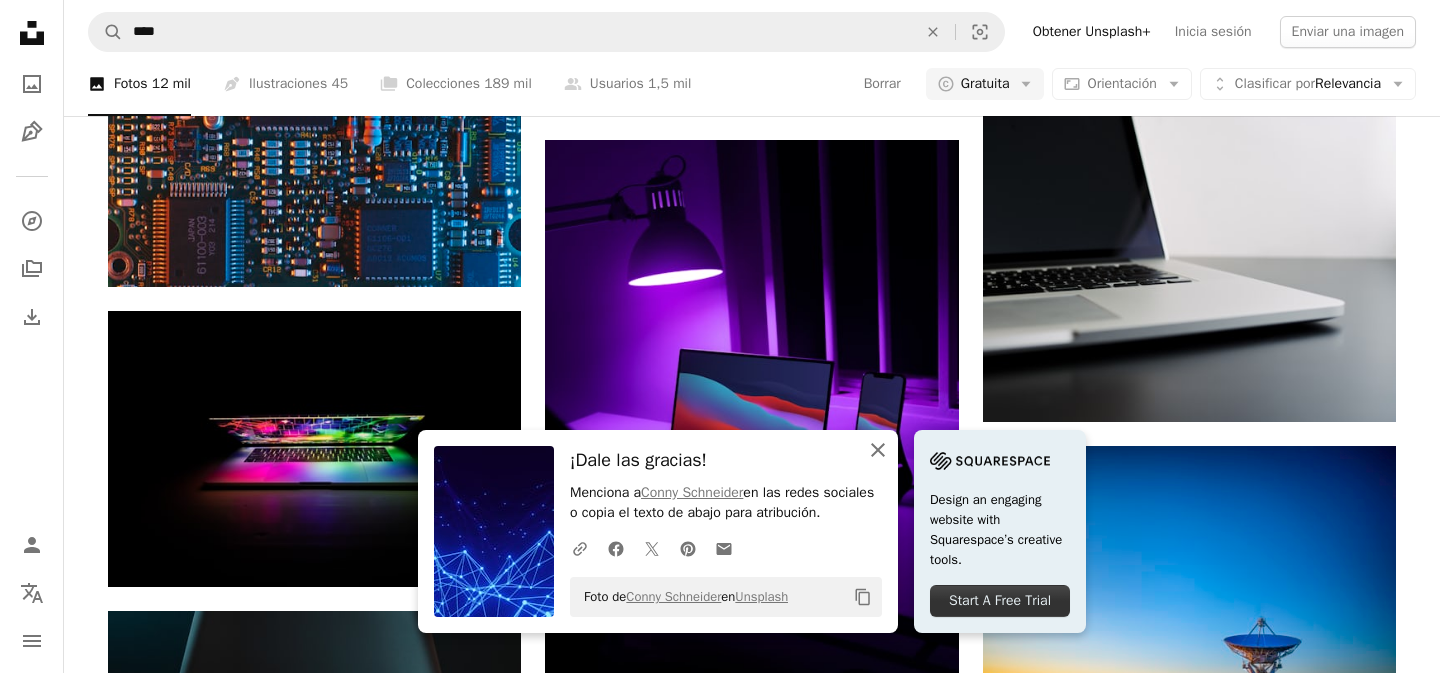 click on "An X shape Cerrar" at bounding box center (878, 450) 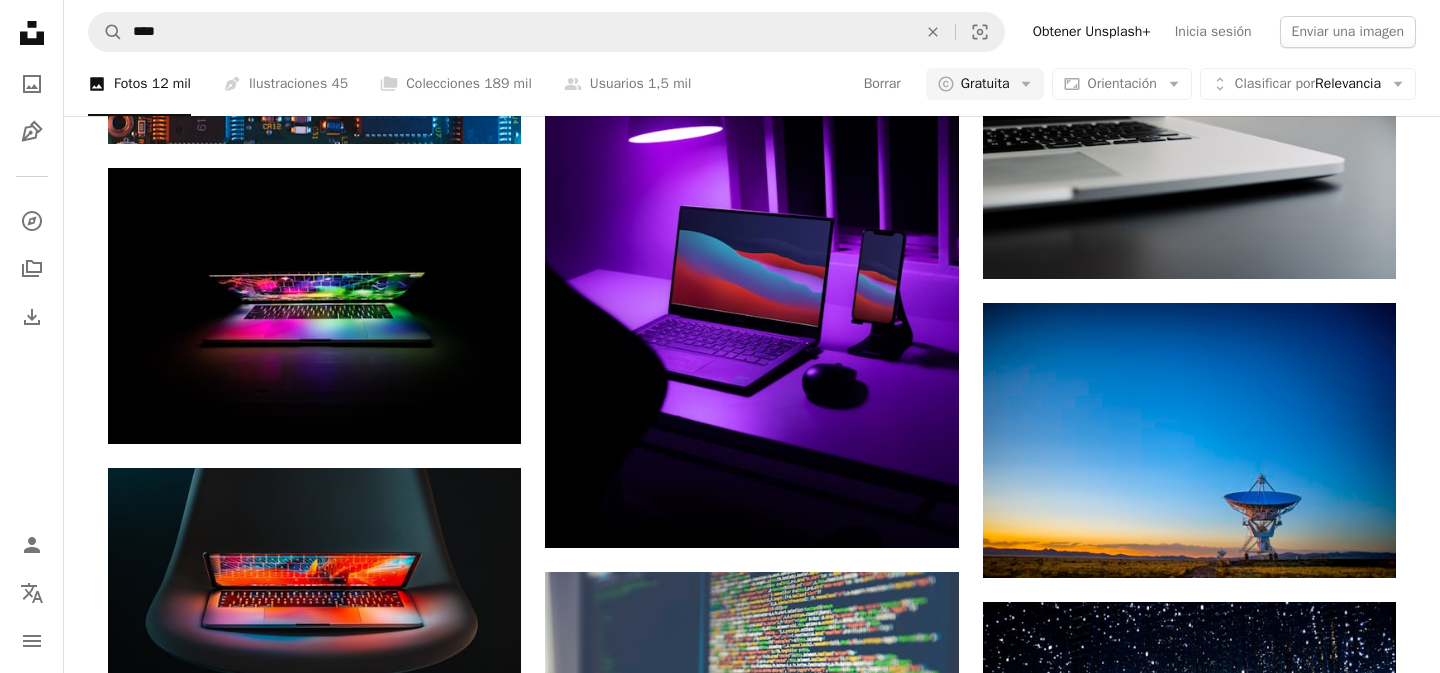 scroll, scrollTop: 6073, scrollLeft: 0, axis: vertical 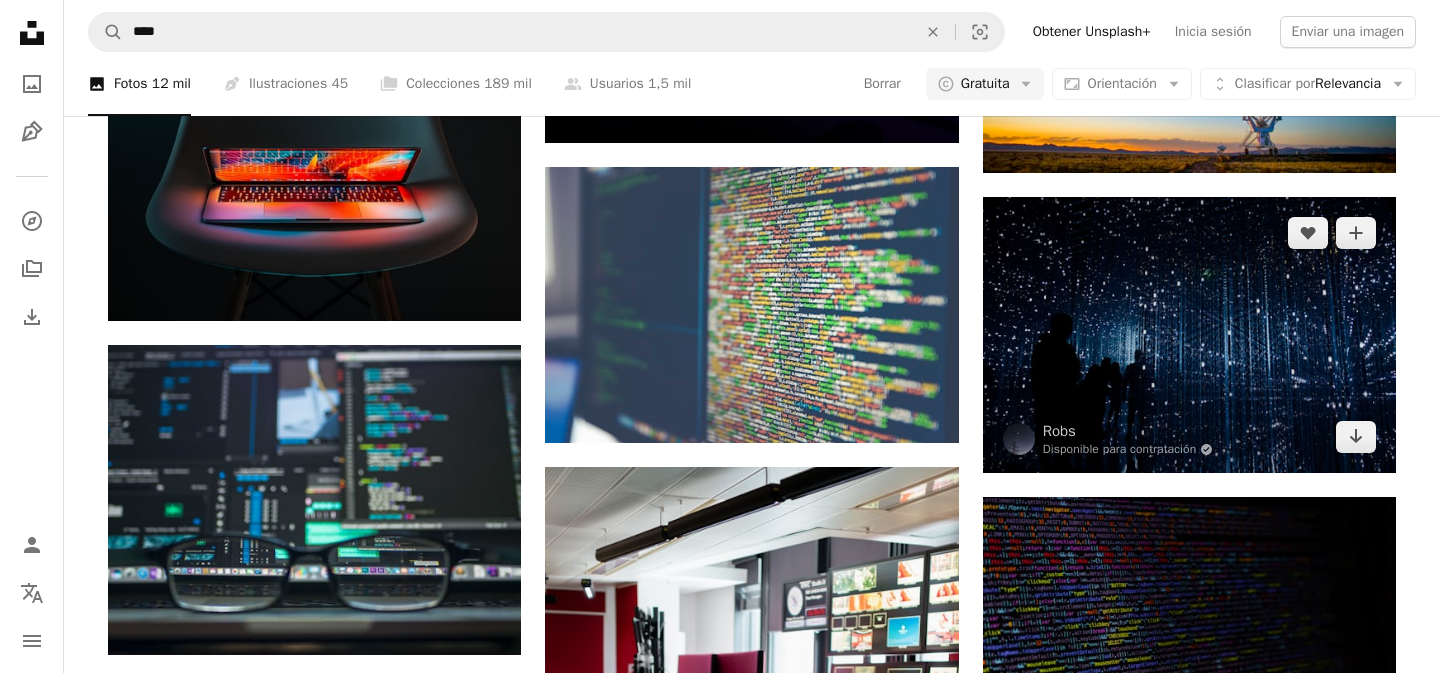 click at bounding box center [1189, 335] 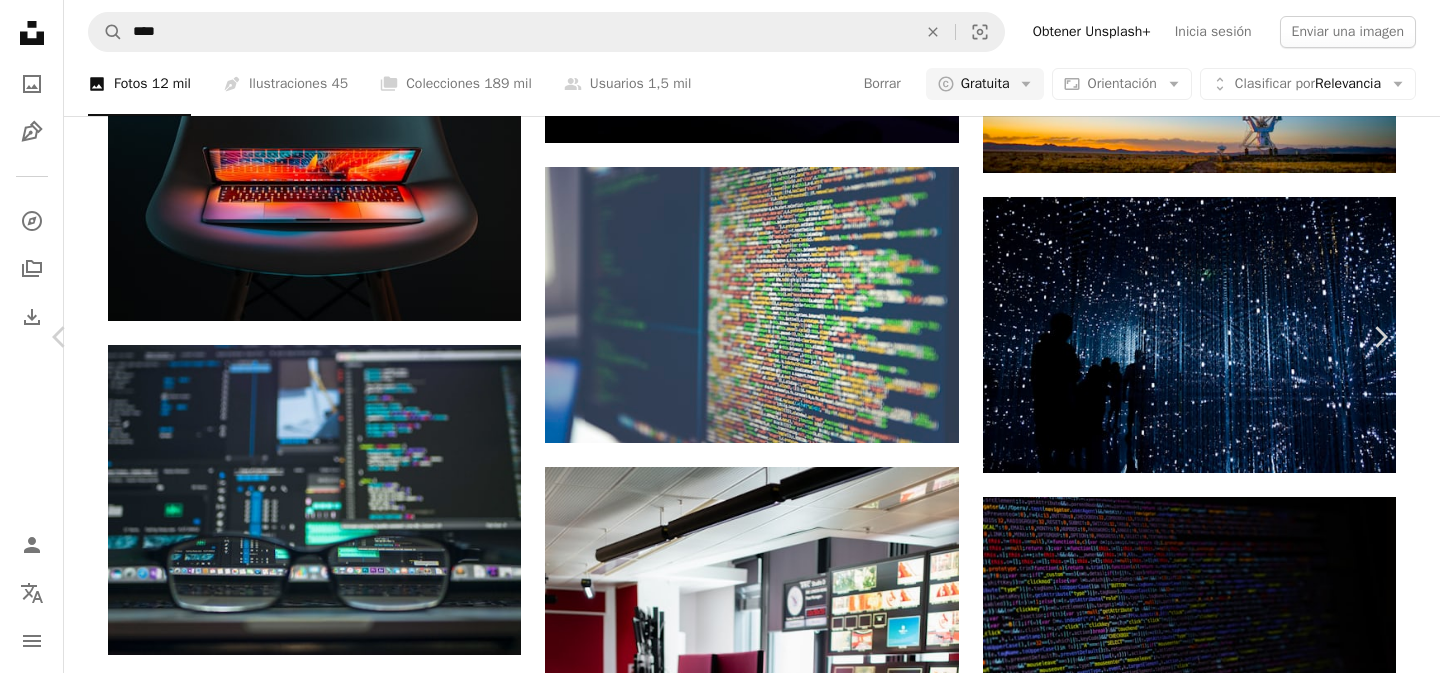 click on "An X shape" at bounding box center (20, 20) 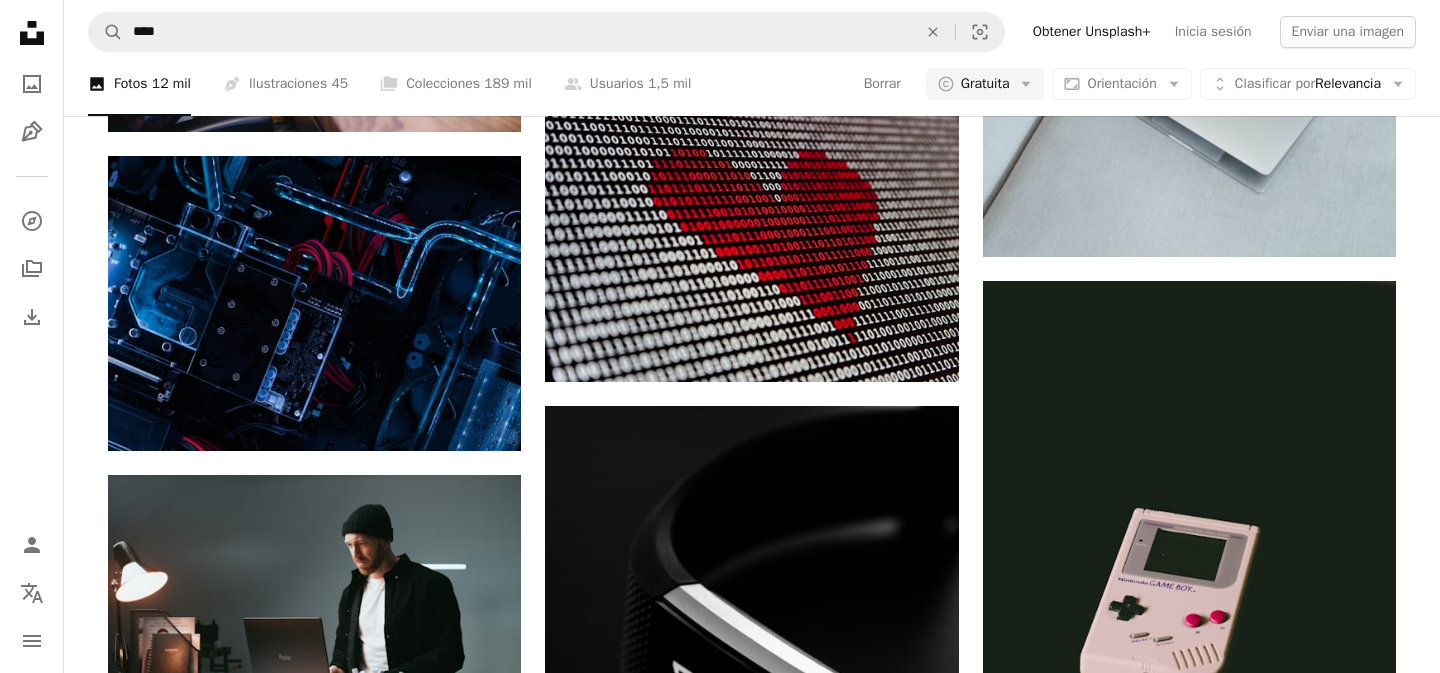scroll, scrollTop: 14549, scrollLeft: 0, axis: vertical 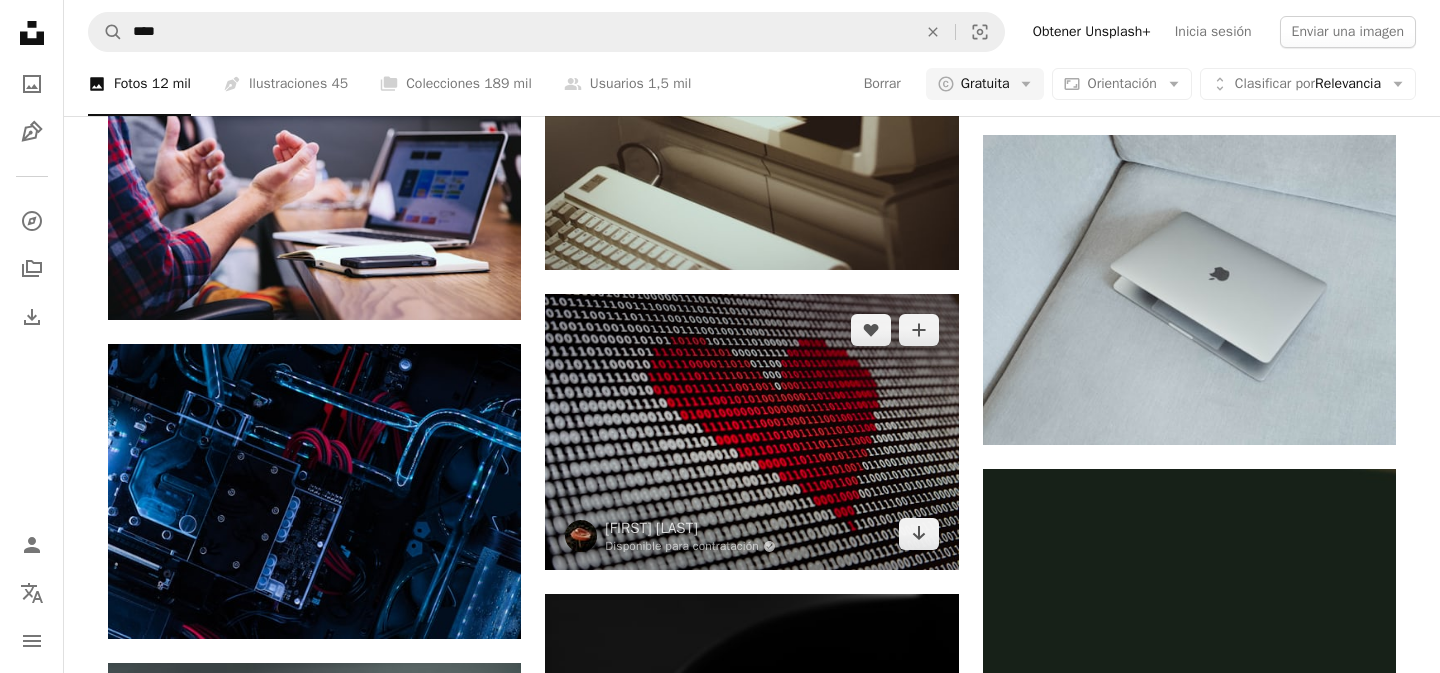 click at bounding box center (751, 432) 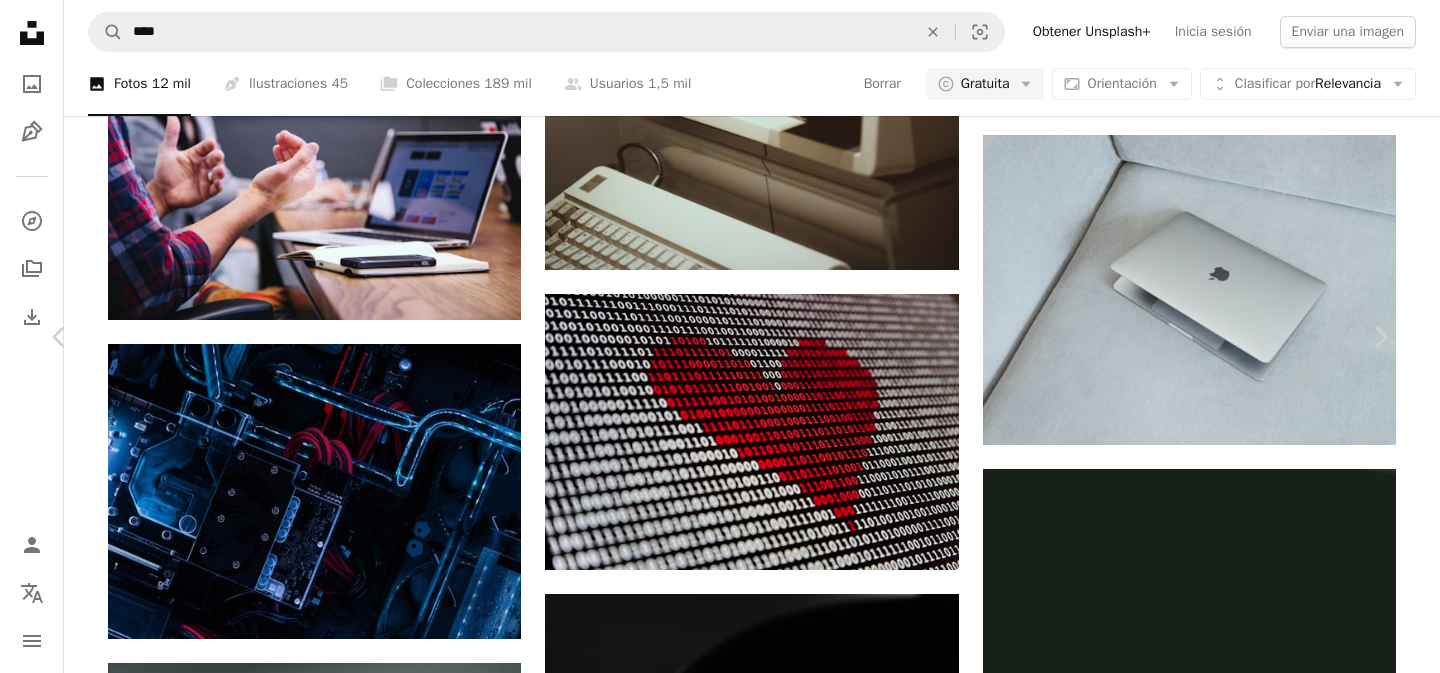 click on "Descargar gratis" at bounding box center (1184, 5907) 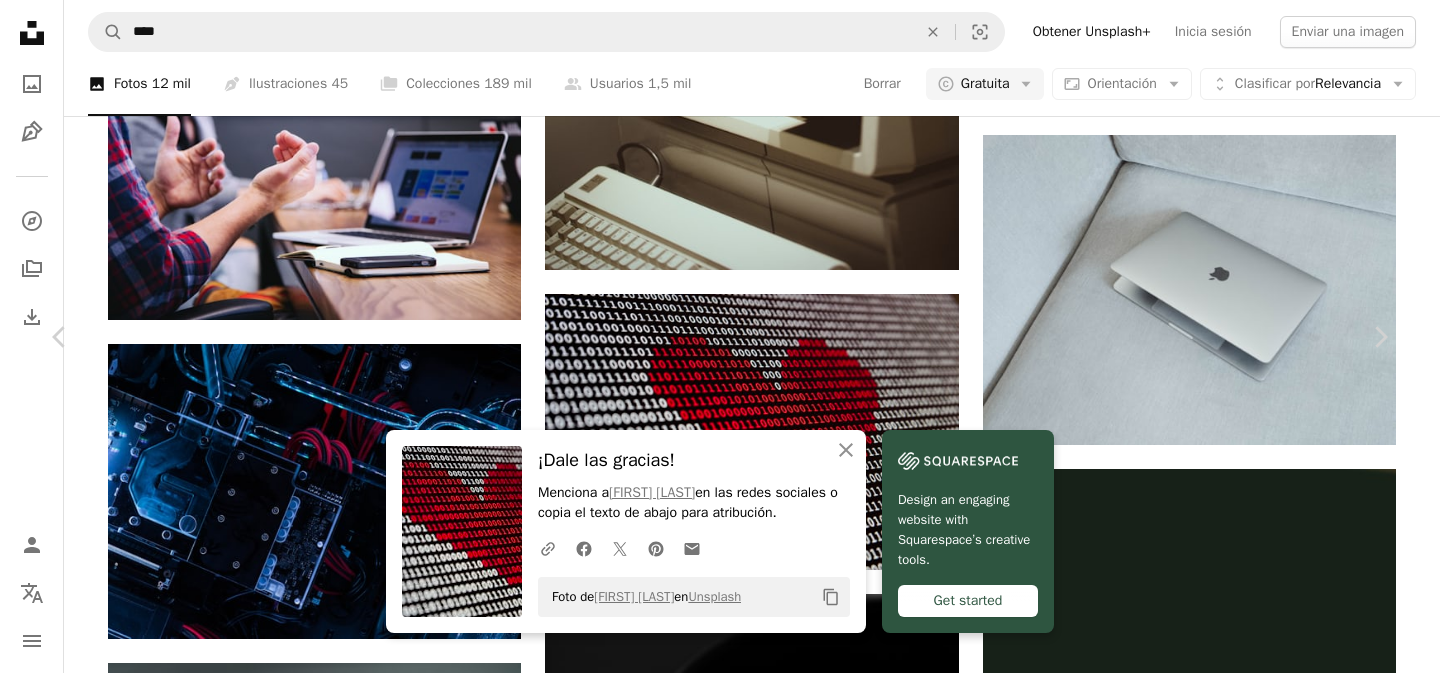 click on "An X shape" at bounding box center (20, 20) 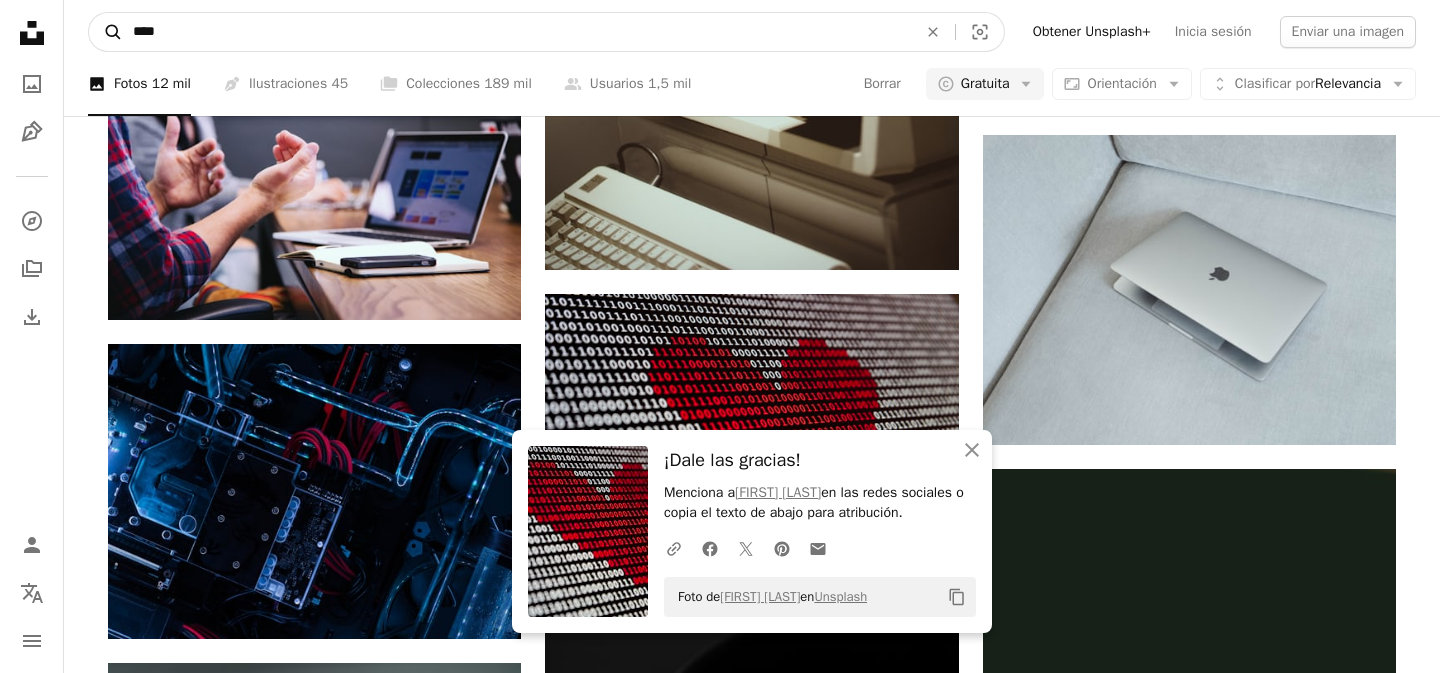 drag, startPoint x: 217, startPoint y: 32, endPoint x: 103, endPoint y: 32, distance: 114 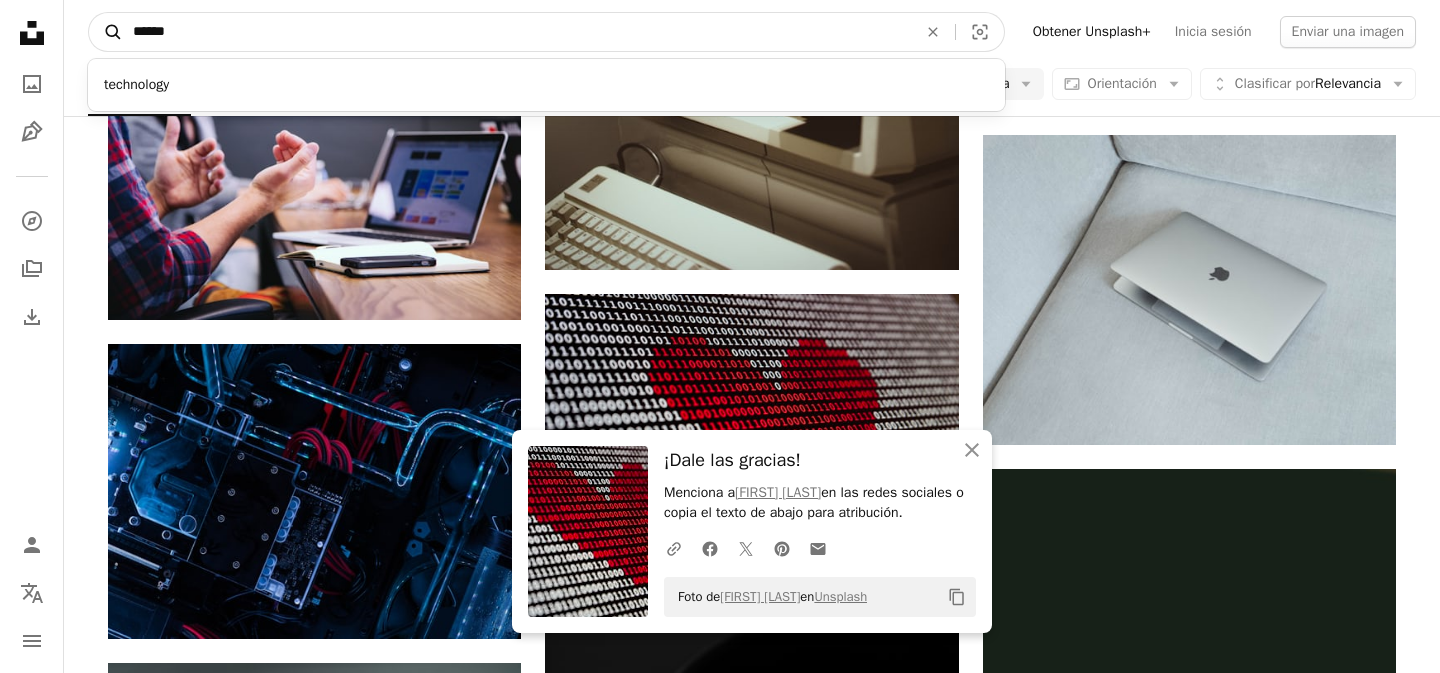 type on "*******" 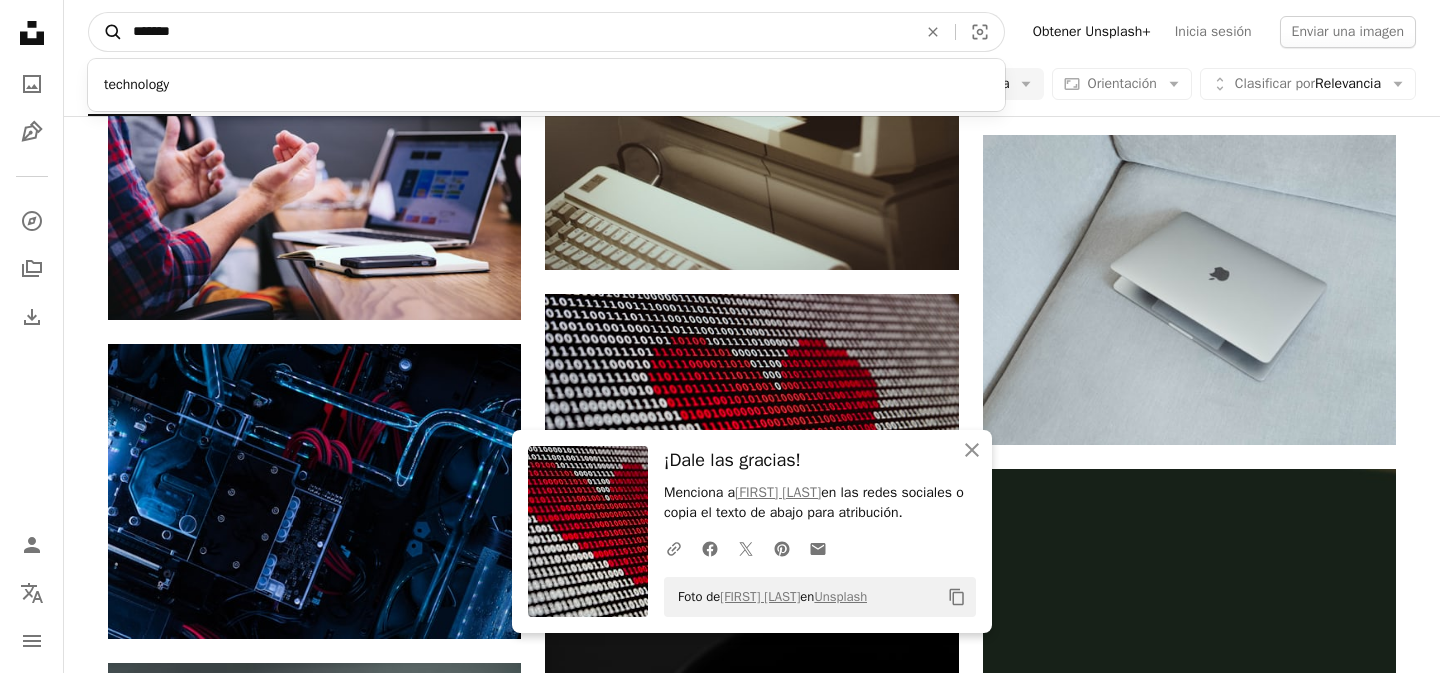 click on "A magnifying glass" at bounding box center [106, 32] 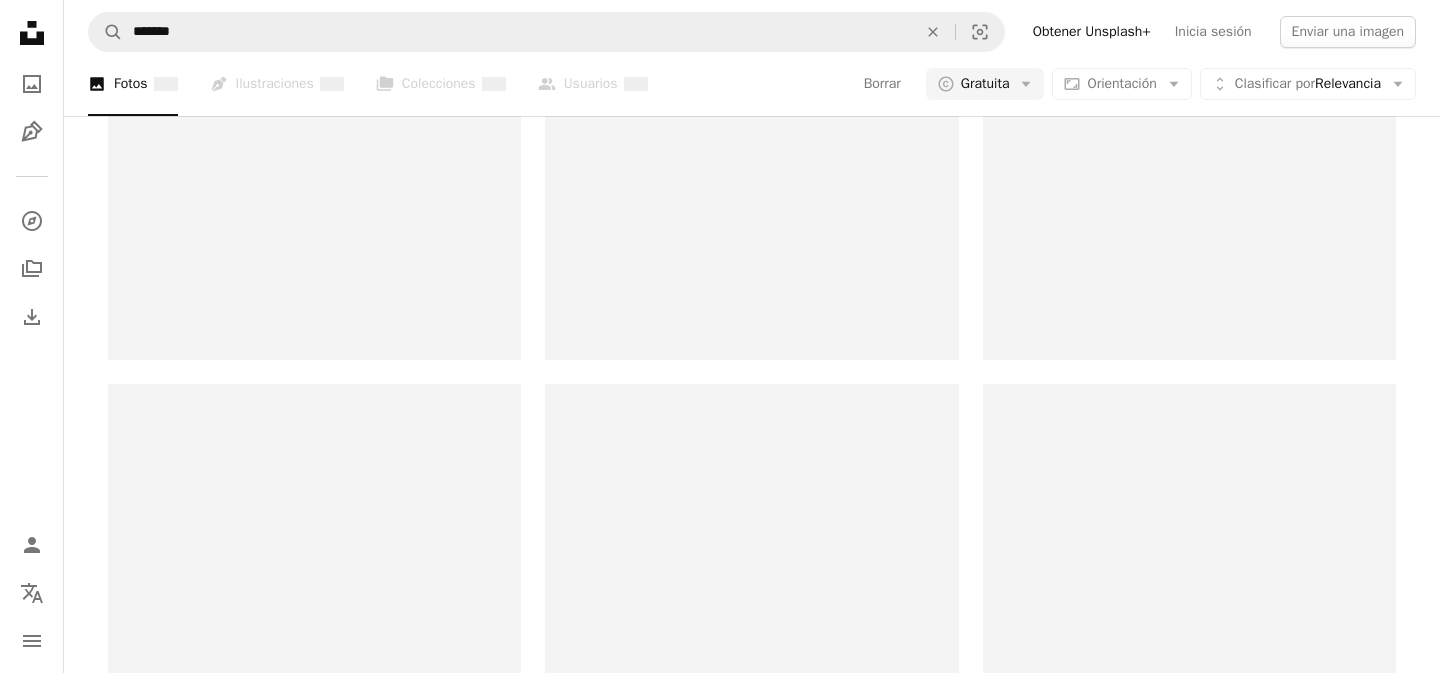 scroll, scrollTop: 0, scrollLeft: 0, axis: both 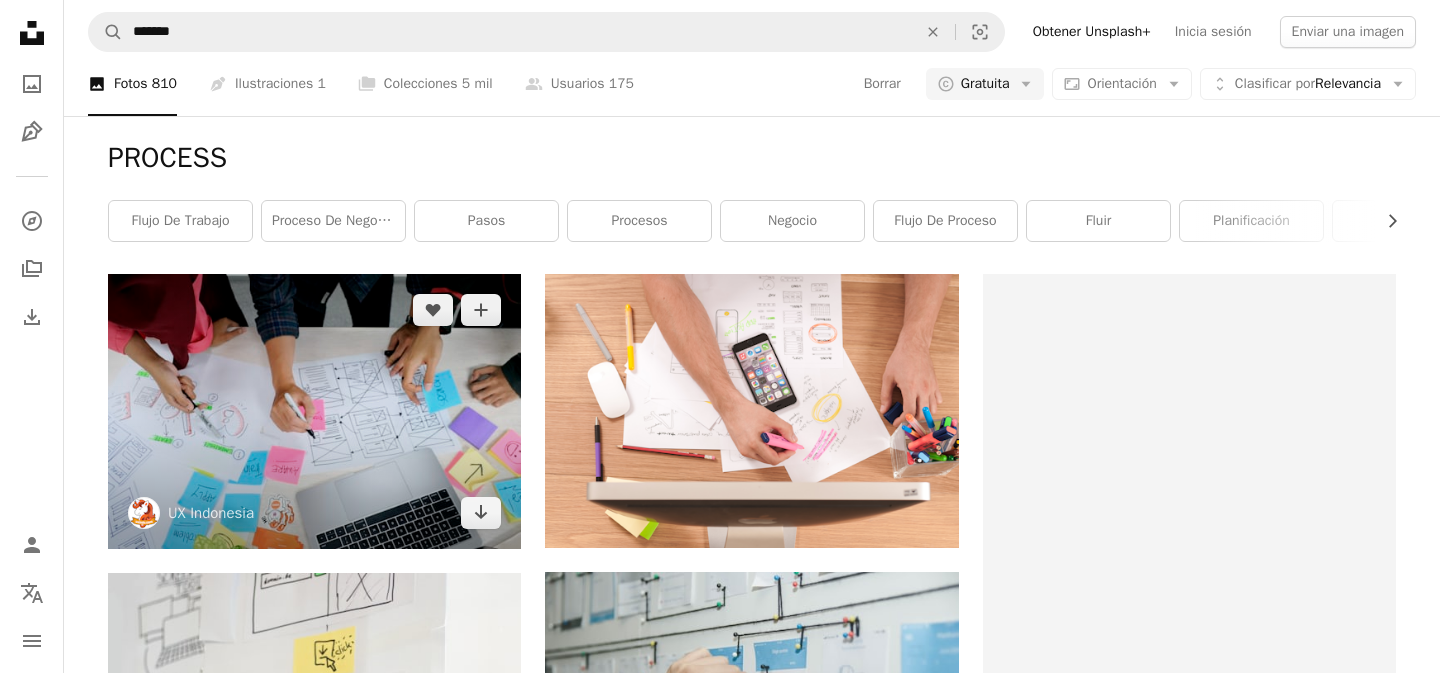 click at bounding box center [314, 411] 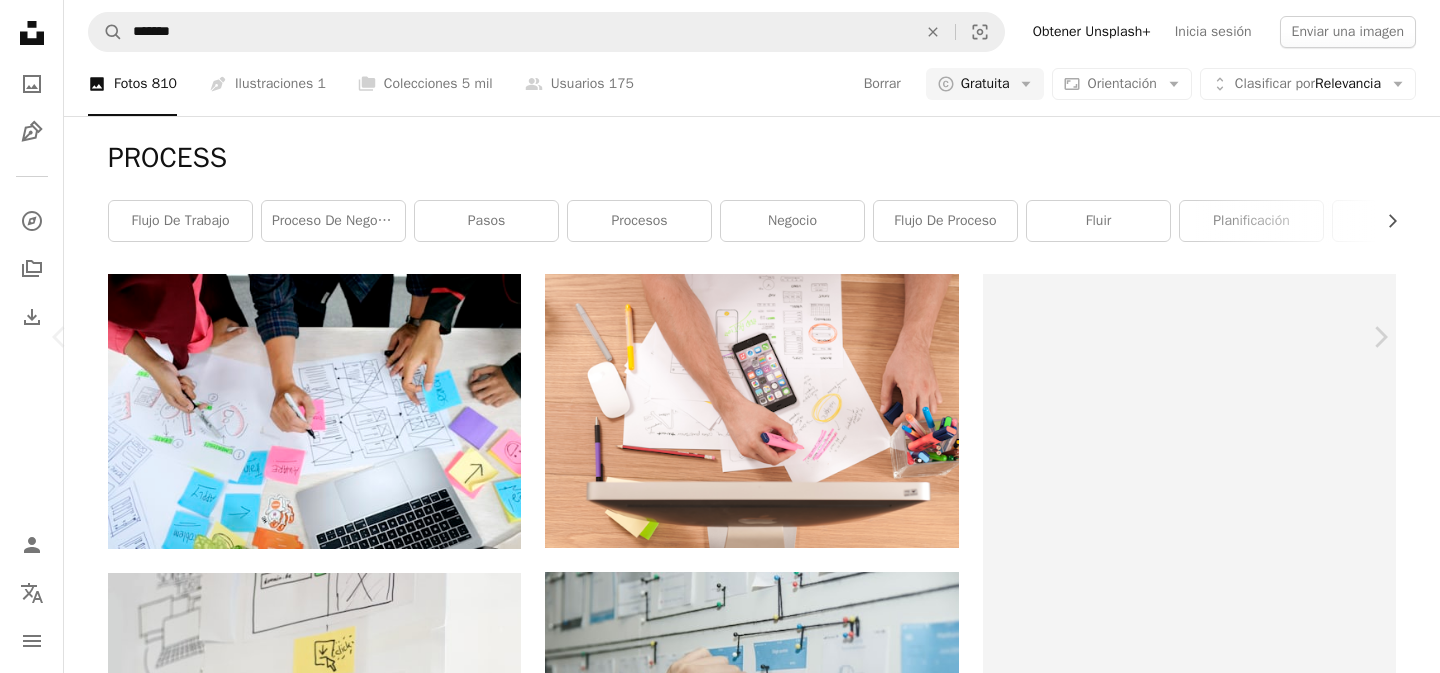 click on "Descargar gratis" at bounding box center [1184, 3994] 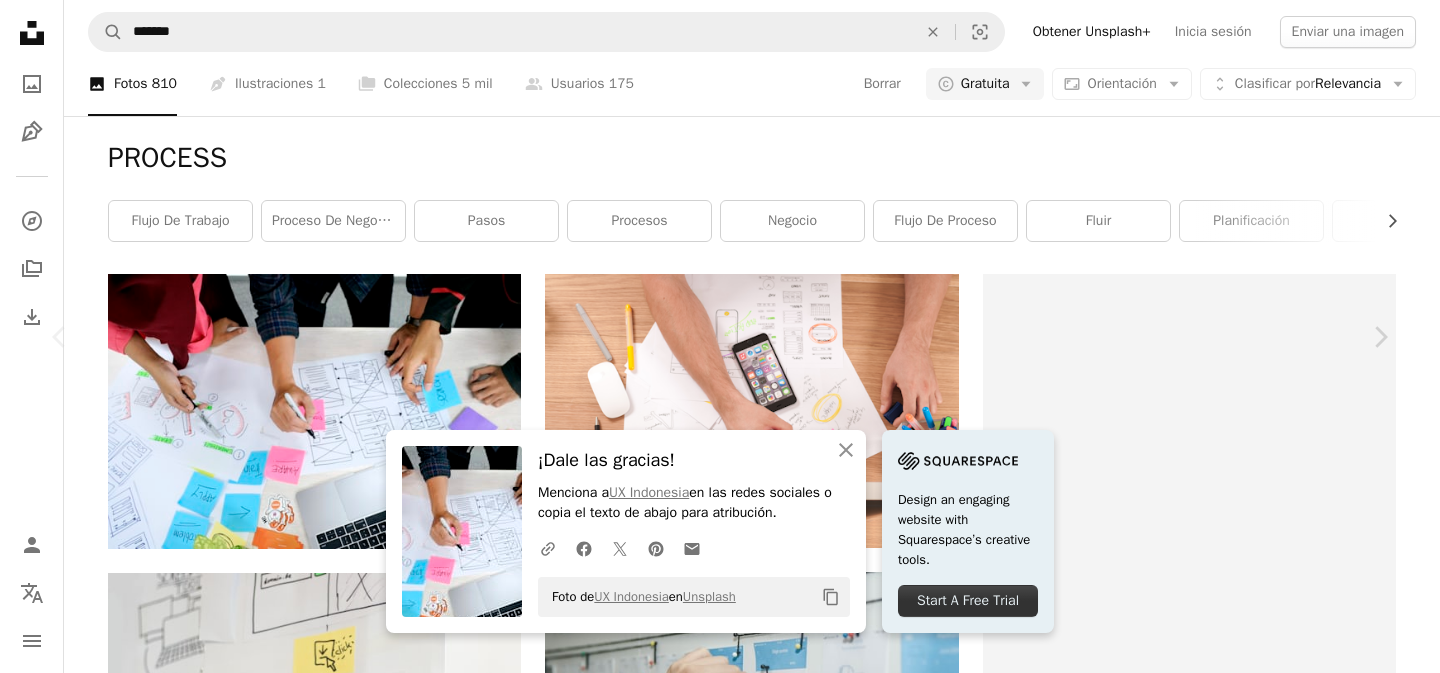 click on "An X shape" at bounding box center (20, 20) 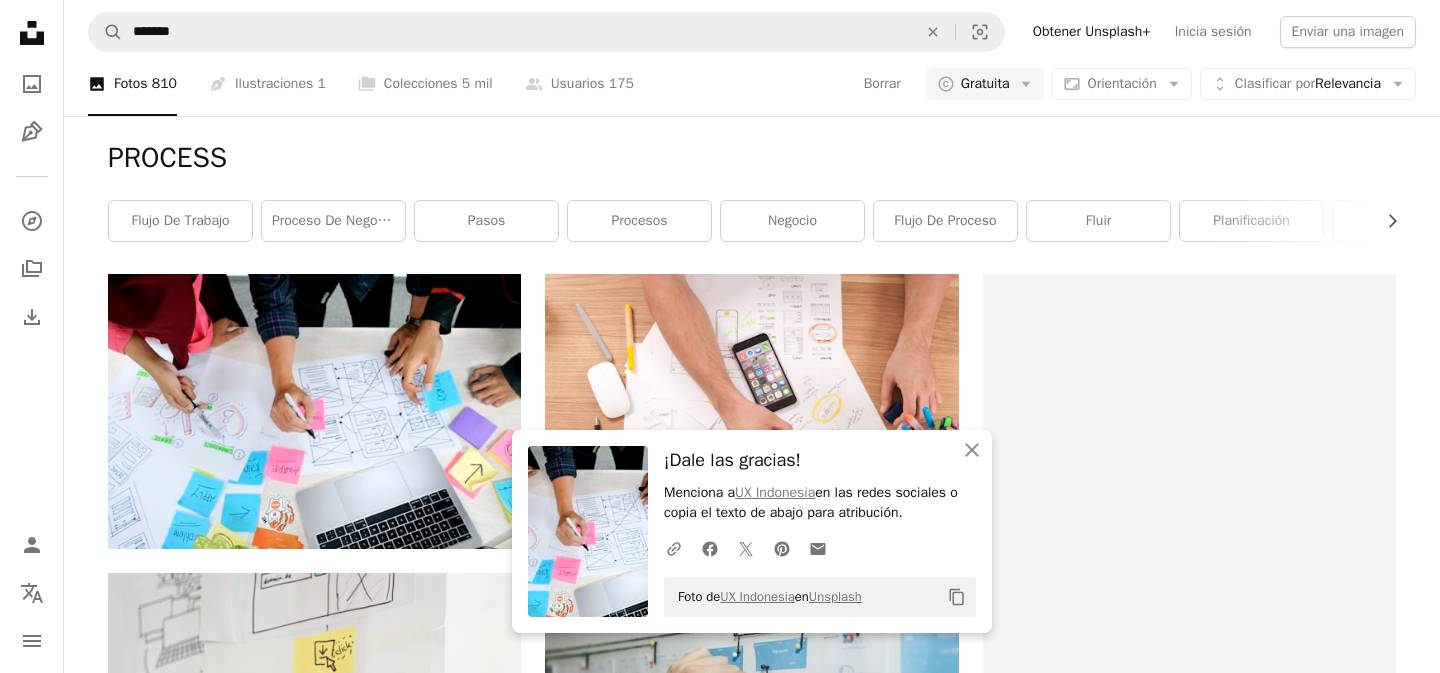 click on "Unsplash logo Página de inicio de Unsplash" 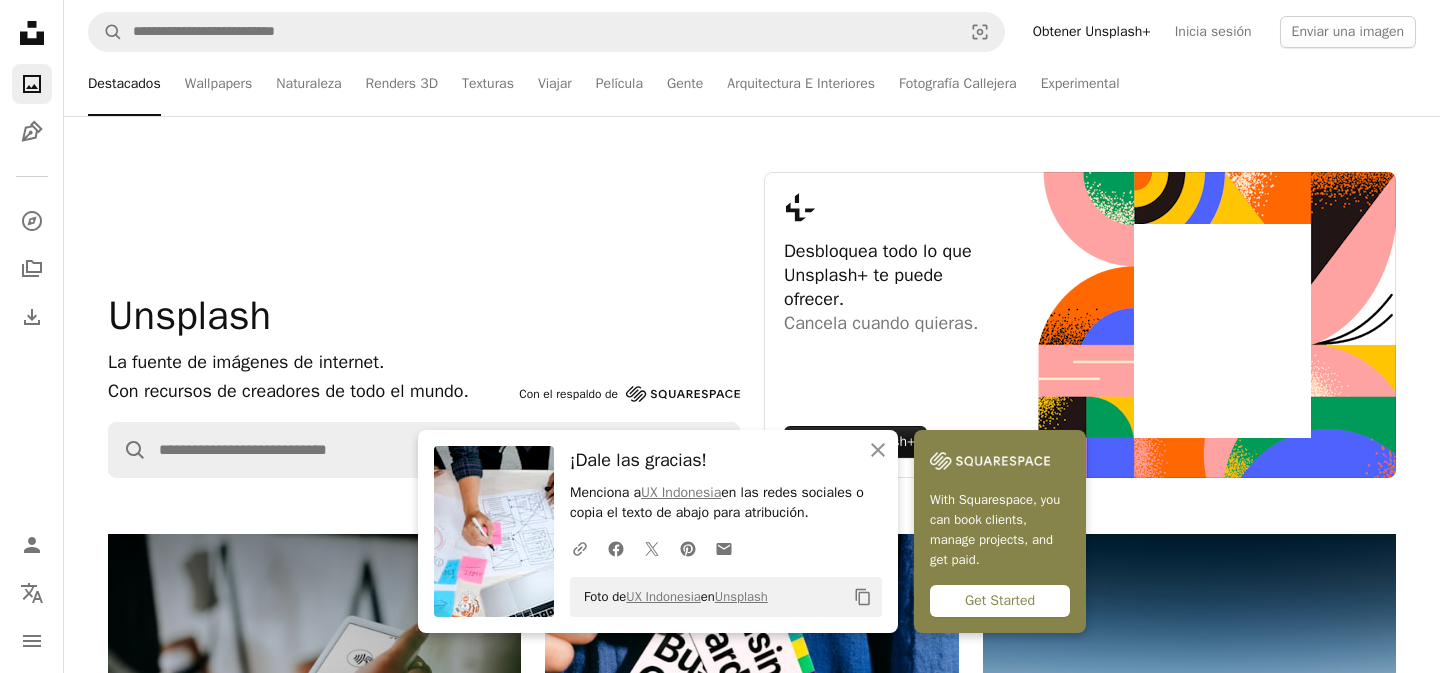 scroll, scrollTop: 22, scrollLeft: 0, axis: vertical 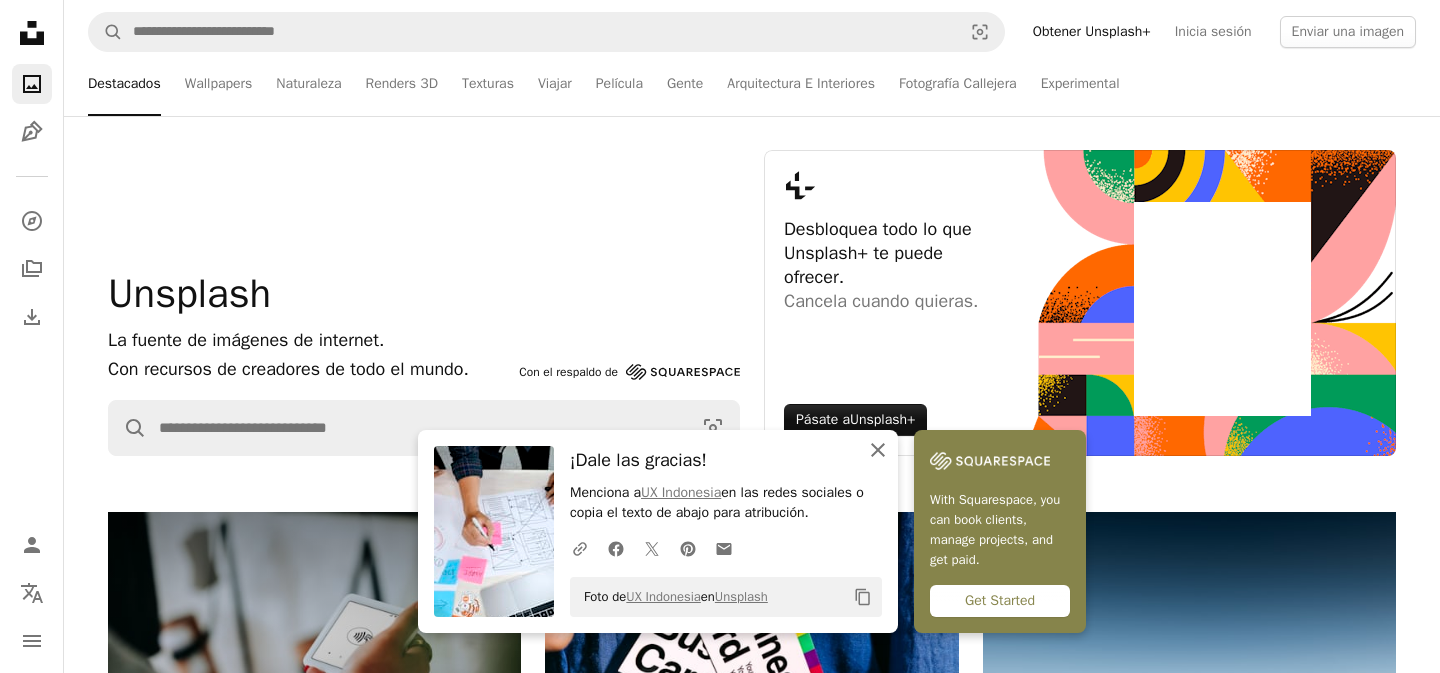 click on "An X shape" 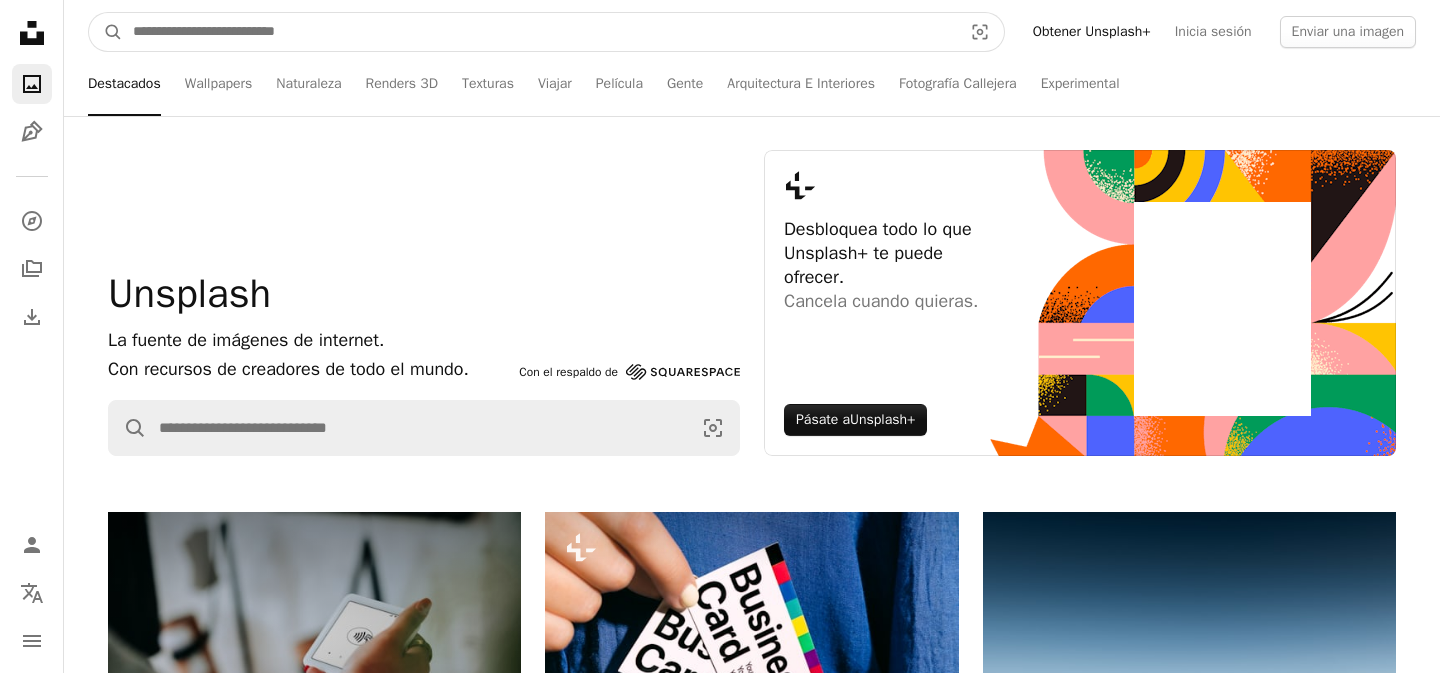 click at bounding box center [539, 32] 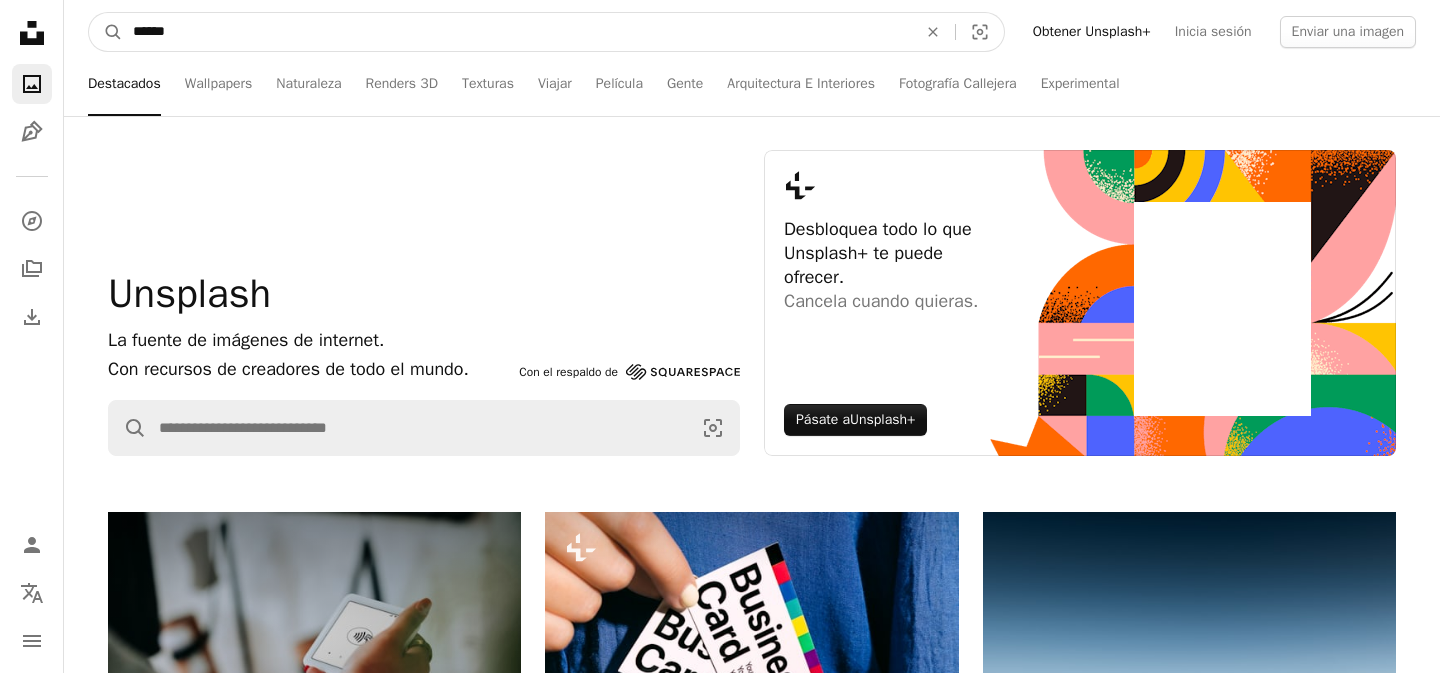 type on "*******" 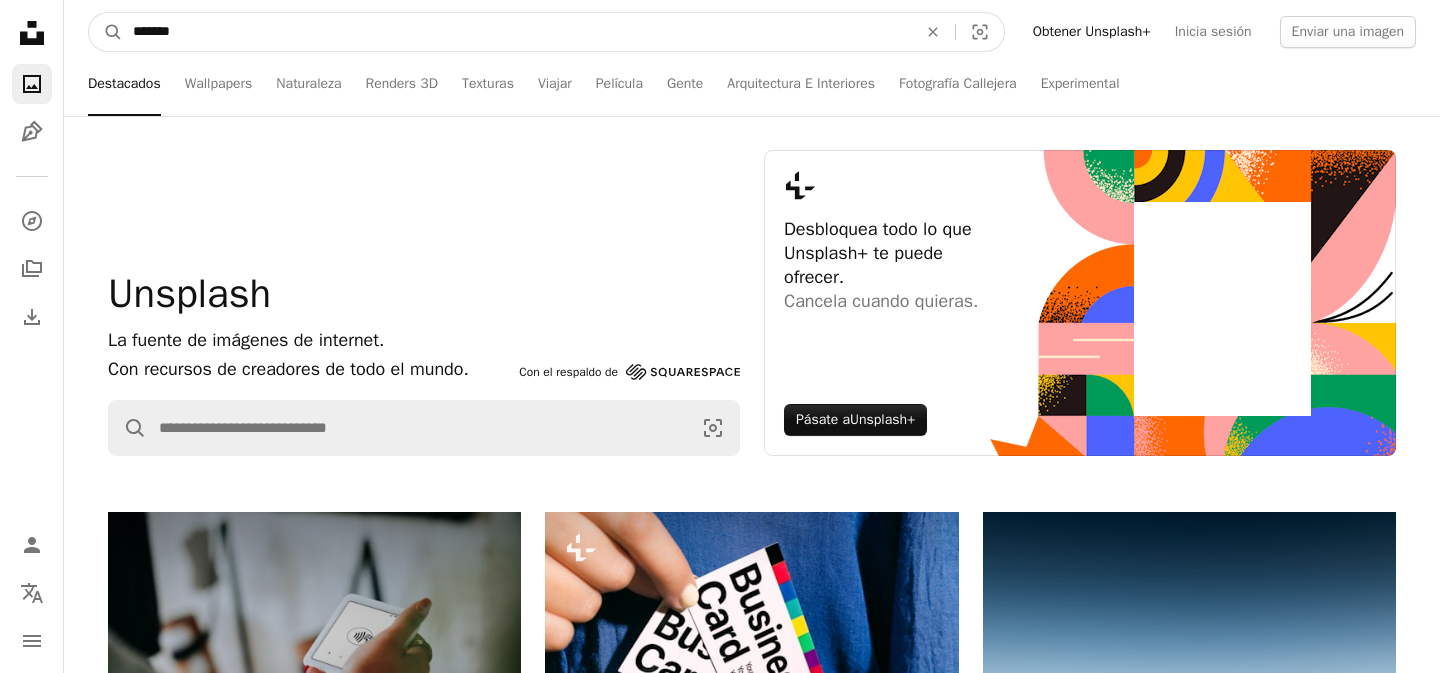 click on "A magnifying glass" at bounding box center [106, 32] 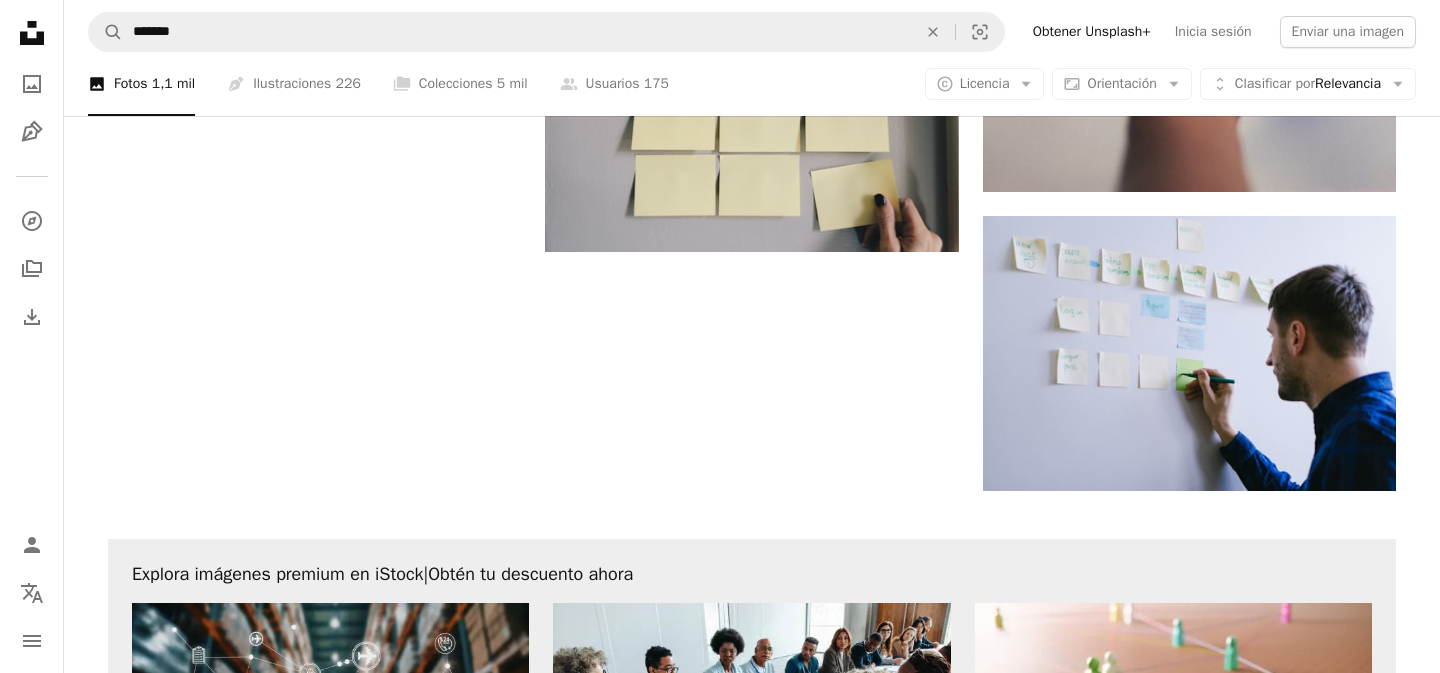 scroll, scrollTop: 2426, scrollLeft: 0, axis: vertical 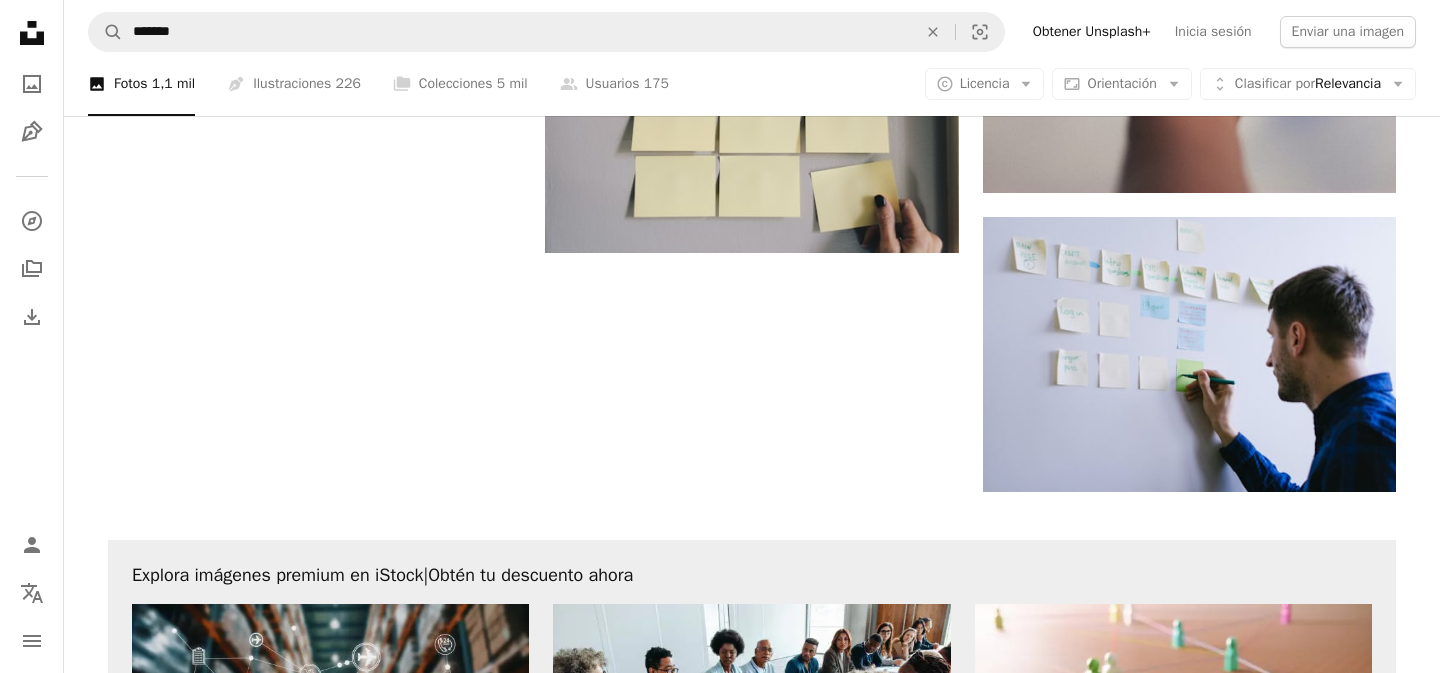 click on "Cargar más" at bounding box center [752, 1294] 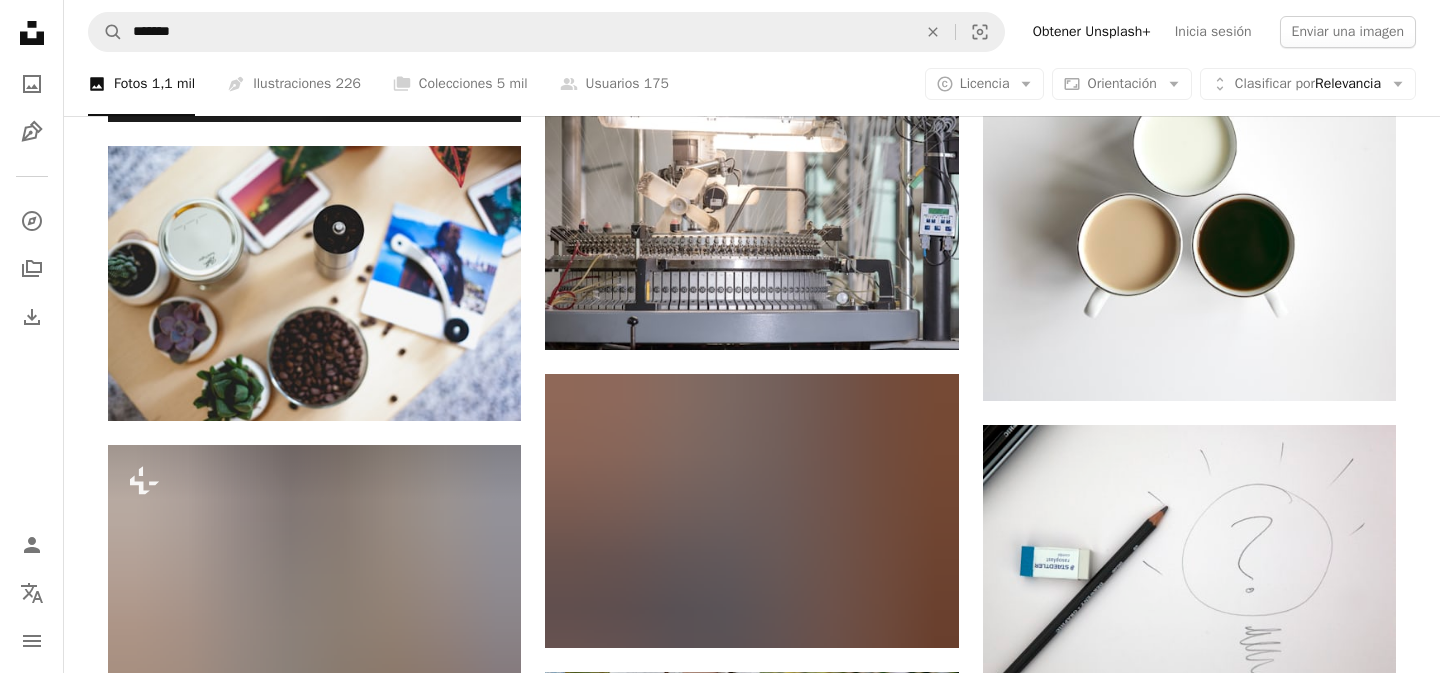 scroll, scrollTop: 6804, scrollLeft: 0, axis: vertical 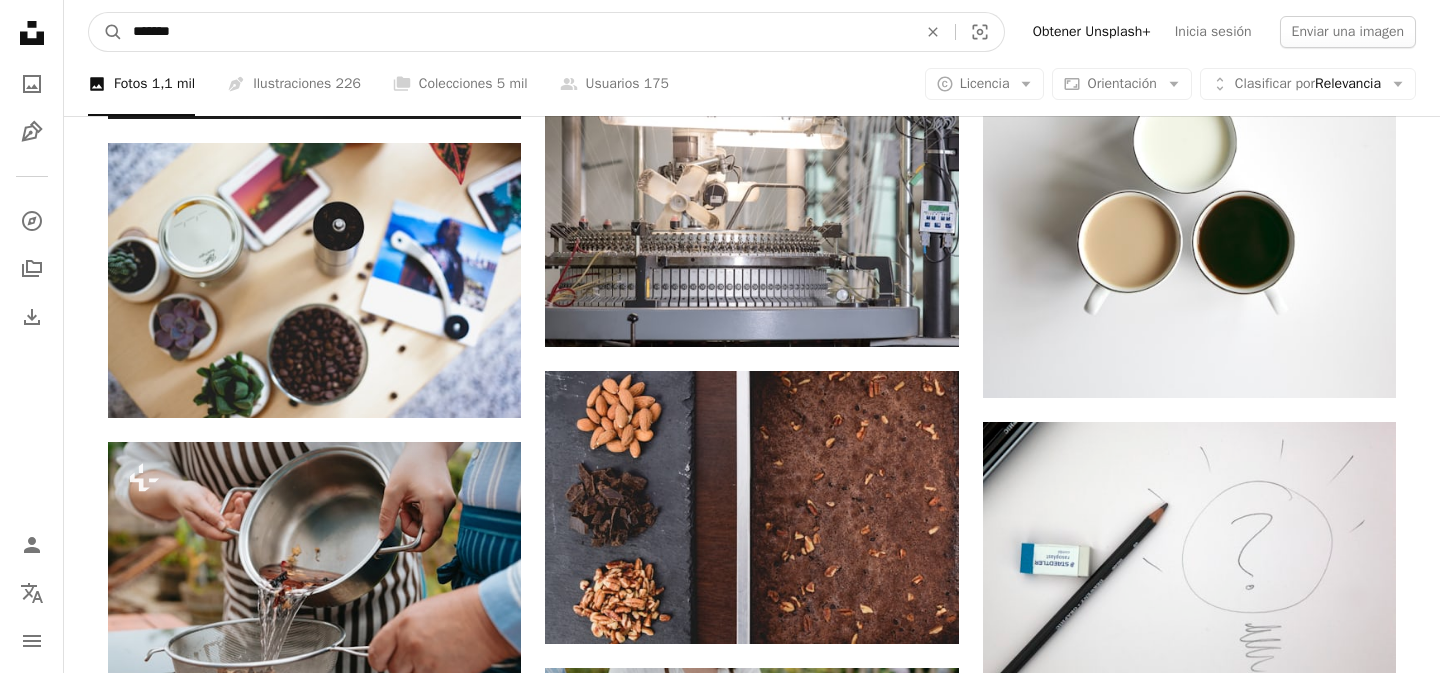 click on "*******" at bounding box center (517, 32) 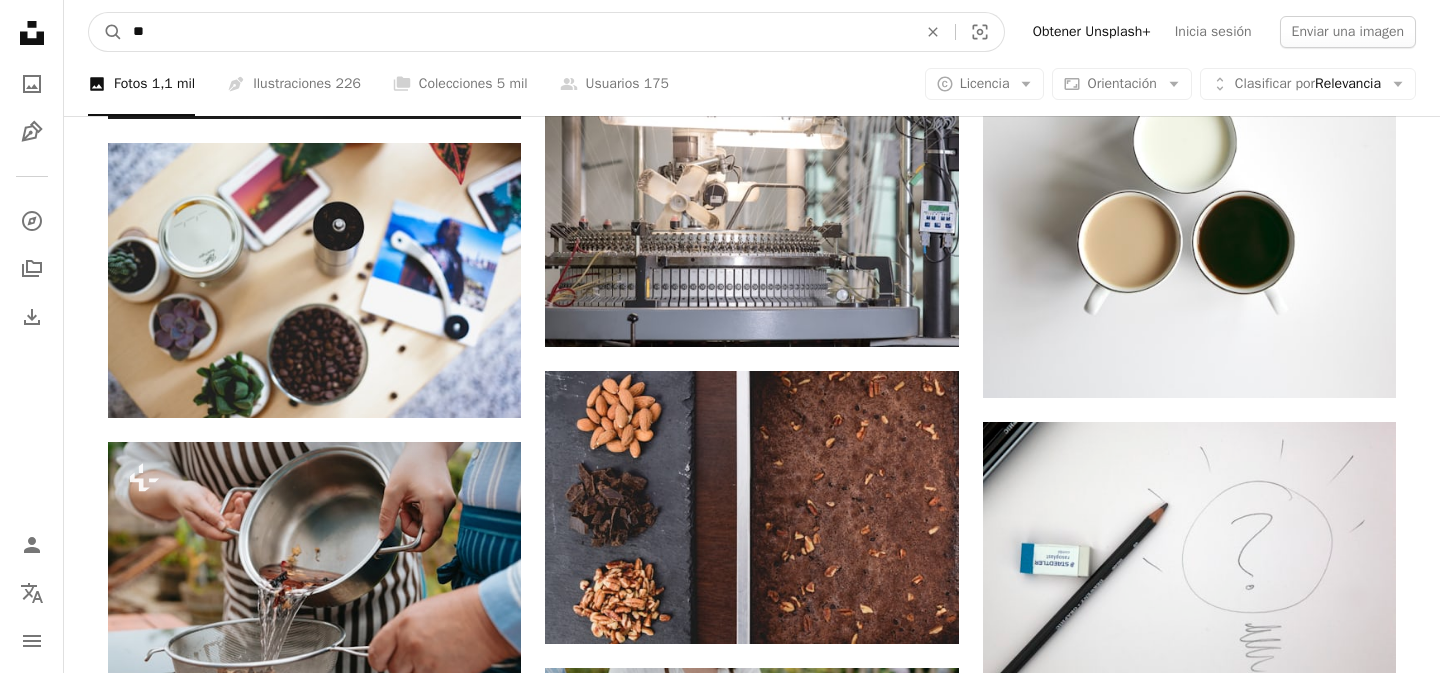 type on "***" 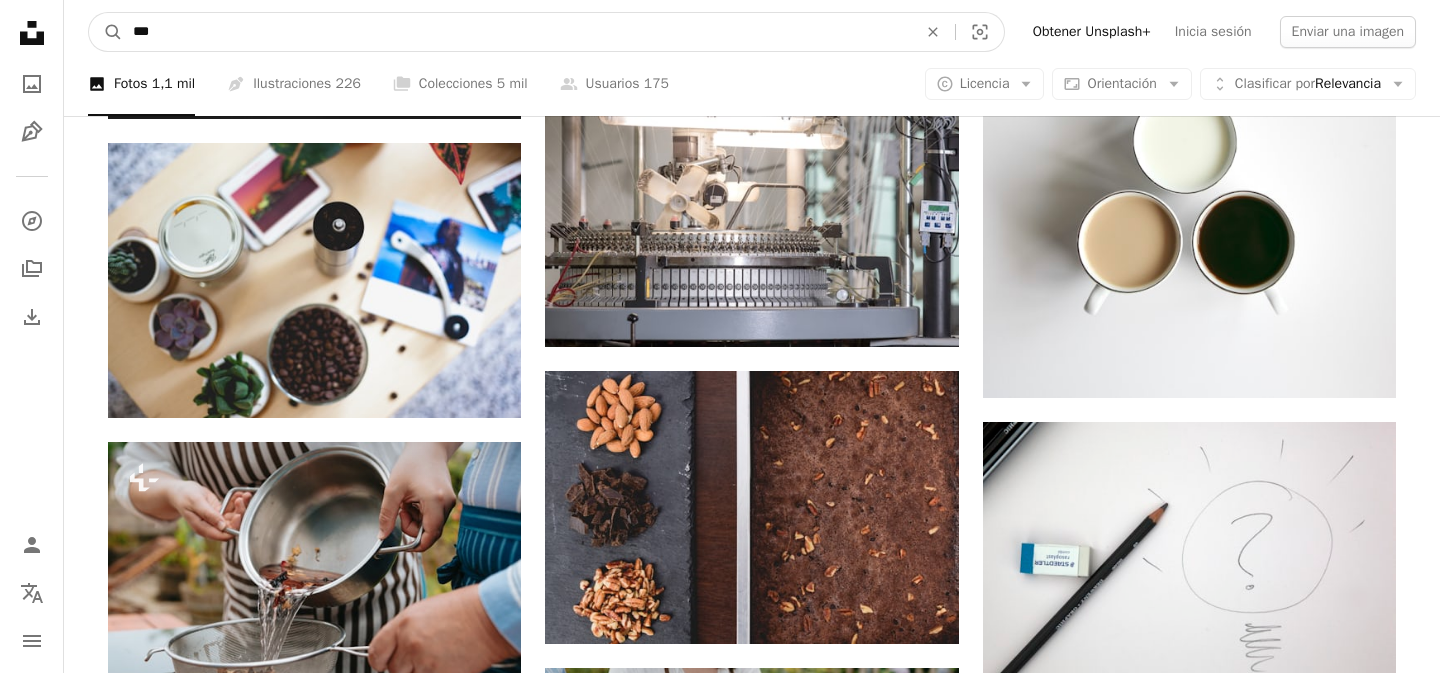 click on "A magnifying glass" at bounding box center (106, 32) 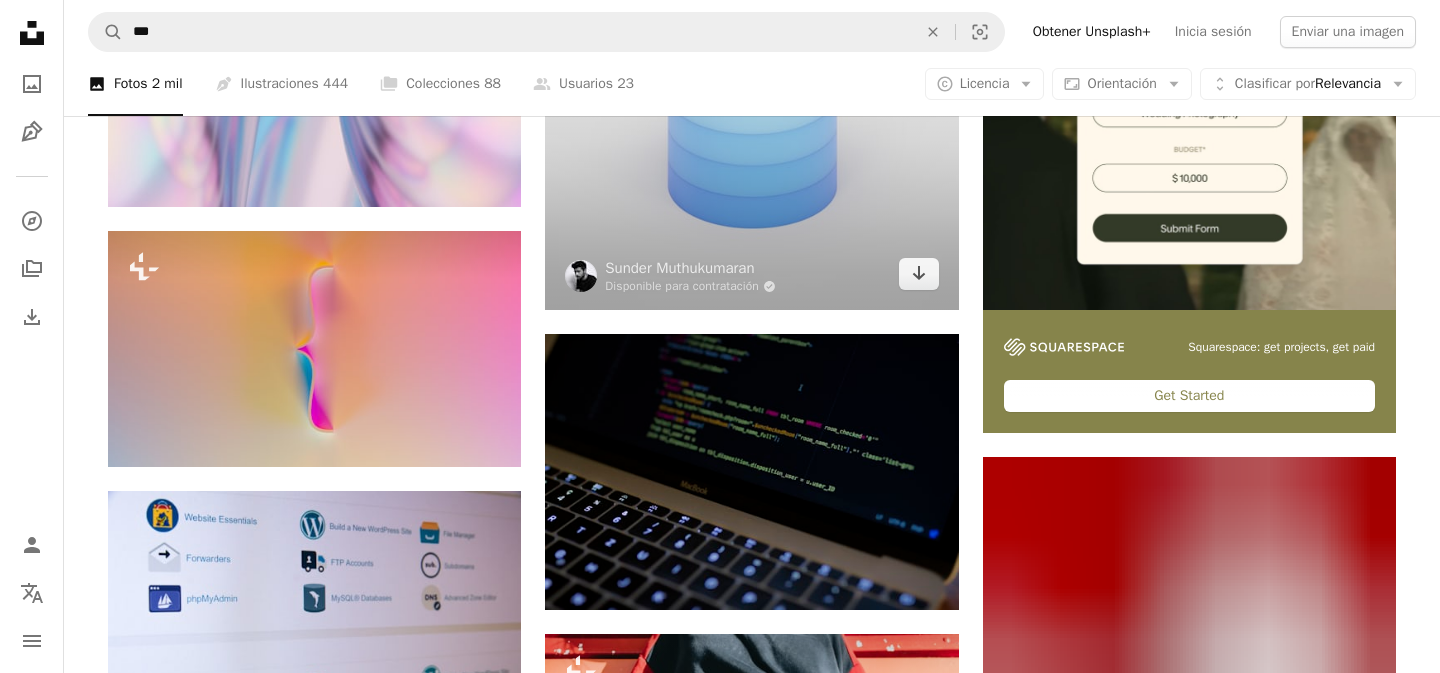 scroll, scrollTop: 538, scrollLeft: 0, axis: vertical 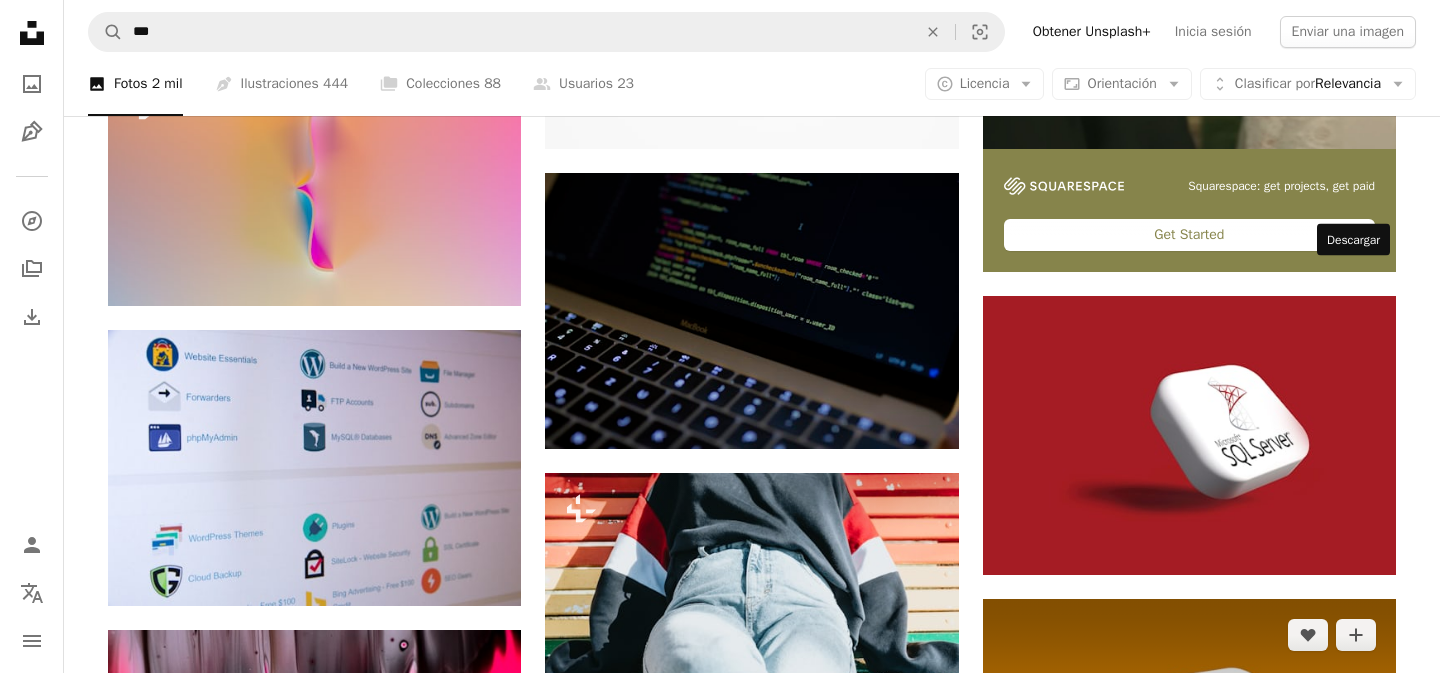click on "Arrow pointing down" 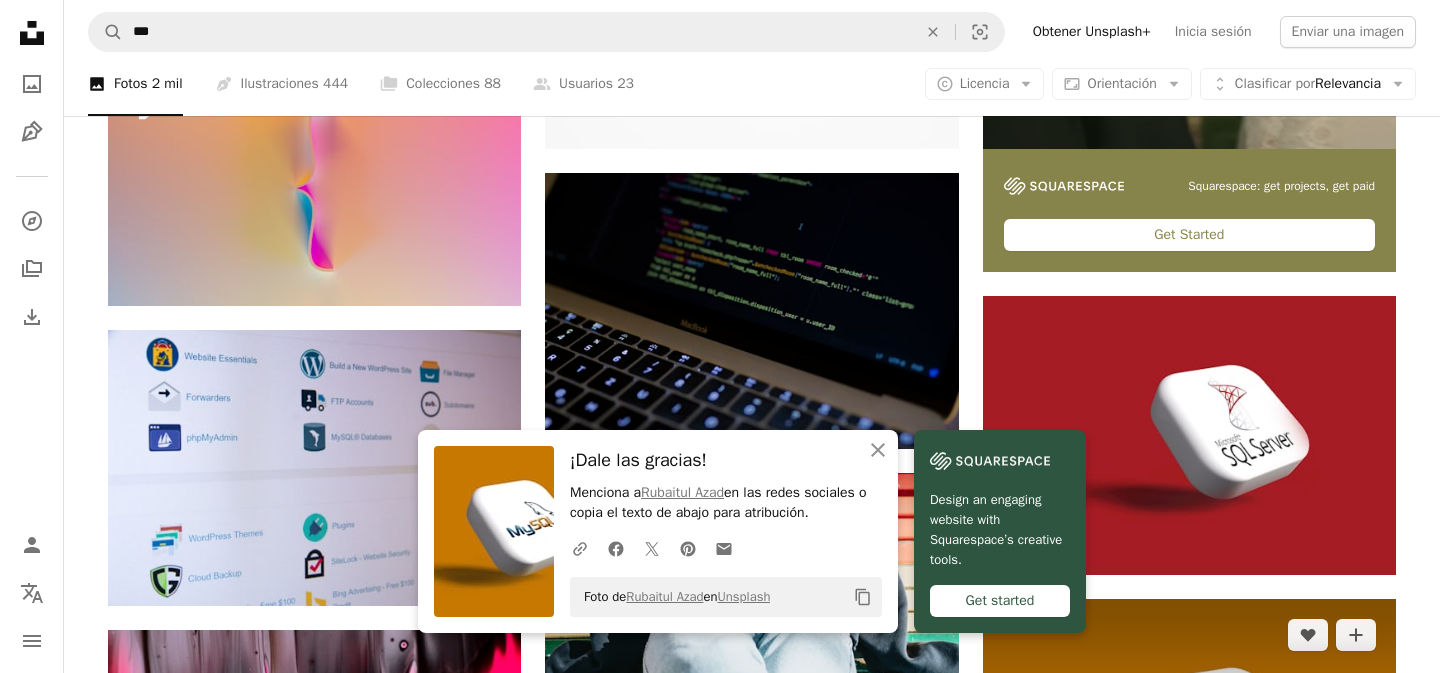click at bounding box center (1189, 738) 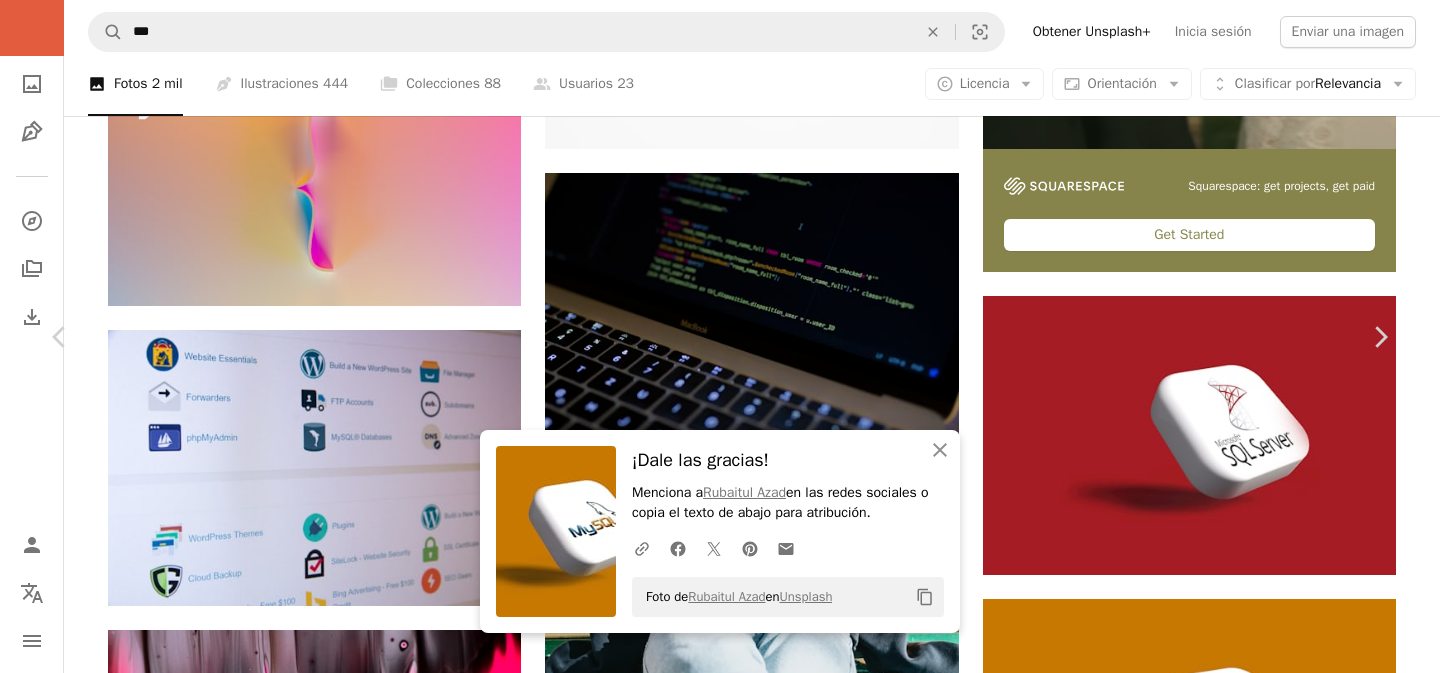 click at bounding box center [713, 4241] 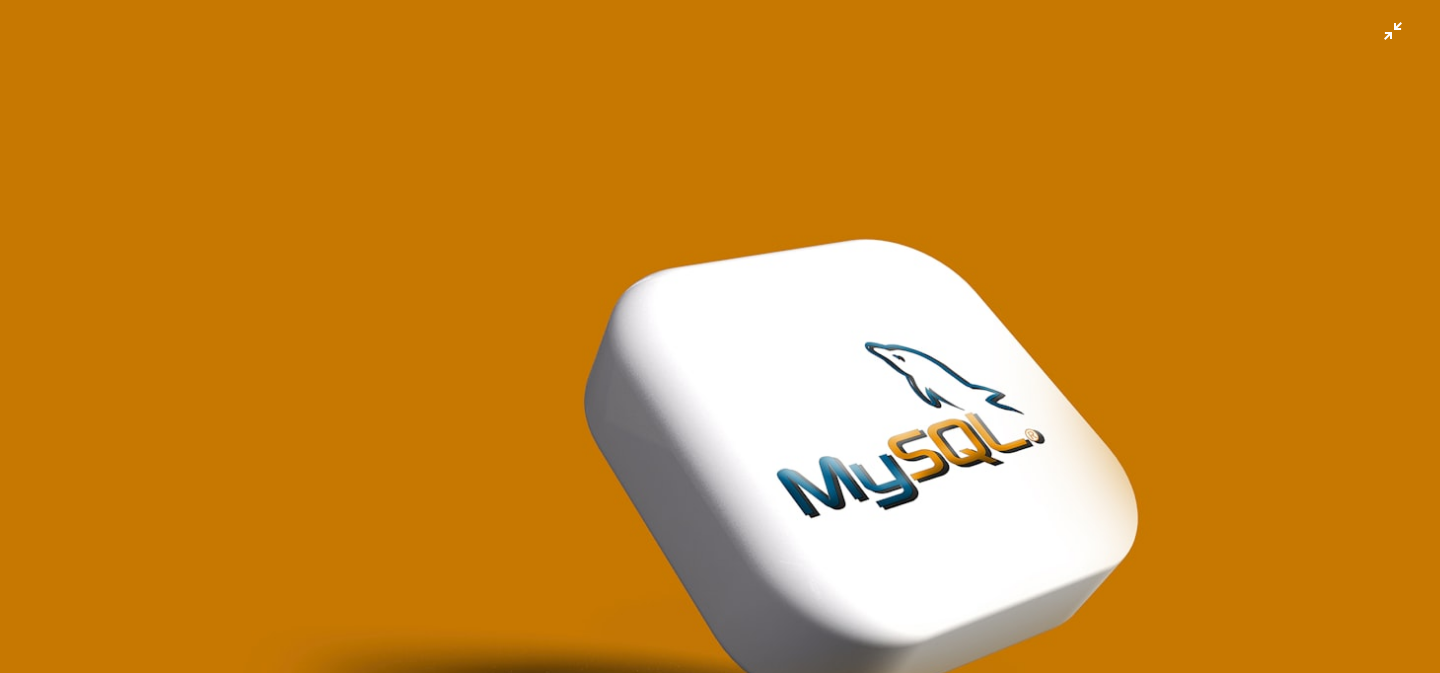 click at bounding box center (720, 485) 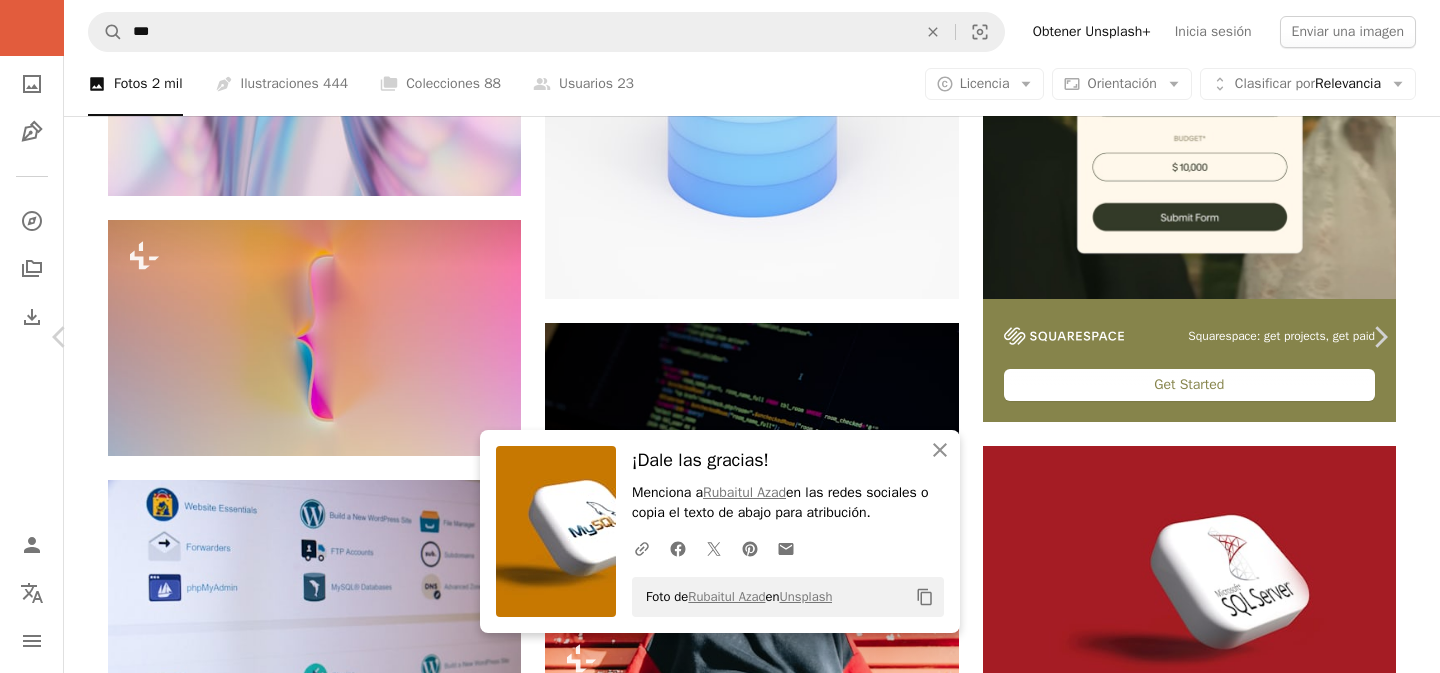 click on "An X shape" 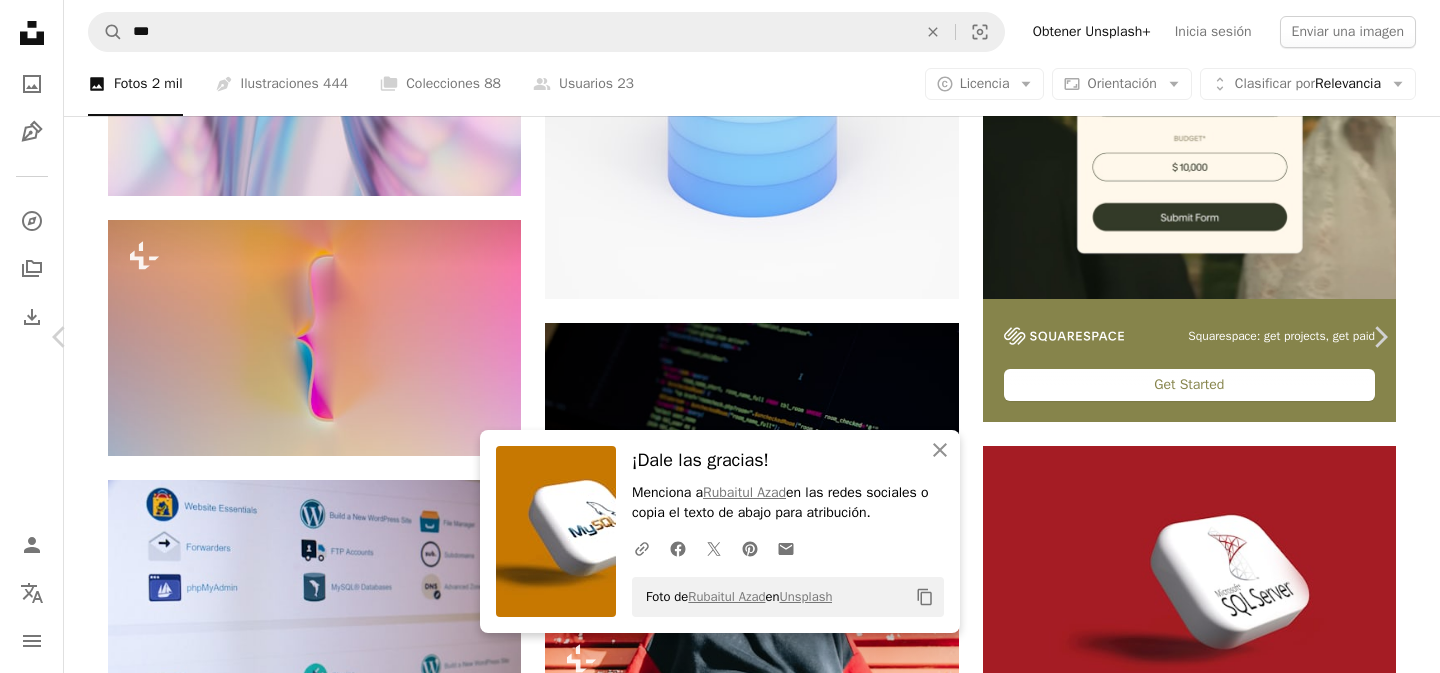 click on "An X shape" at bounding box center (20, 20) 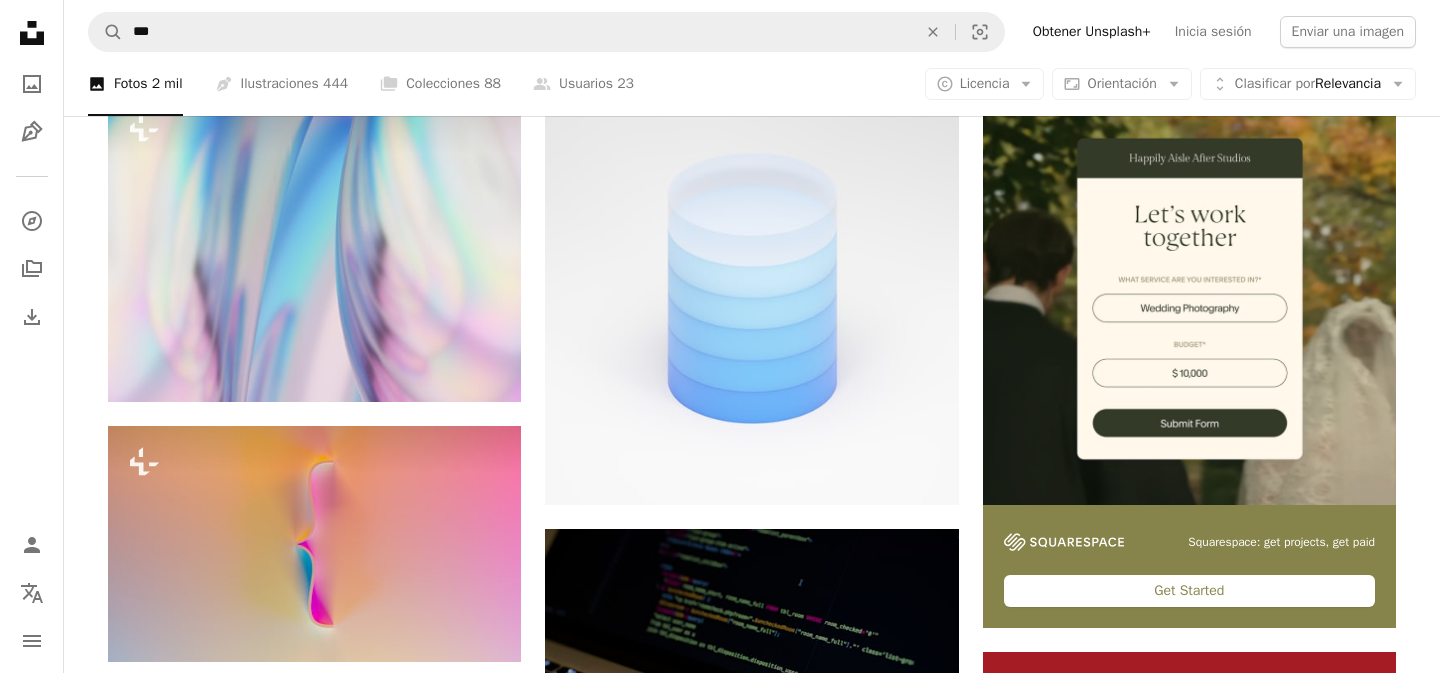 scroll, scrollTop: 90, scrollLeft: 0, axis: vertical 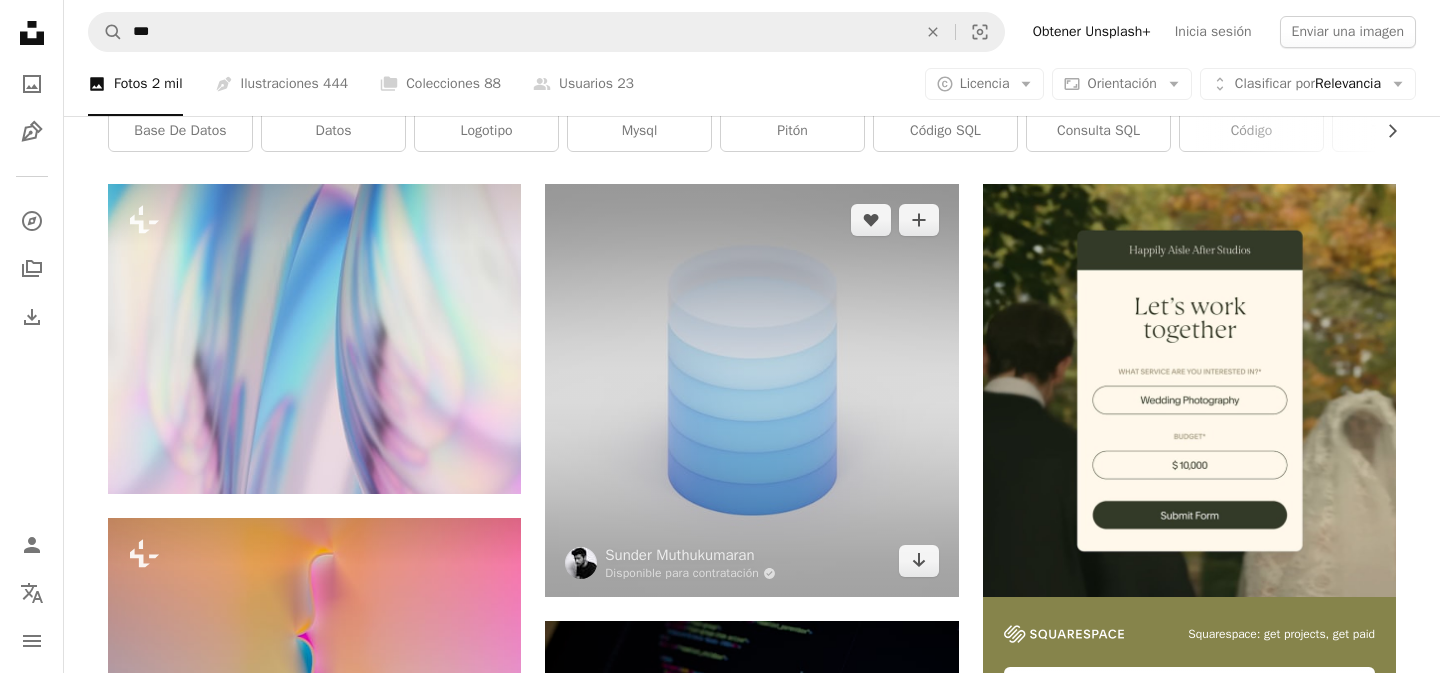 click at bounding box center [751, 390] 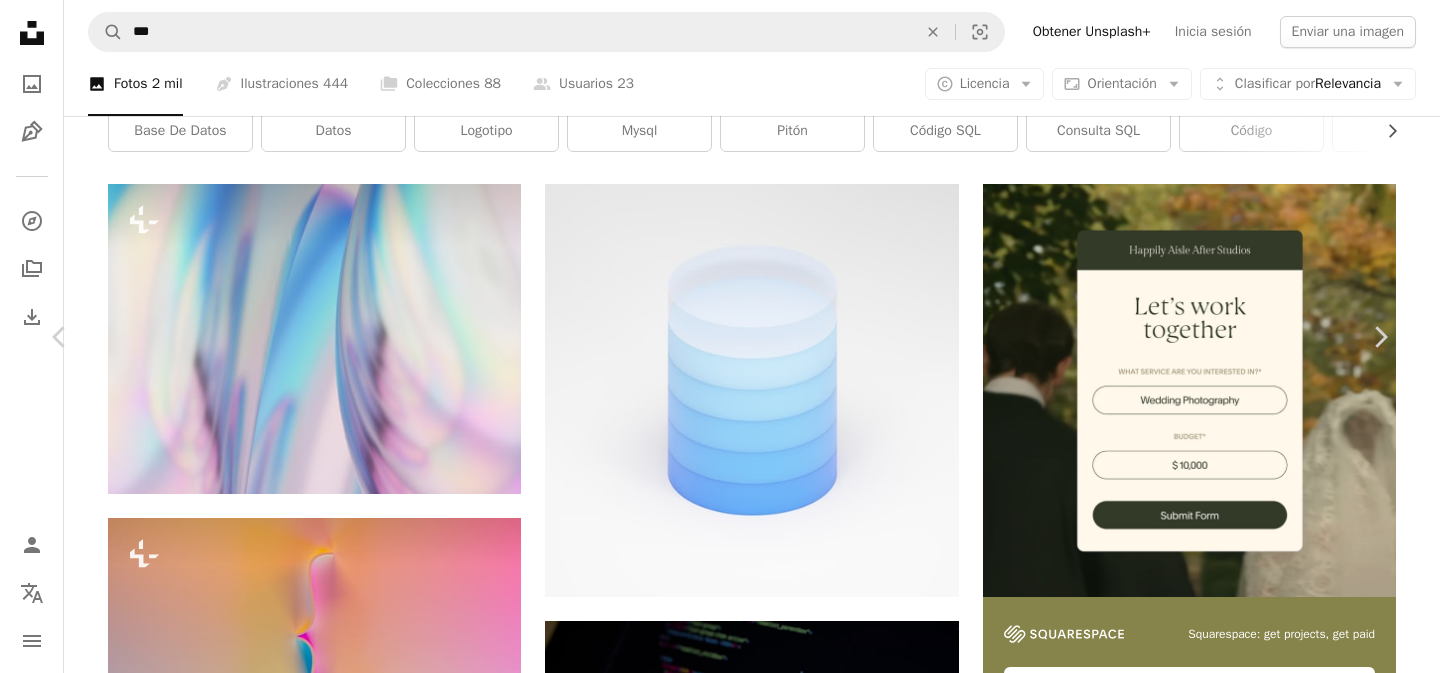 click on "Descargar gratis" at bounding box center [1184, 4358] 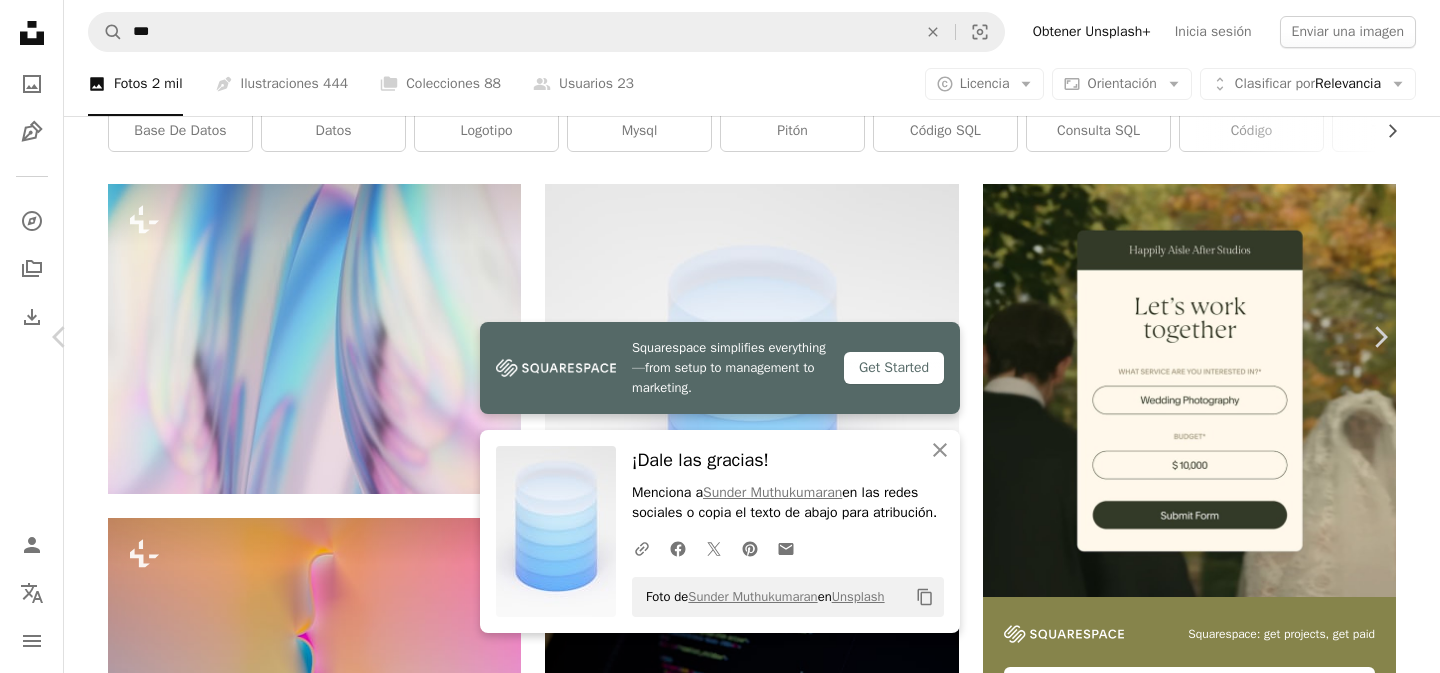 click on "An X shape" at bounding box center (20, 20) 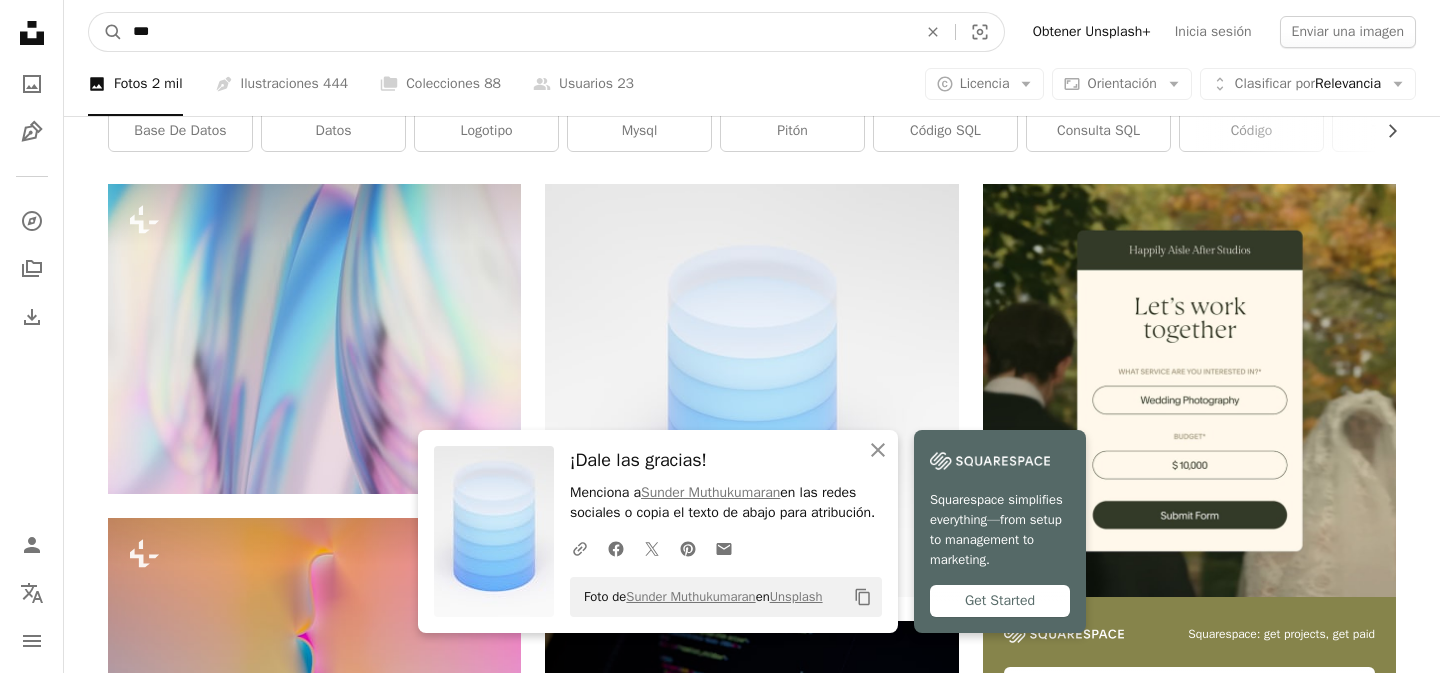 click on "***" at bounding box center (517, 32) 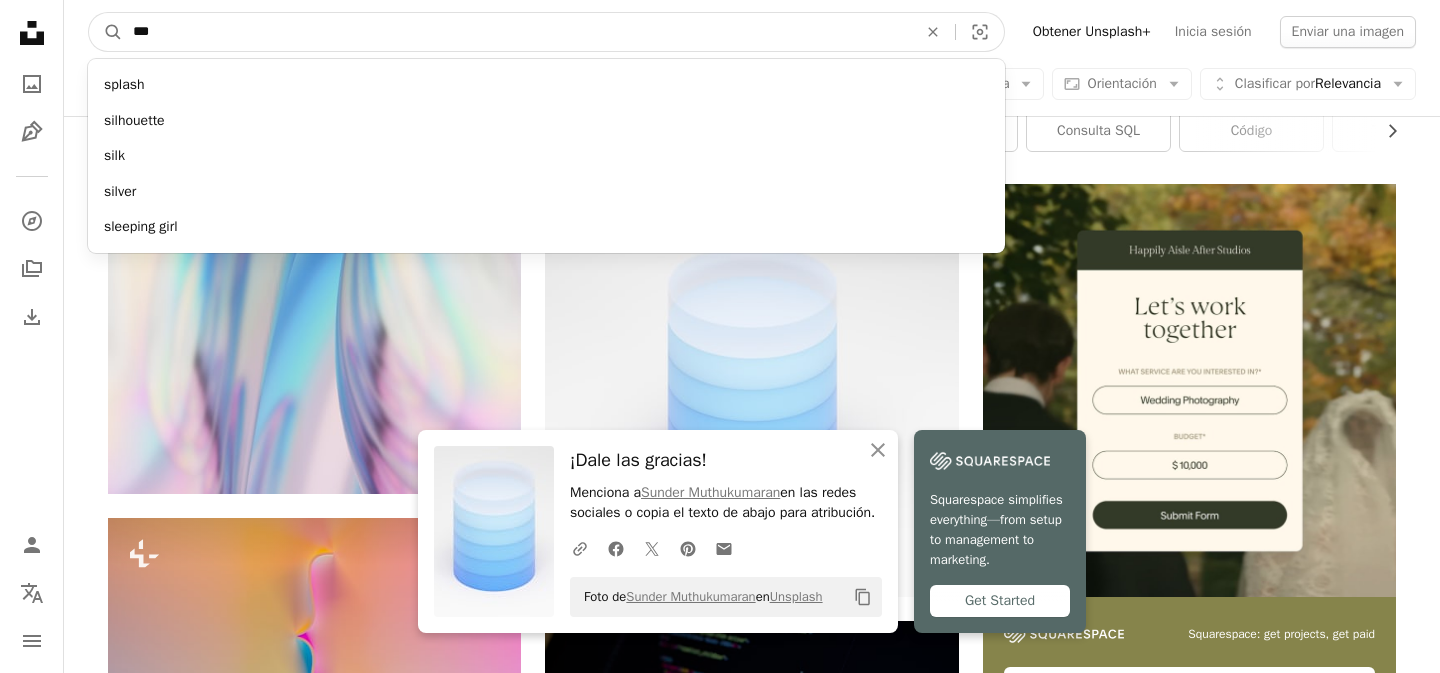 type on "****" 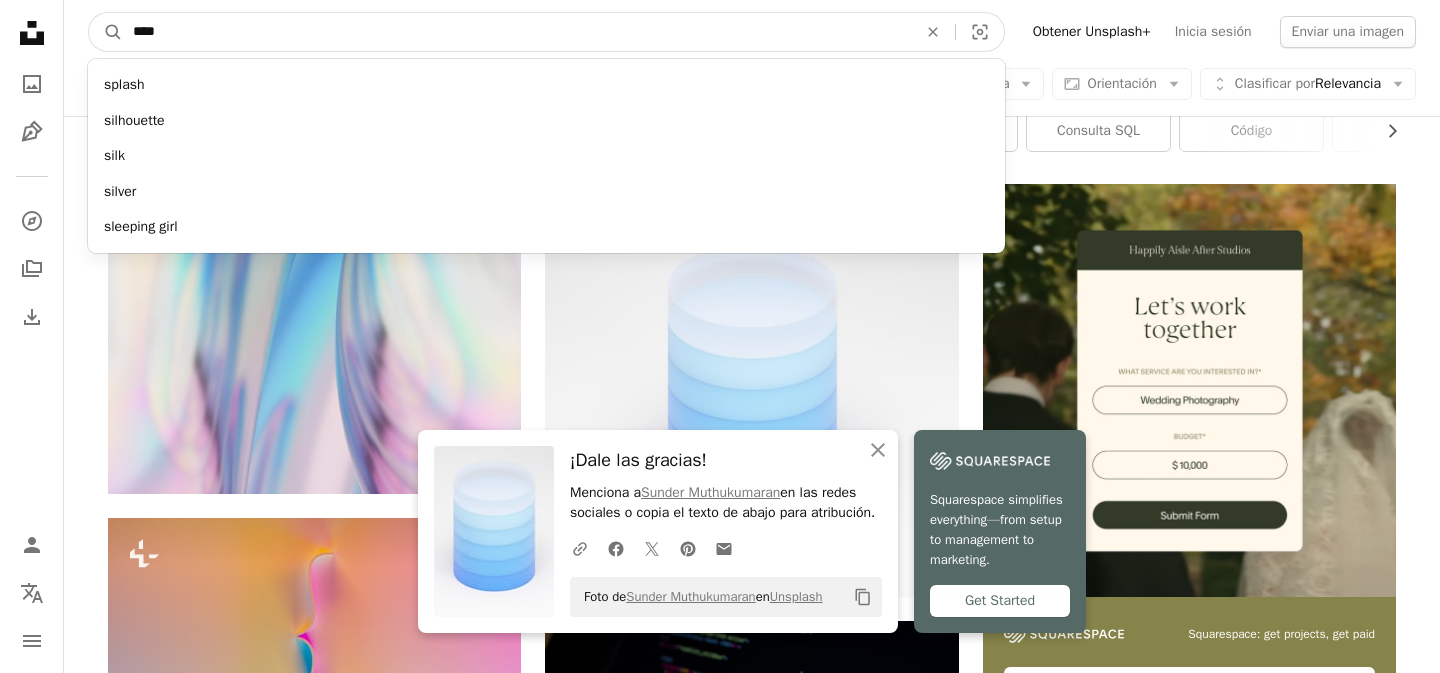 click on "A magnifying glass" at bounding box center (106, 32) 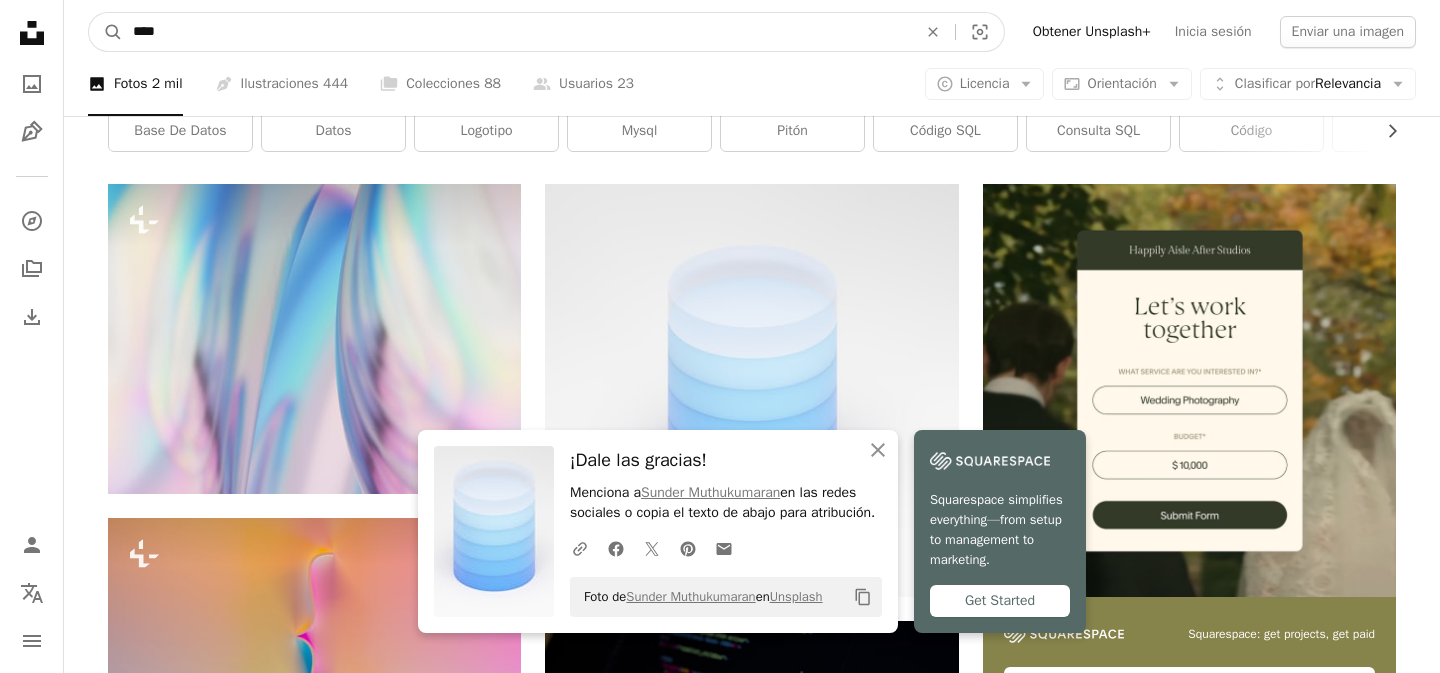 scroll, scrollTop: 0, scrollLeft: 0, axis: both 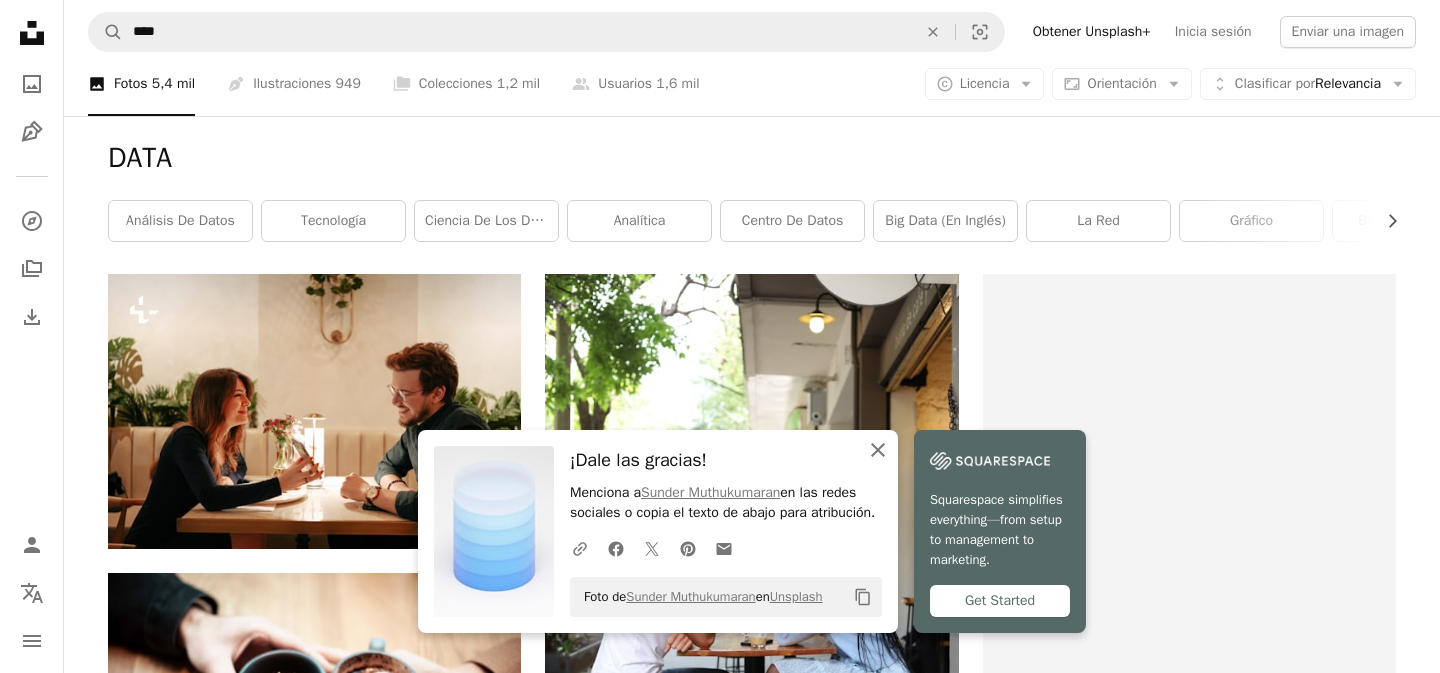 click 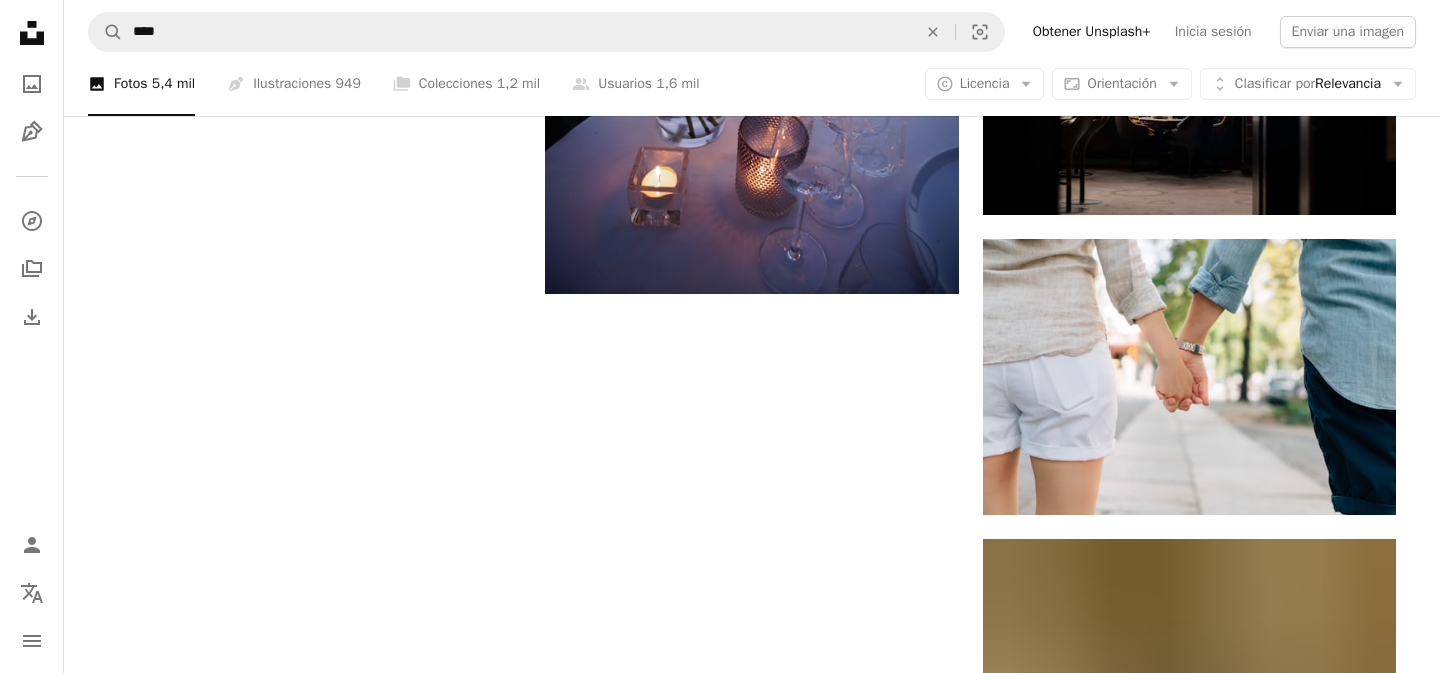 scroll, scrollTop: 2789, scrollLeft: 0, axis: vertical 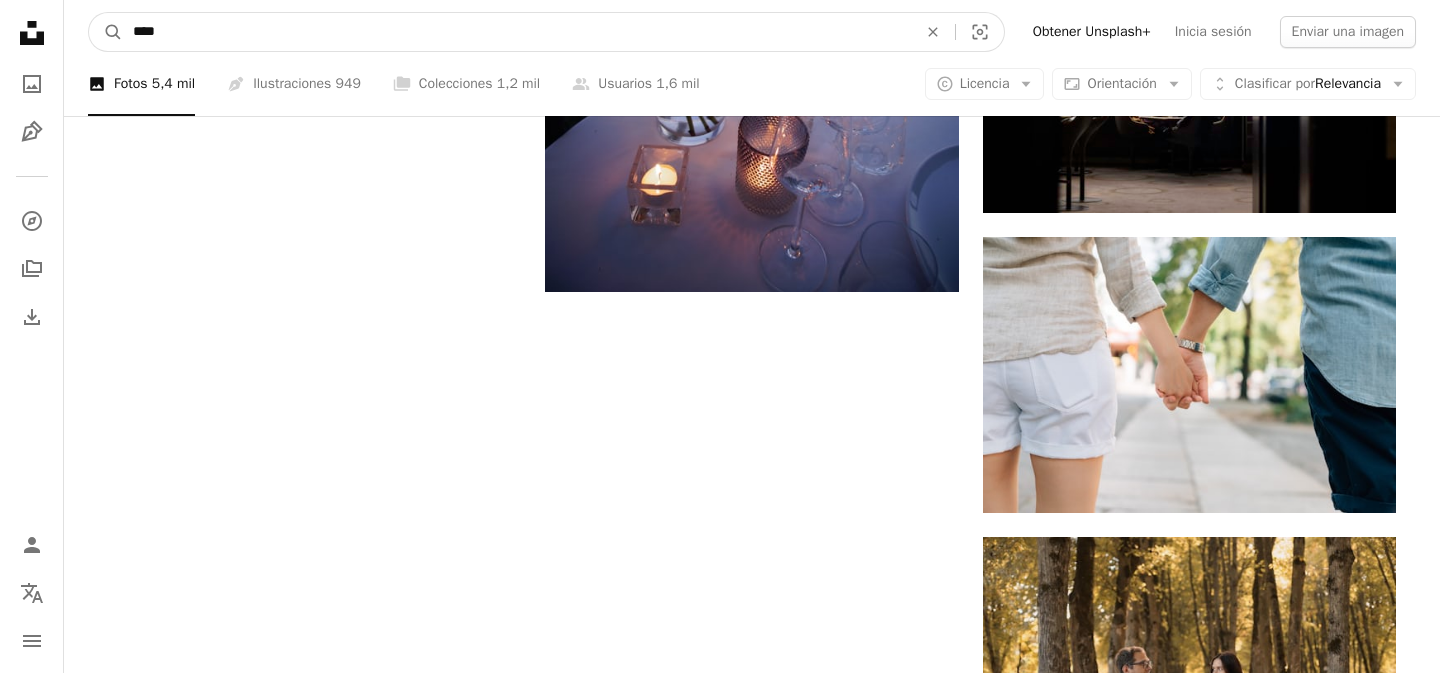 click on "****" at bounding box center [517, 32] 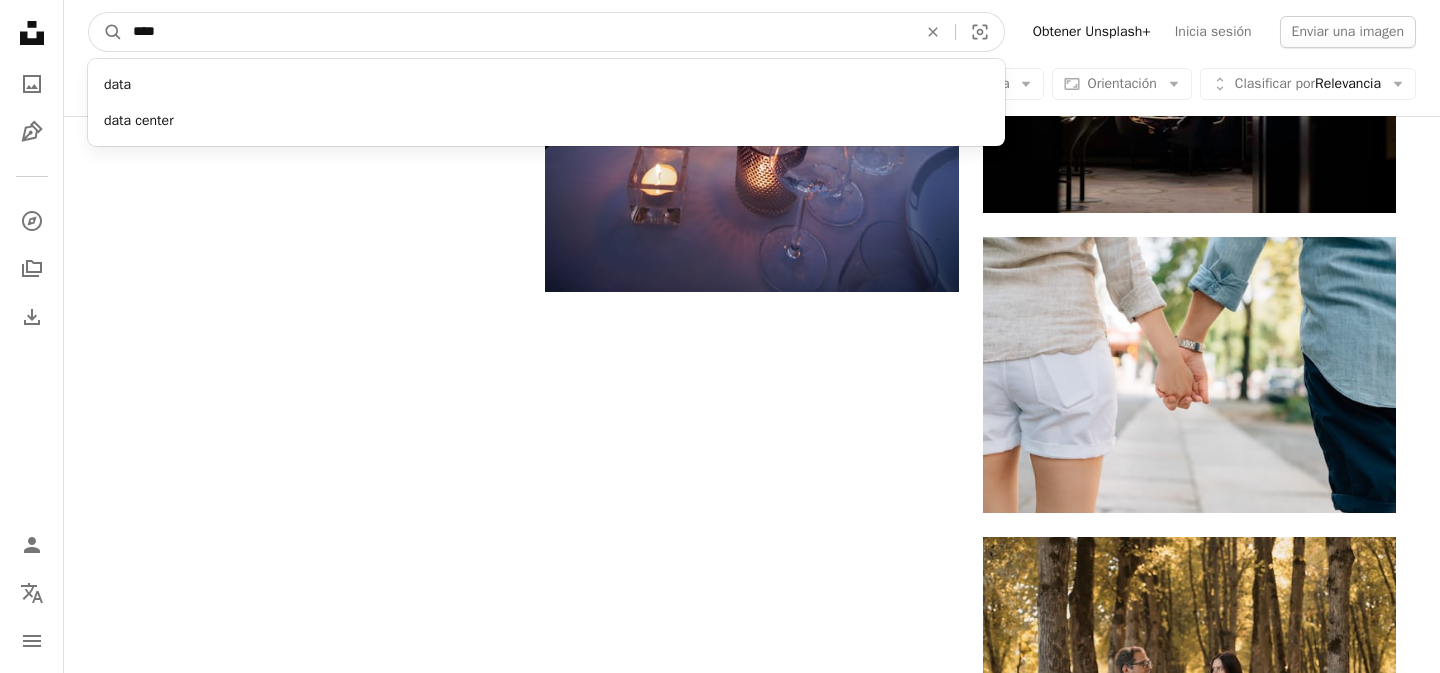 type on "*****" 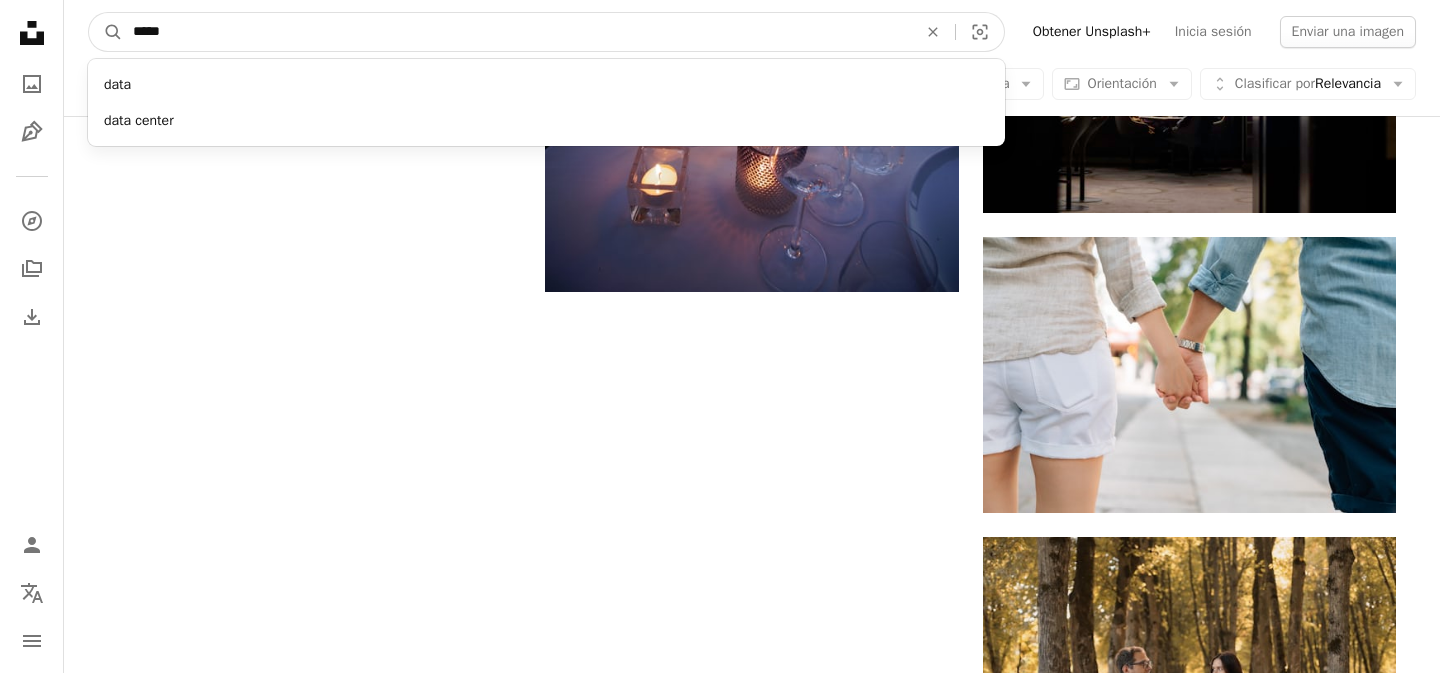 click on "A magnifying glass" at bounding box center [106, 32] 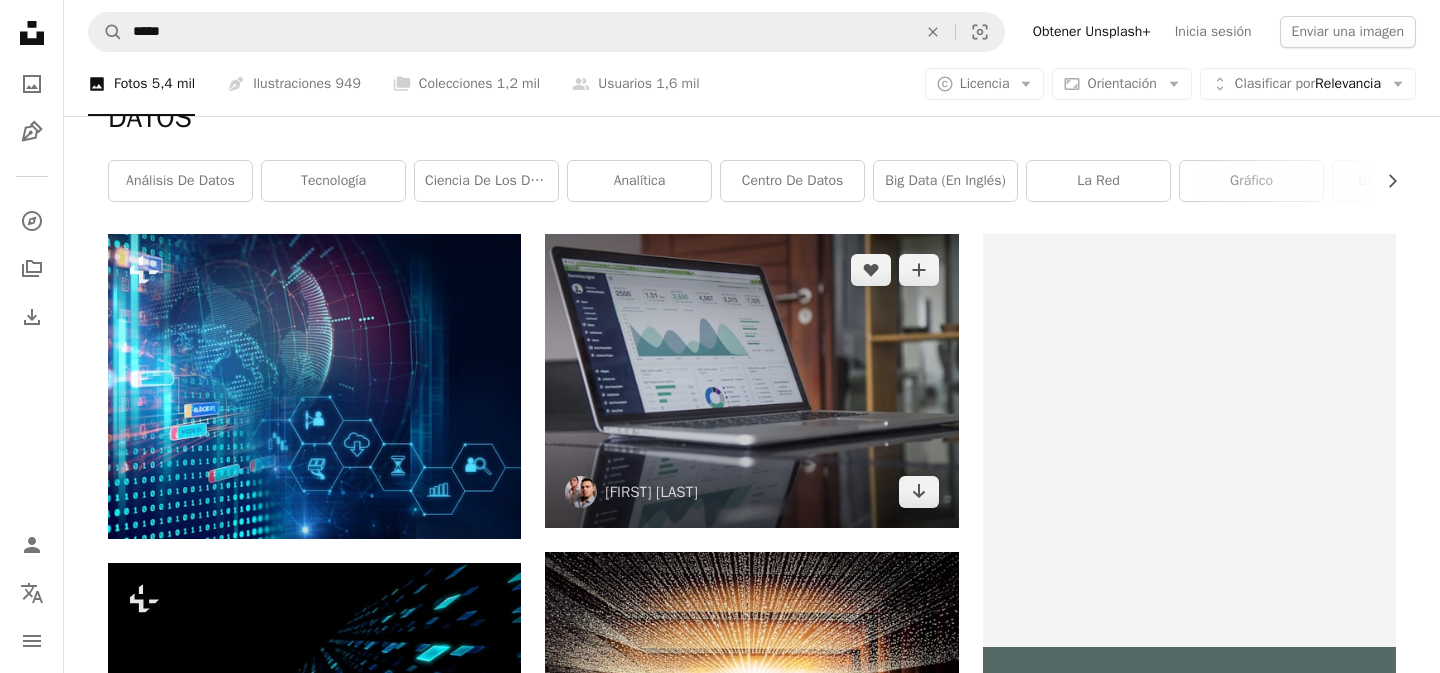 scroll, scrollTop: 41, scrollLeft: 0, axis: vertical 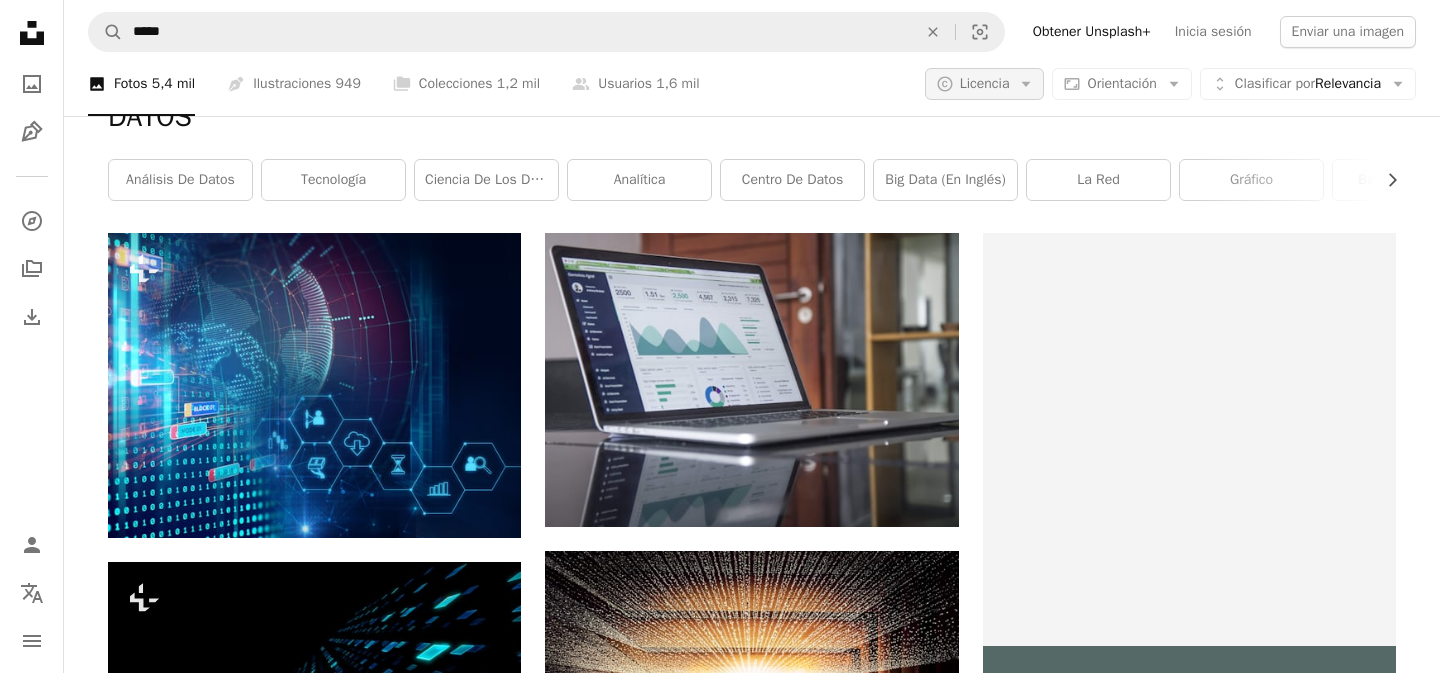 click on "A copyright icon © Licencia Arrow down" at bounding box center [985, 84] 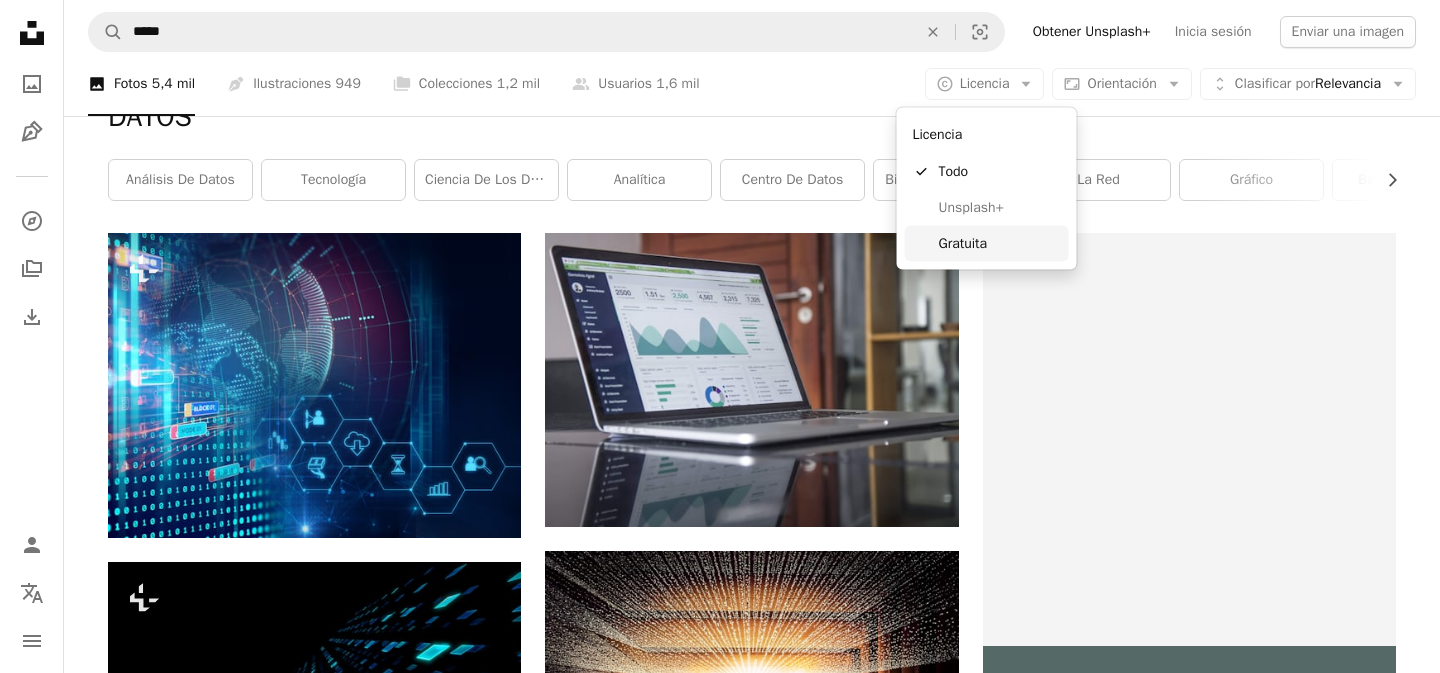click on "Gratuita" at bounding box center (987, 243) 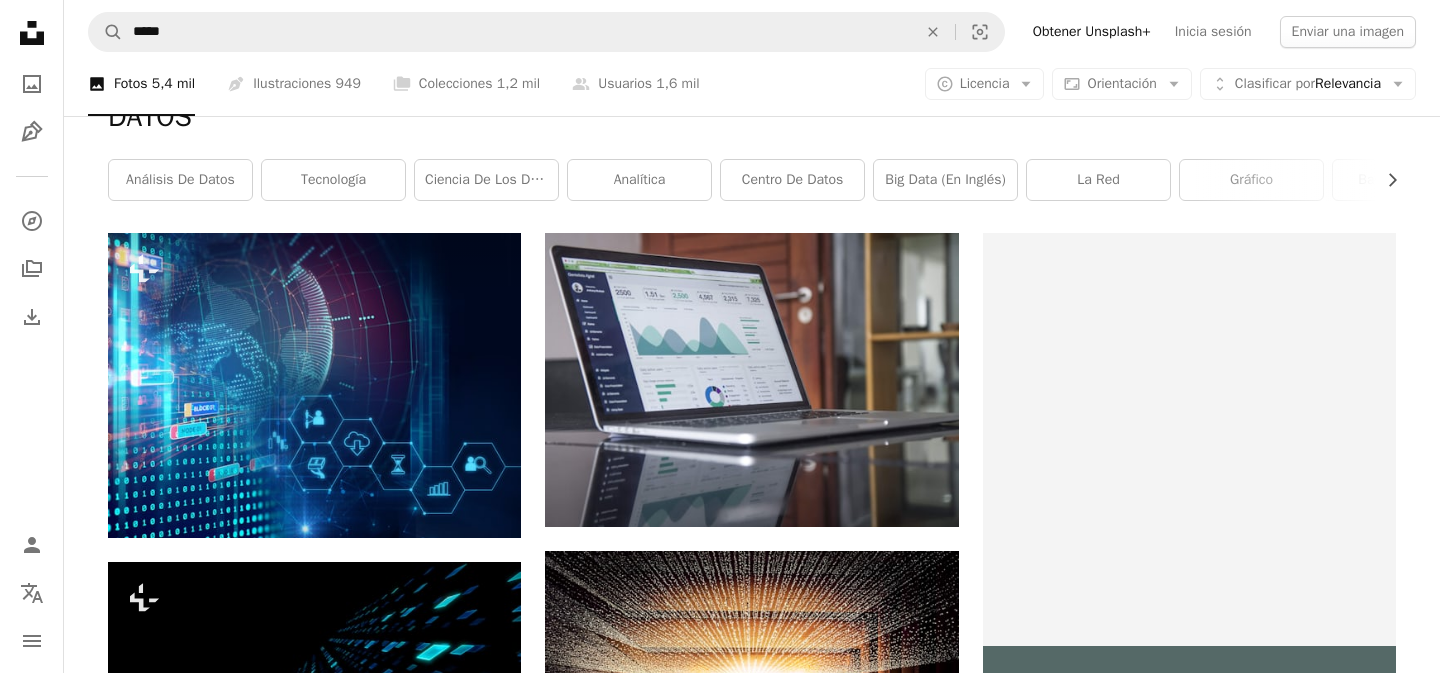 scroll, scrollTop: 0, scrollLeft: 0, axis: both 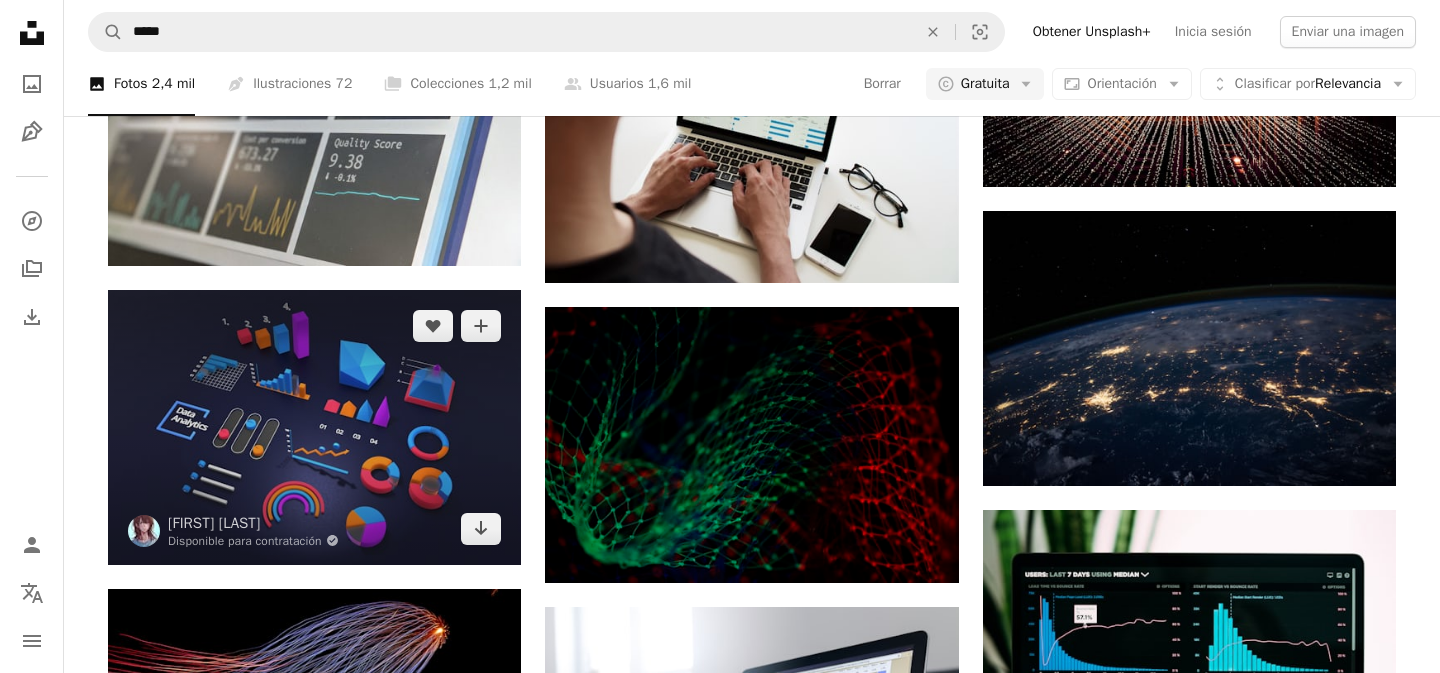 click at bounding box center [314, 427] 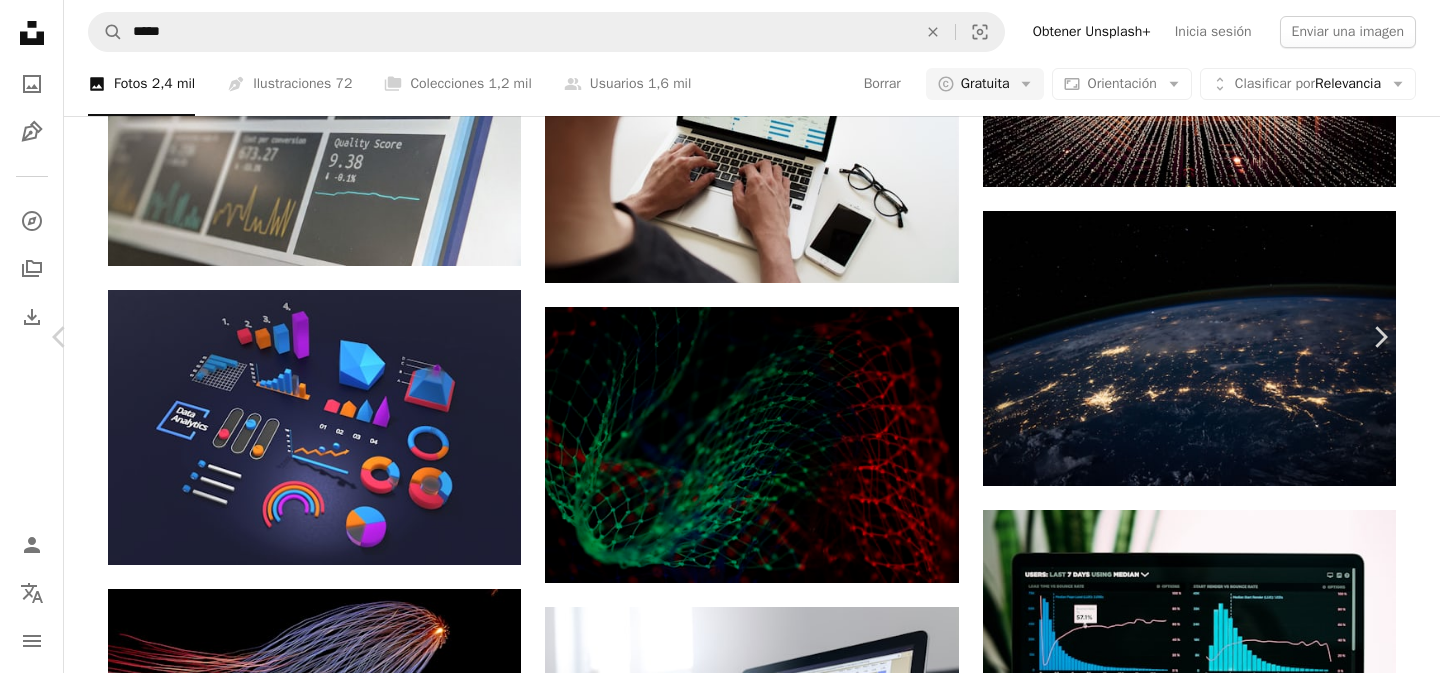 click on "Descargar gratis" at bounding box center (1184, 3141) 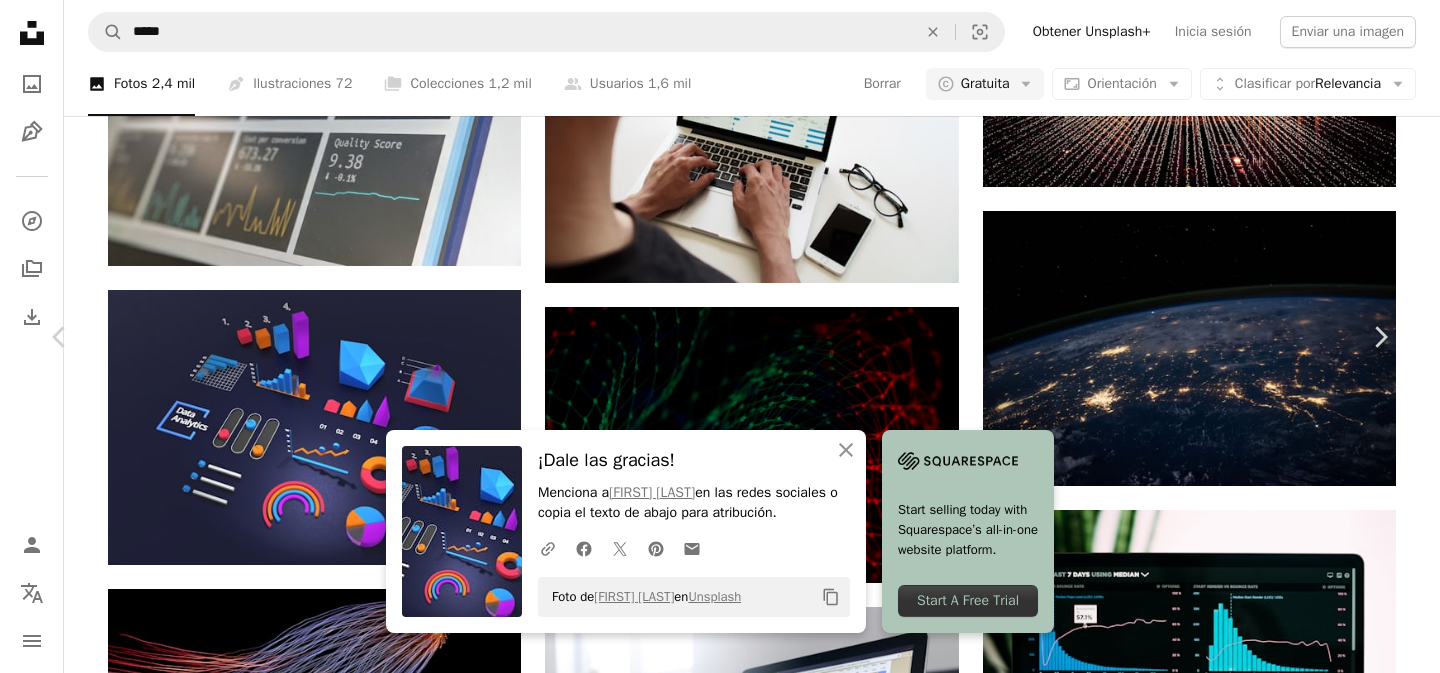 click on "An X shape" at bounding box center [20, 20] 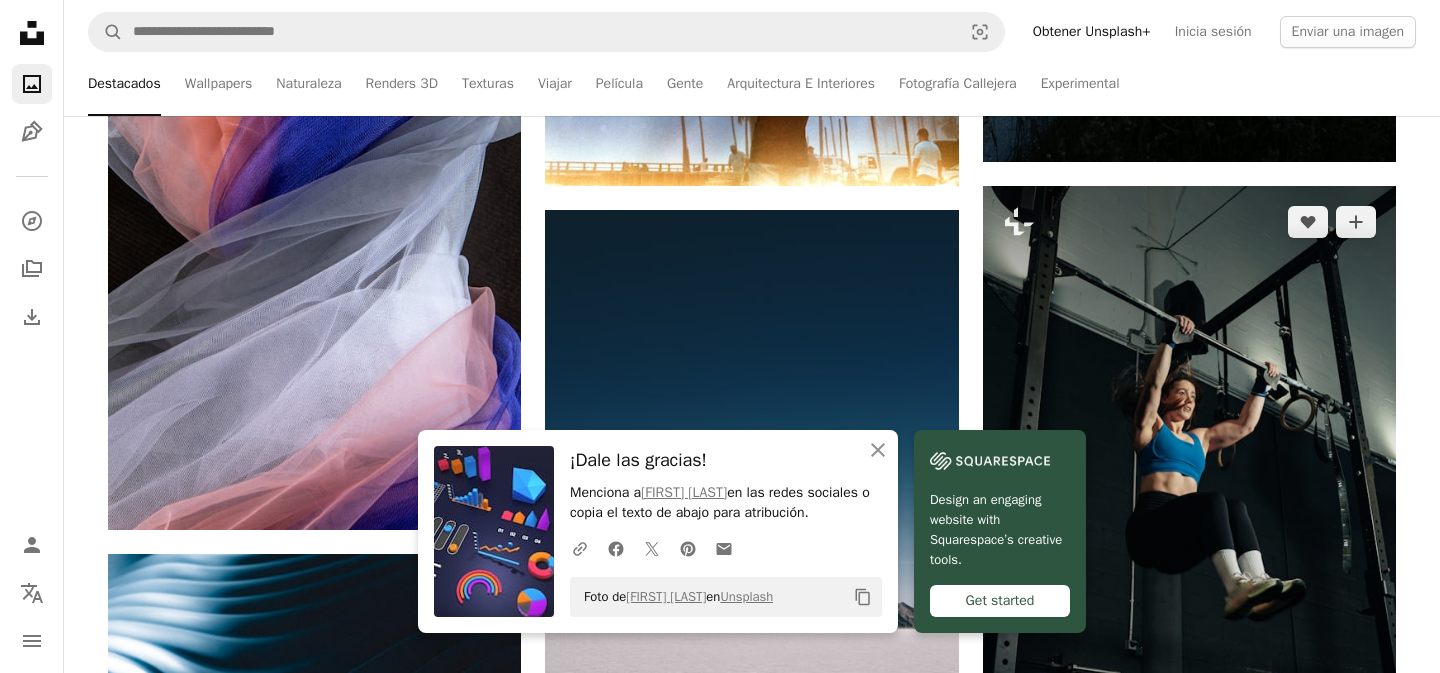 scroll, scrollTop: 961, scrollLeft: 0, axis: vertical 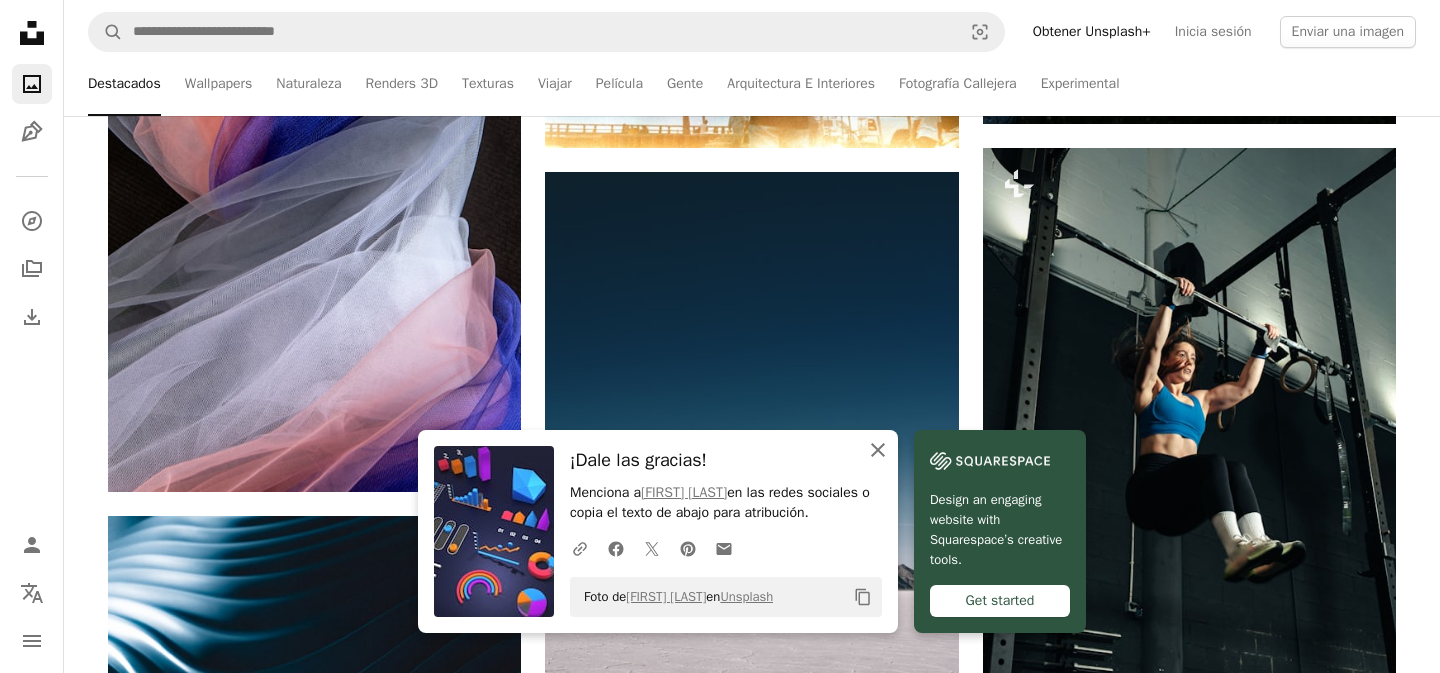 click on "An X shape" 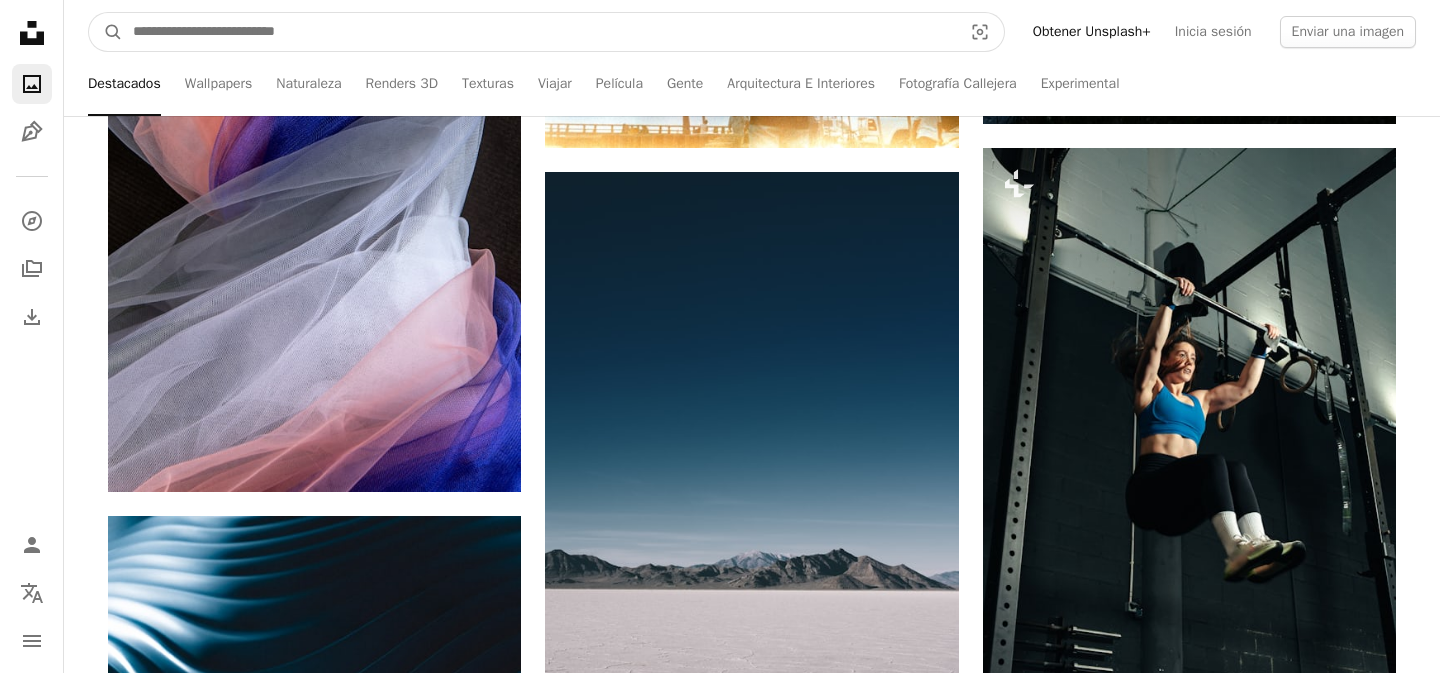 click at bounding box center (539, 32) 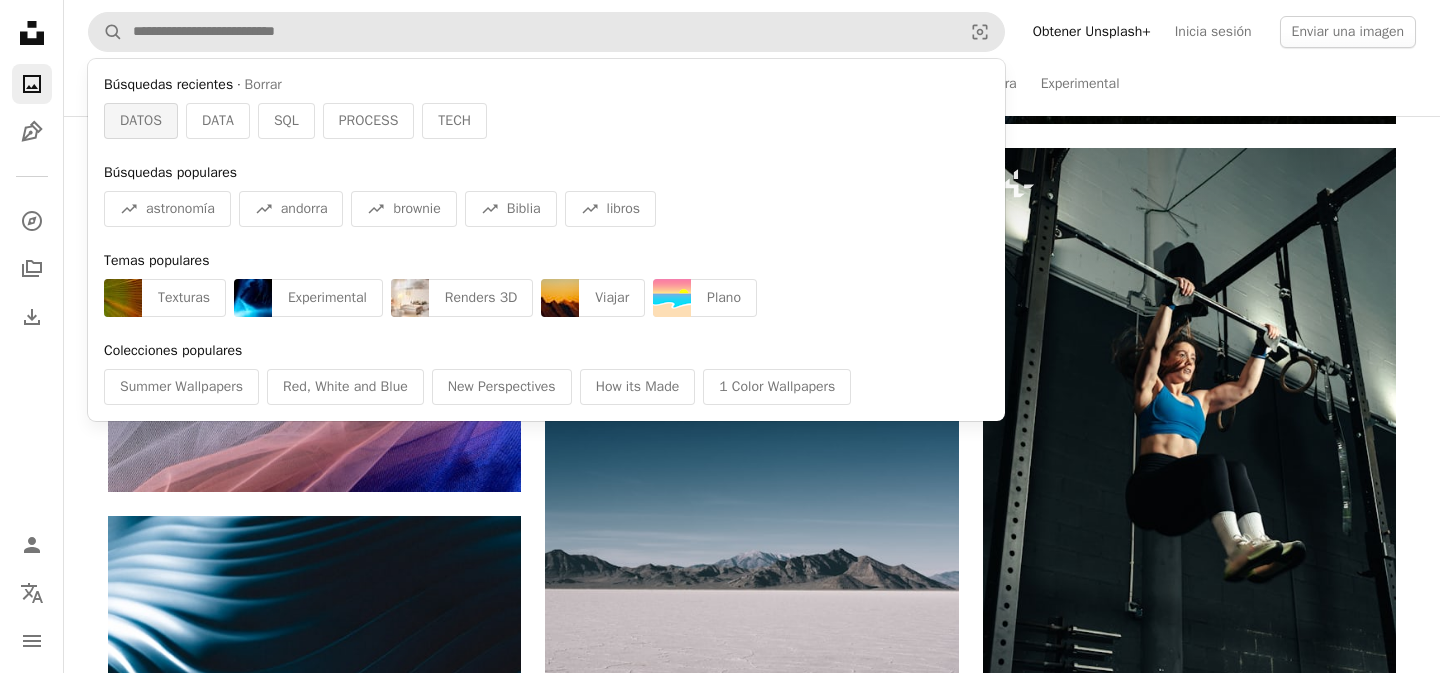click on "DATOS" at bounding box center [141, 121] 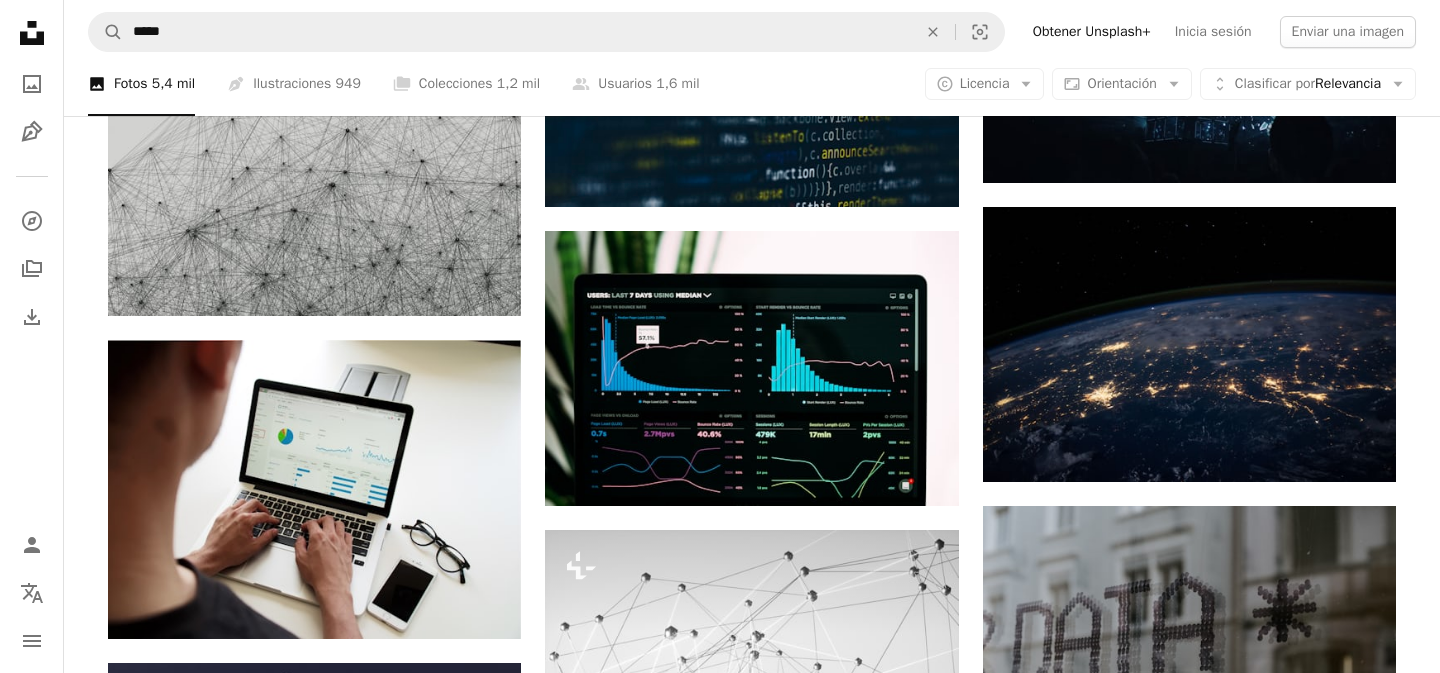 scroll, scrollTop: 0, scrollLeft: 0, axis: both 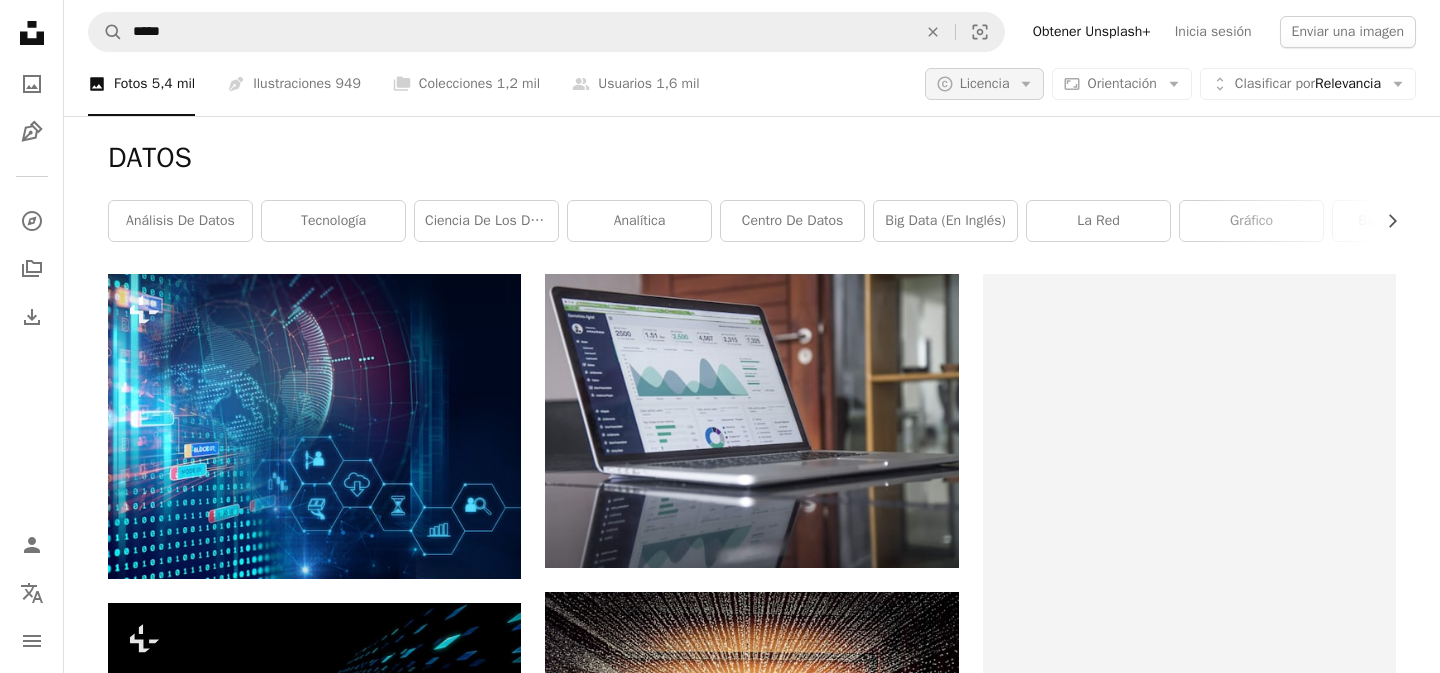 click on "Licencia" at bounding box center [985, 83] 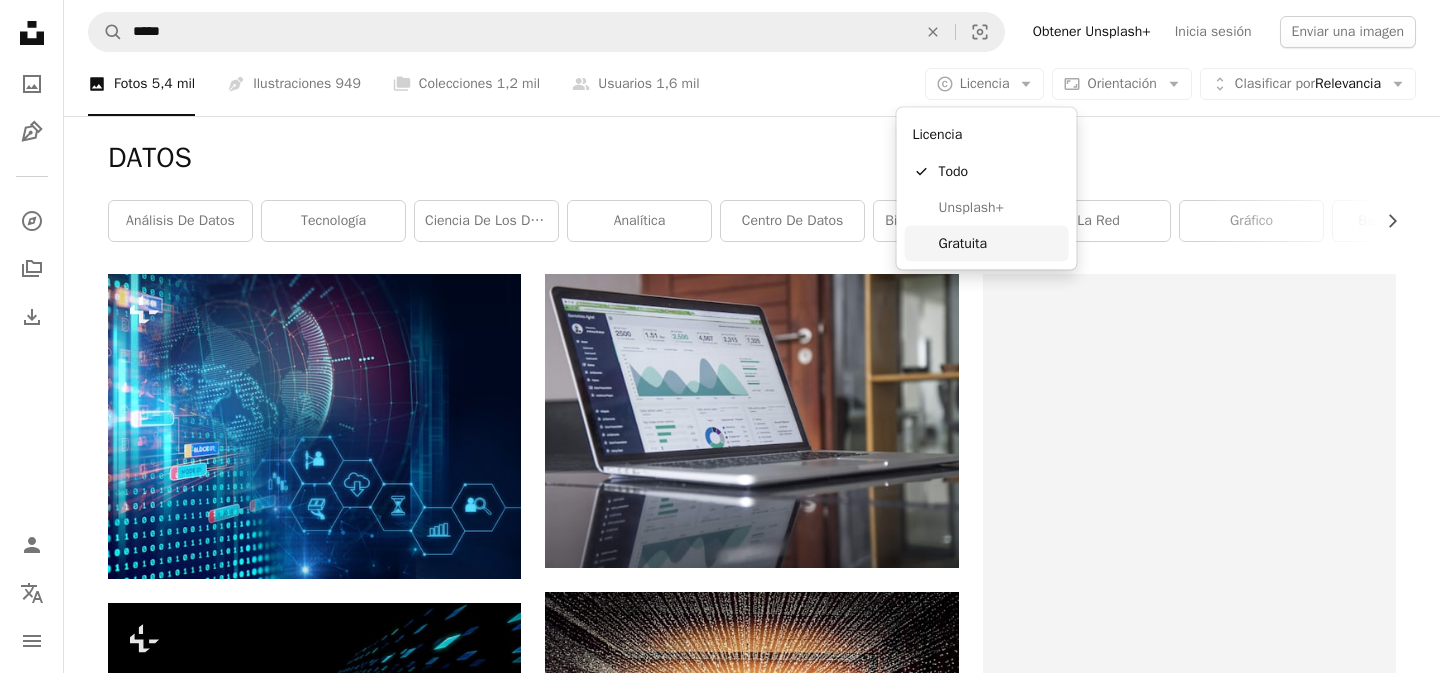 click on "Gratuita" at bounding box center [1000, 243] 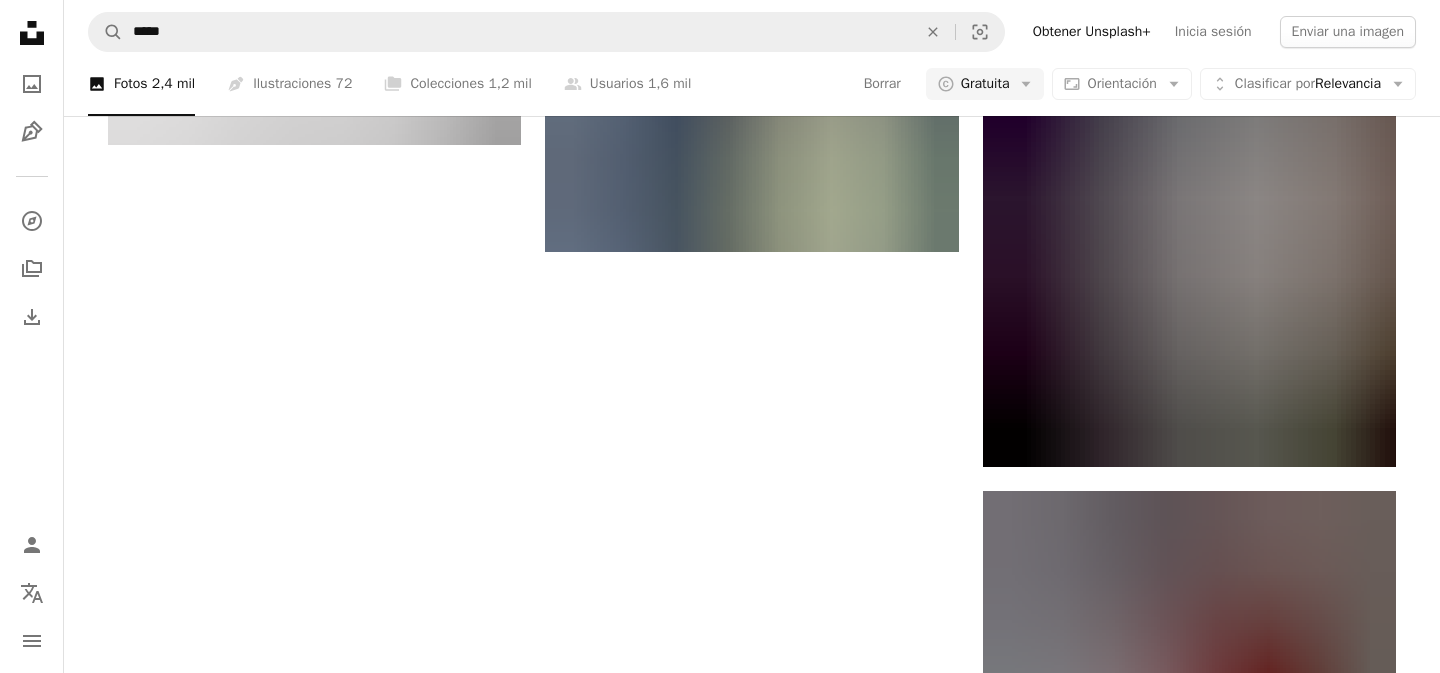 scroll, scrollTop: 2184, scrollLeft: 0, axis: vertical 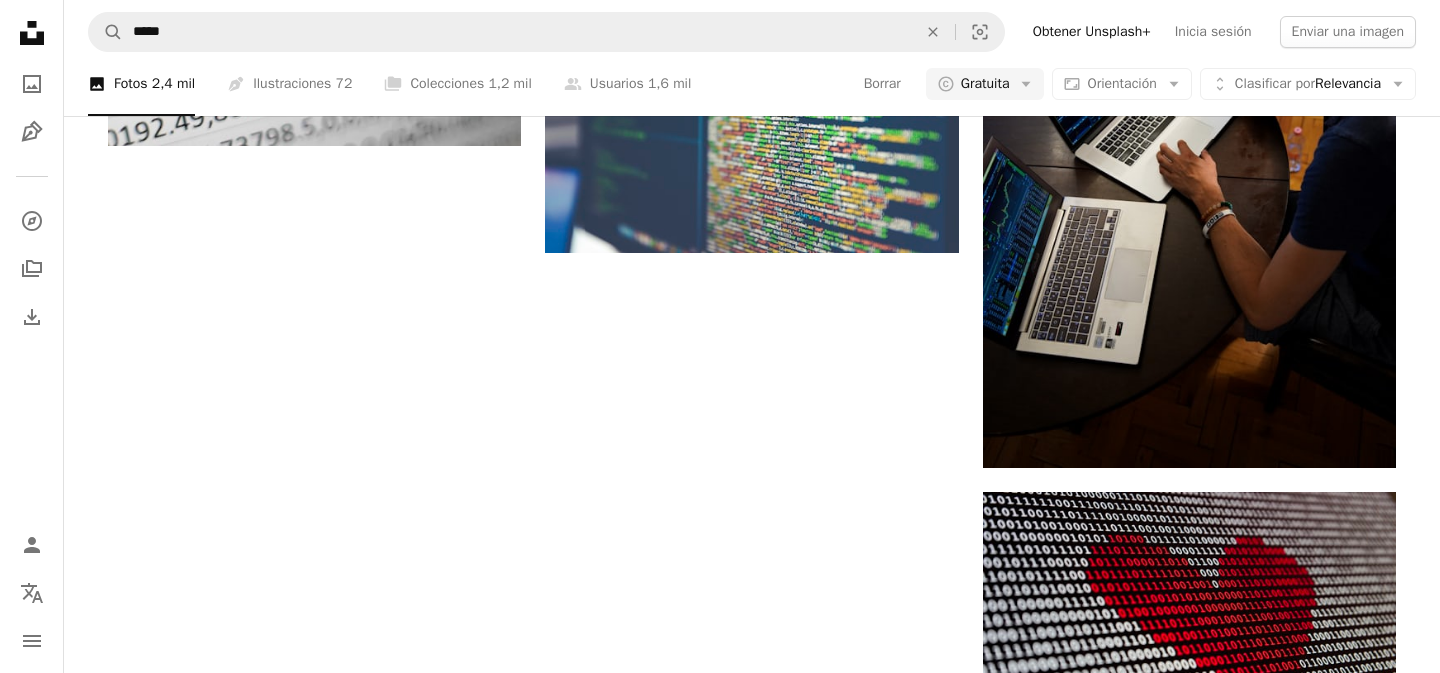 click on "Cargar más" at bounding box center [752, 1570] 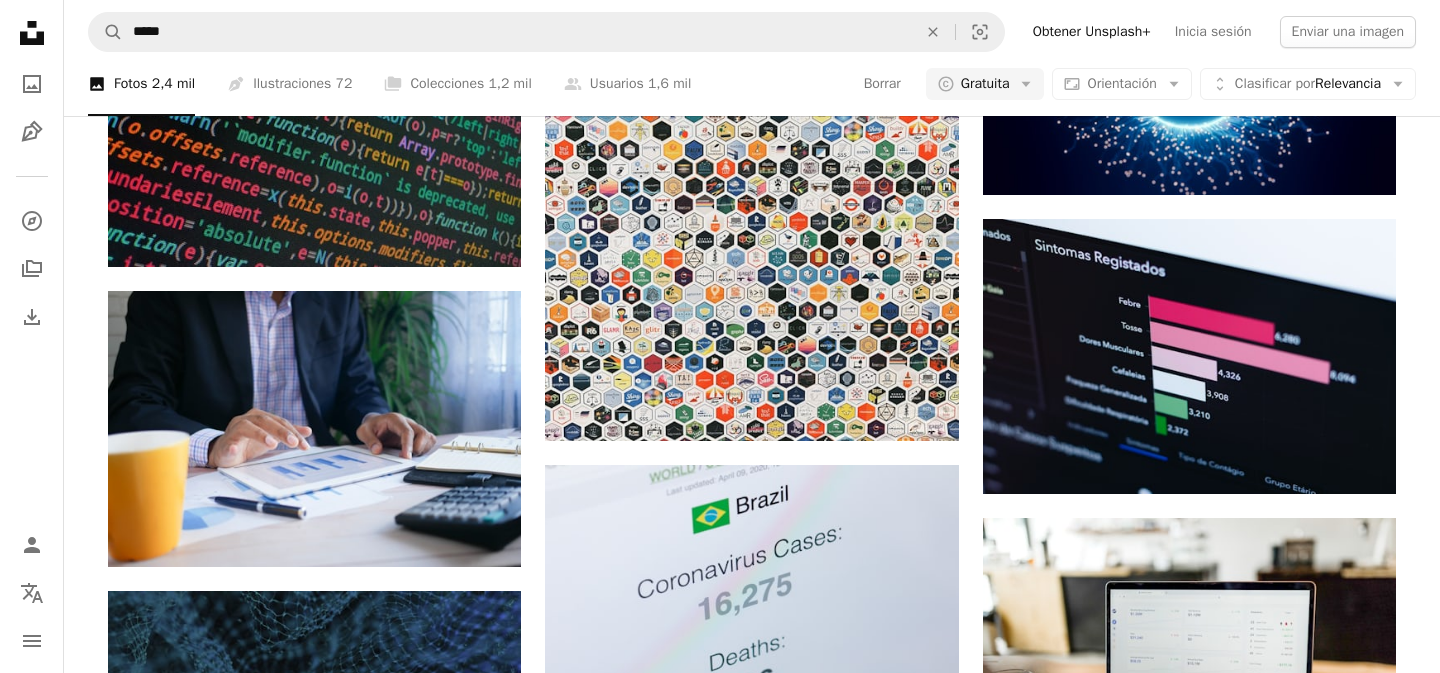 scroll, scrollTop: 14454, scrollLeft: 0, axis: vertical 